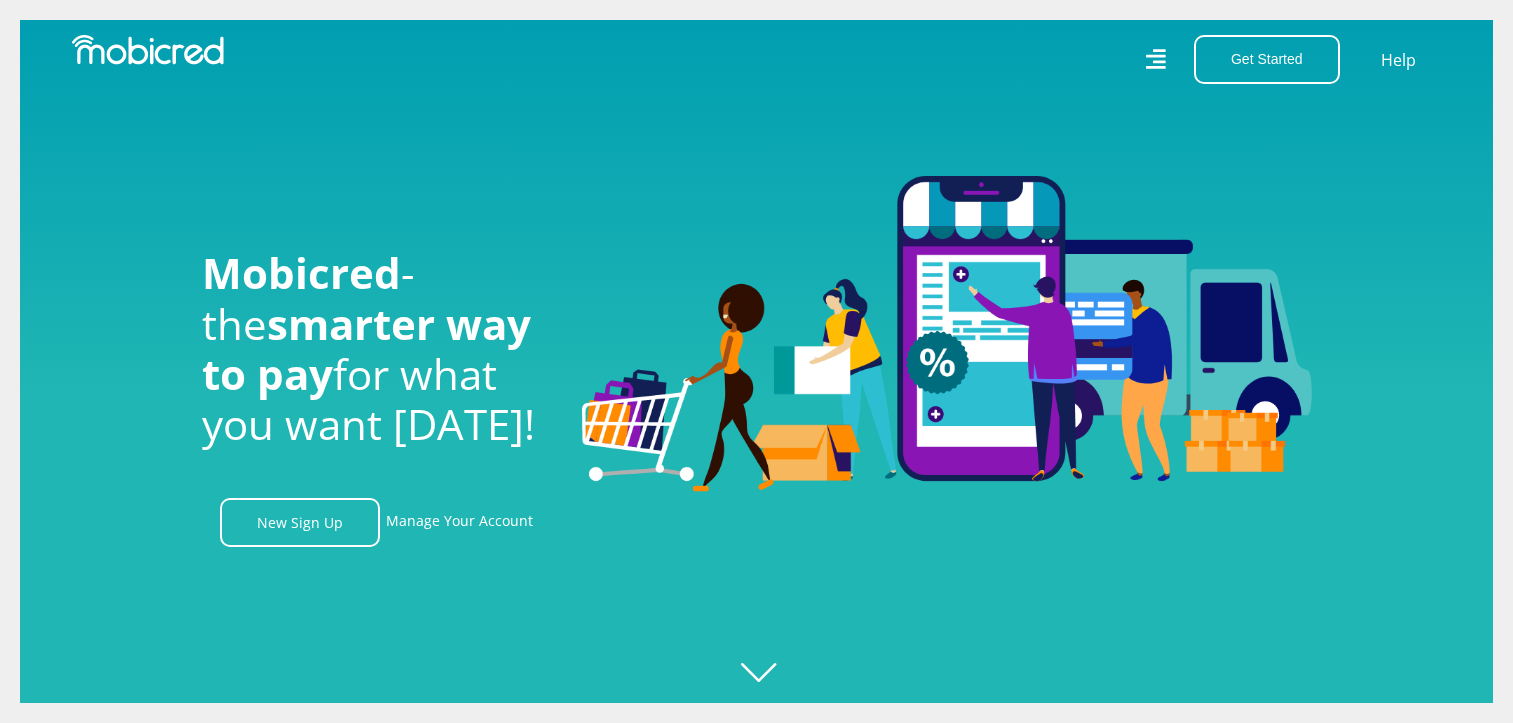 scroll, scrollTop: 0, scrollLeft: 0, axis: both 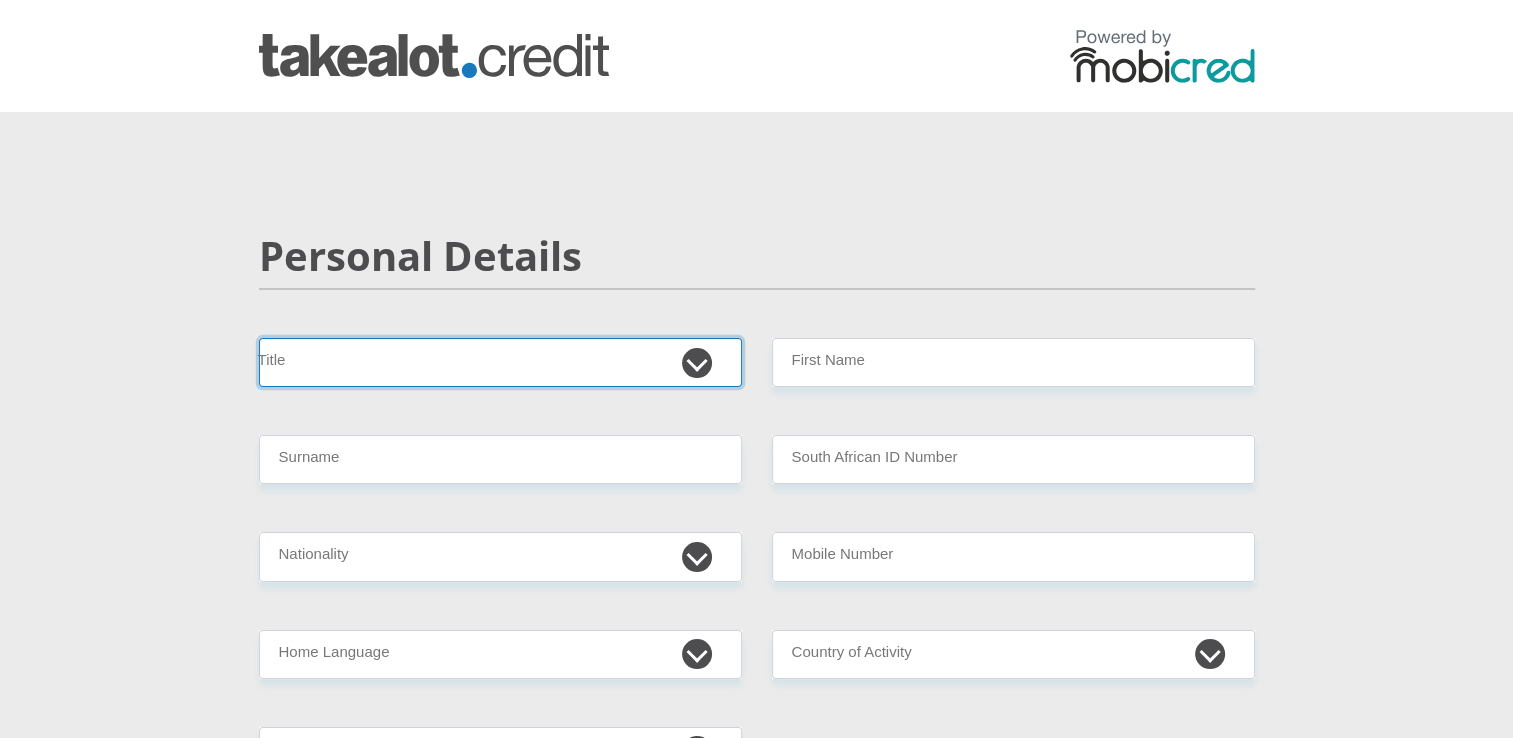 click on "Mr
Ms
Mrs
Dr
Other" at bounding box center [500, 362] 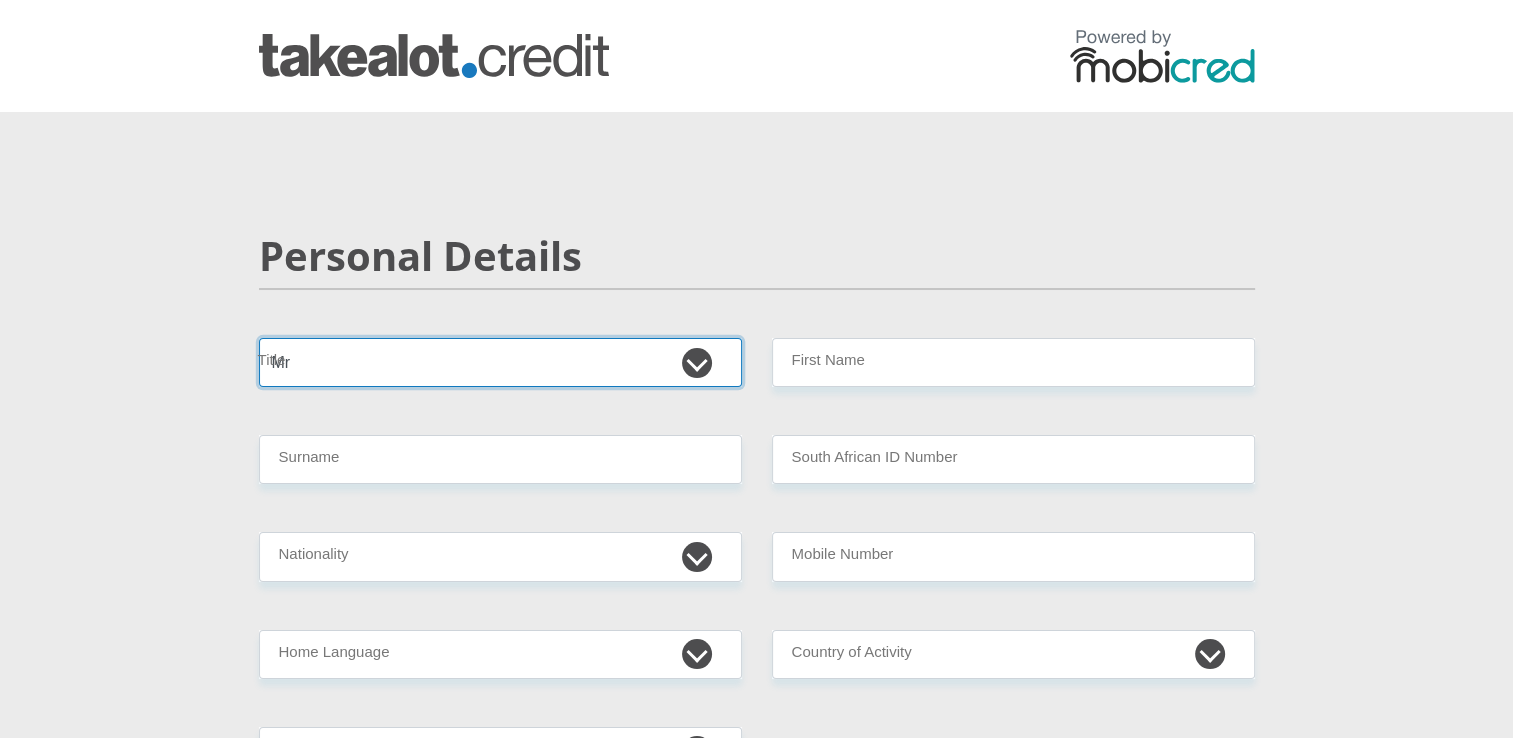 click on "Mr
Ms
Mrs
Dr
Other" at bounding box center (500, 362) 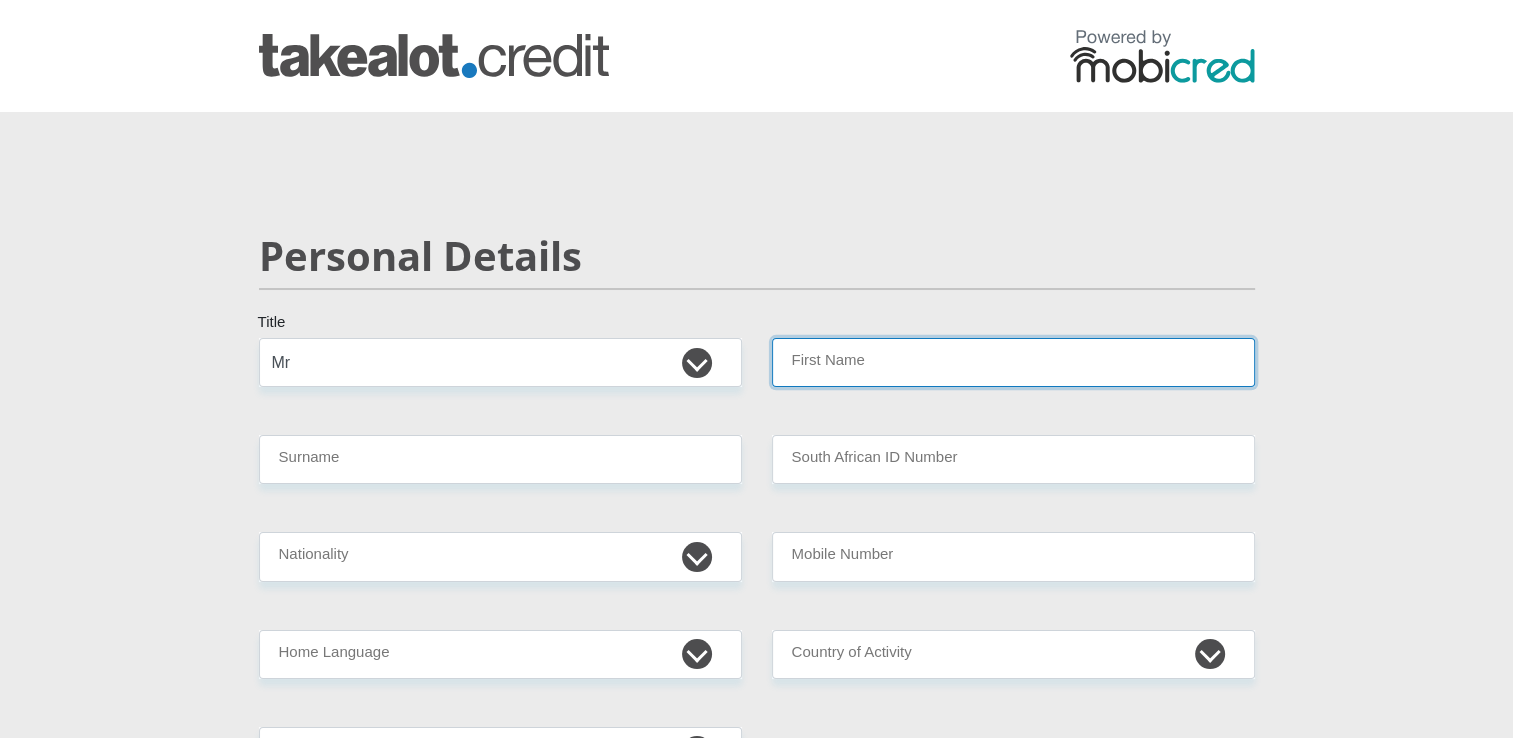 click on "First Name" at bounding box center (1013, 362) 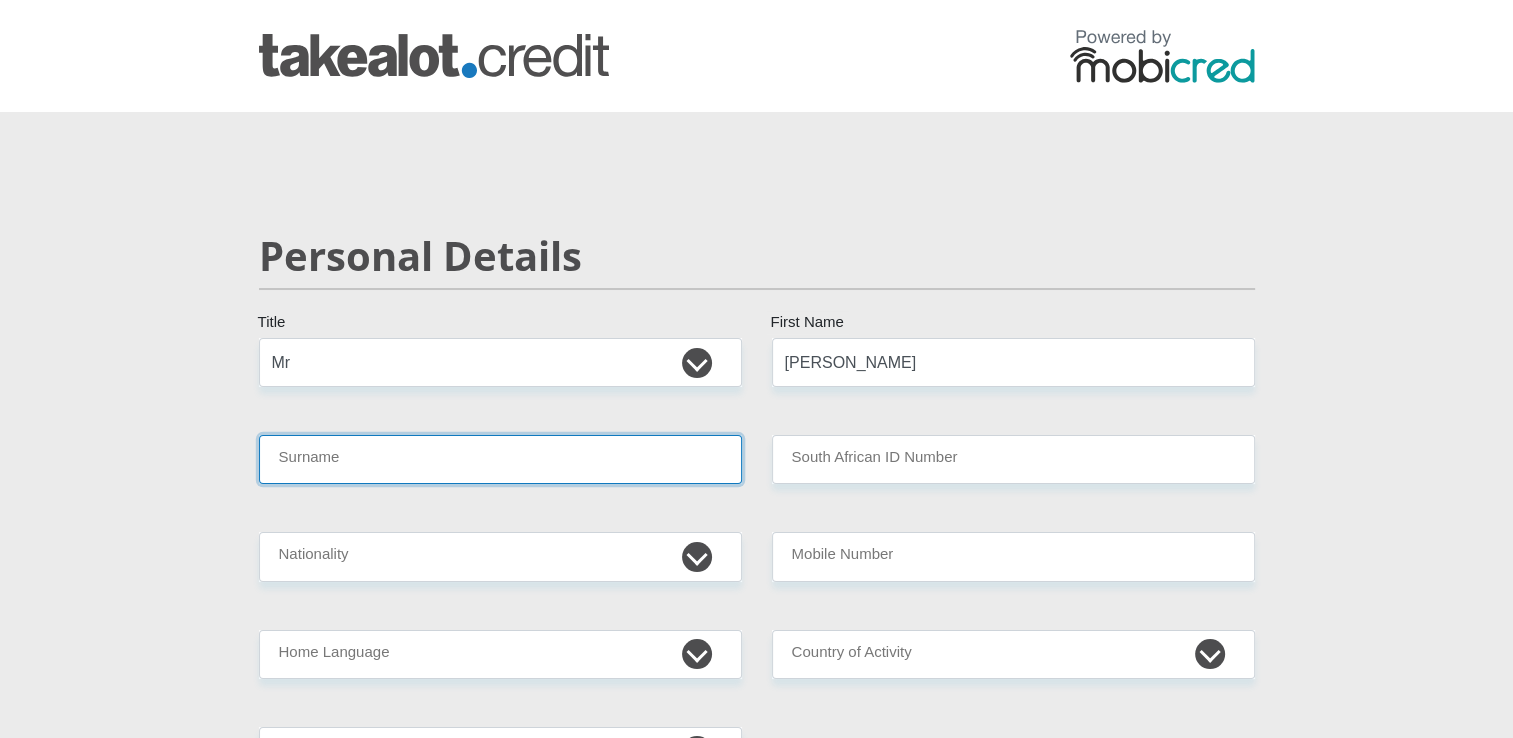 type on "Frank" 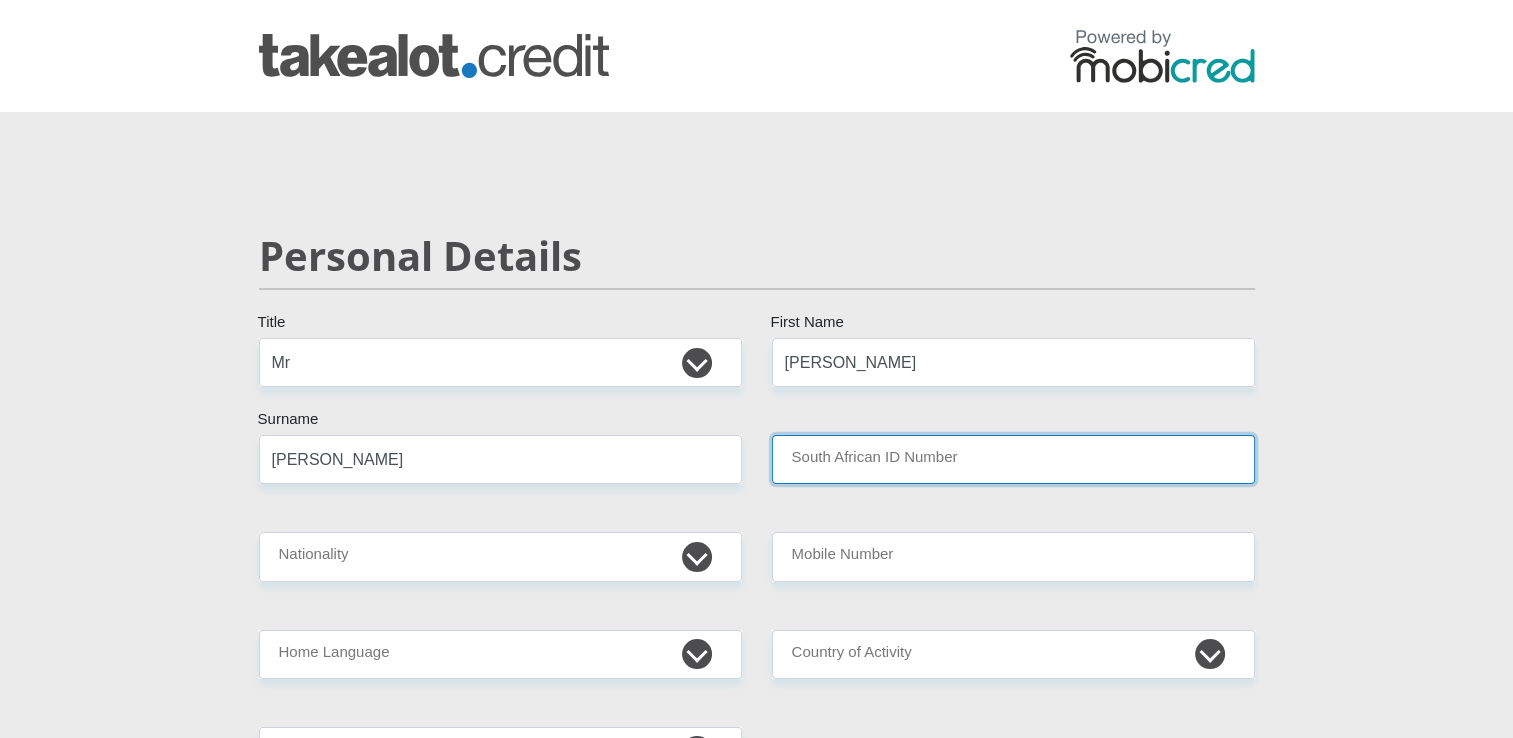 type on "0312165222083" 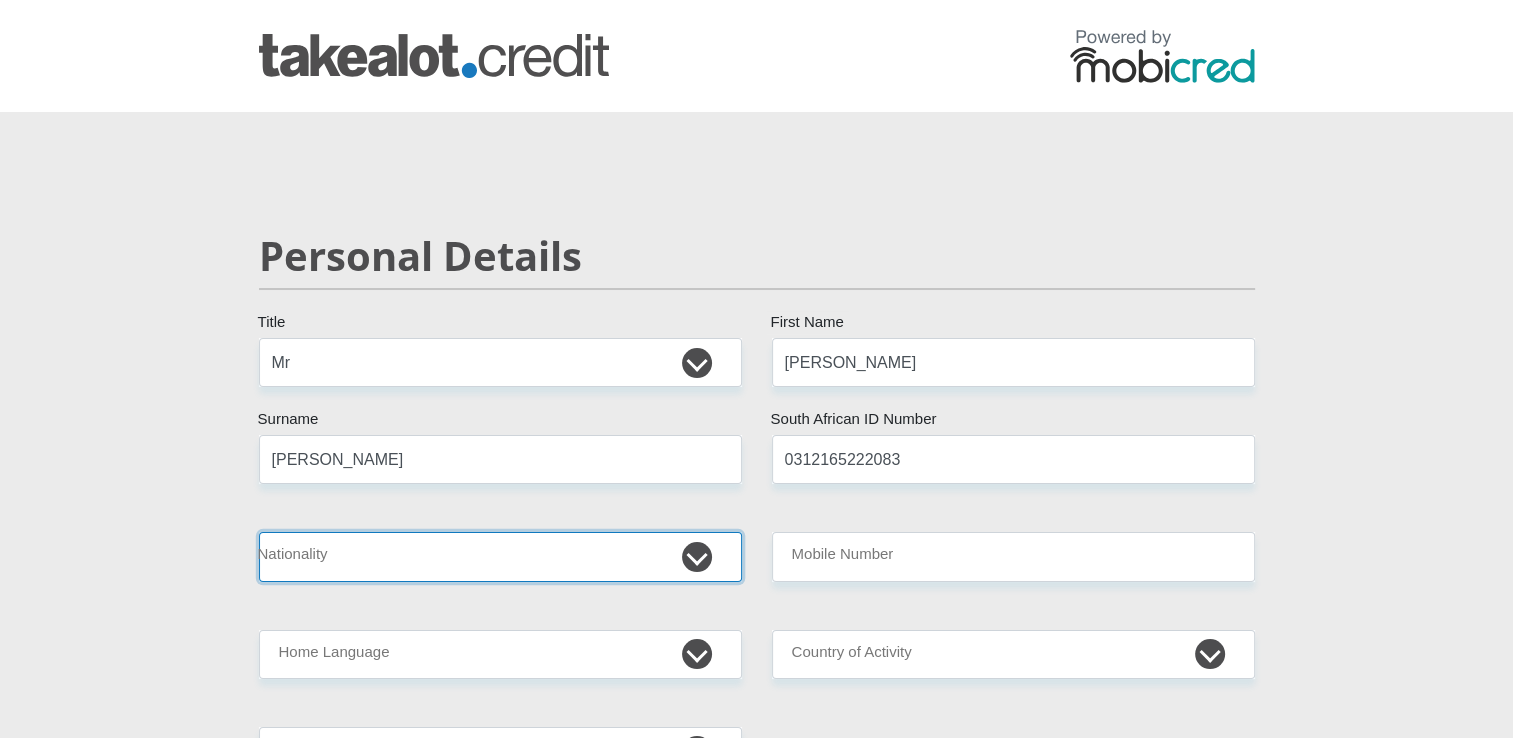 select on "ZAF" 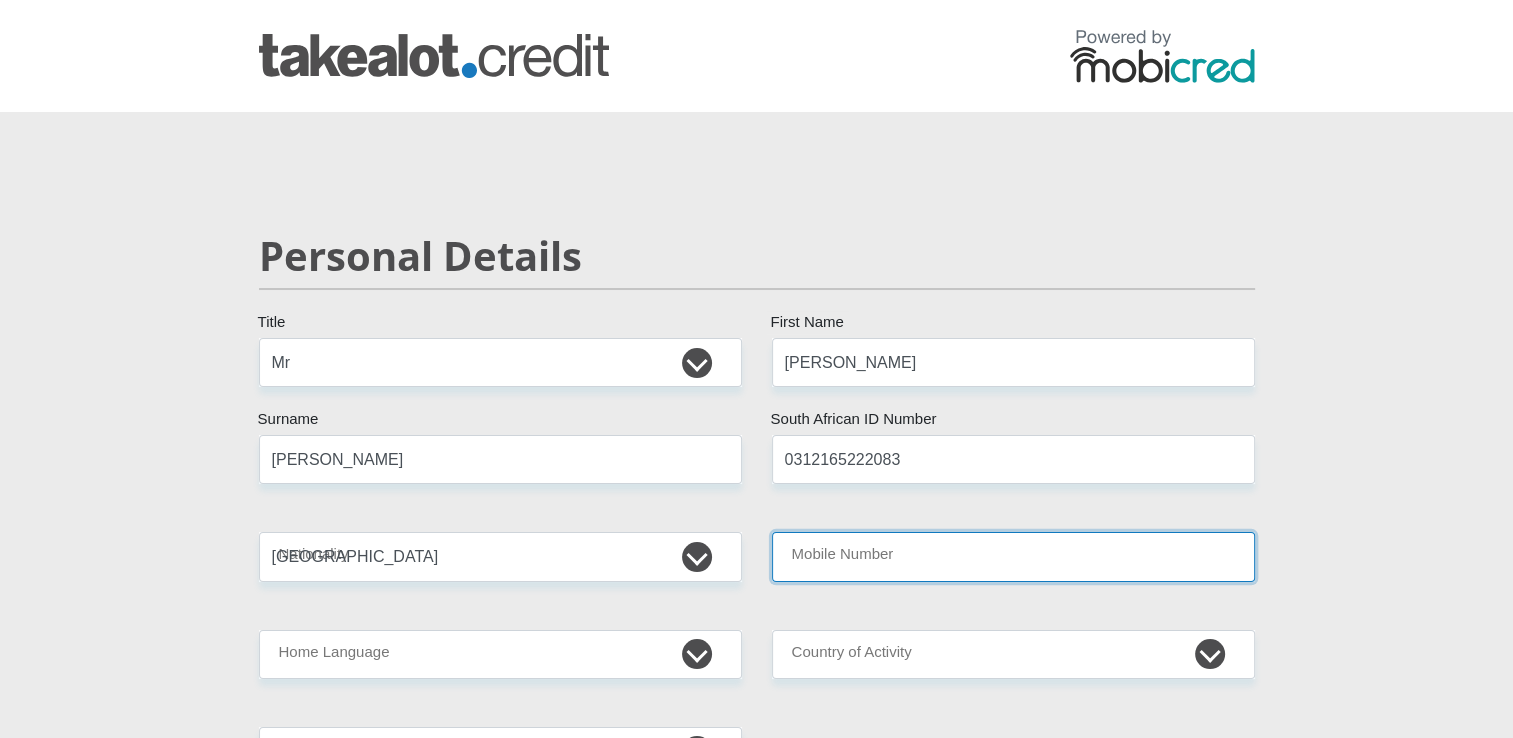 type on "0837027363" 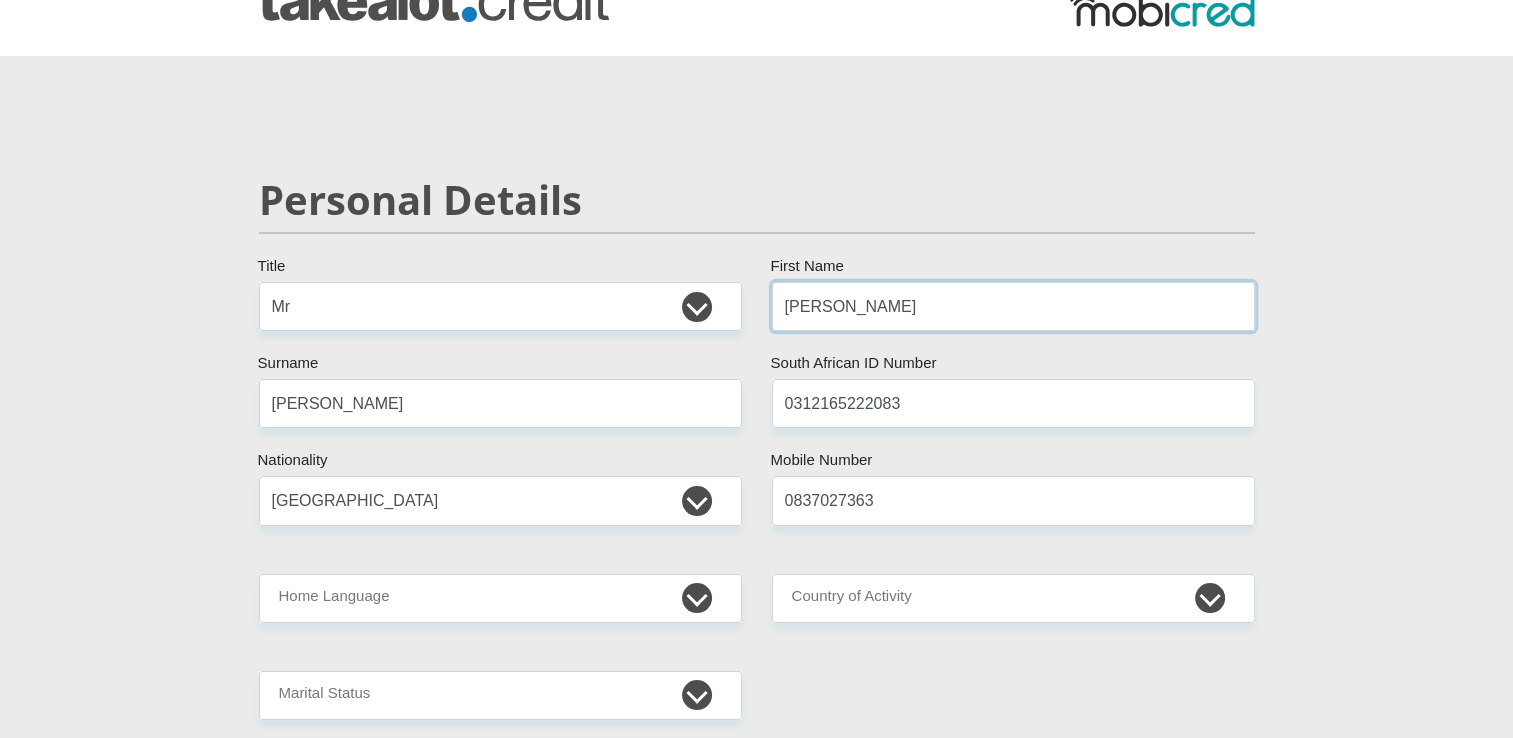 scroll, scrollTop: 300, scrollLeft: 0, axis: vertical 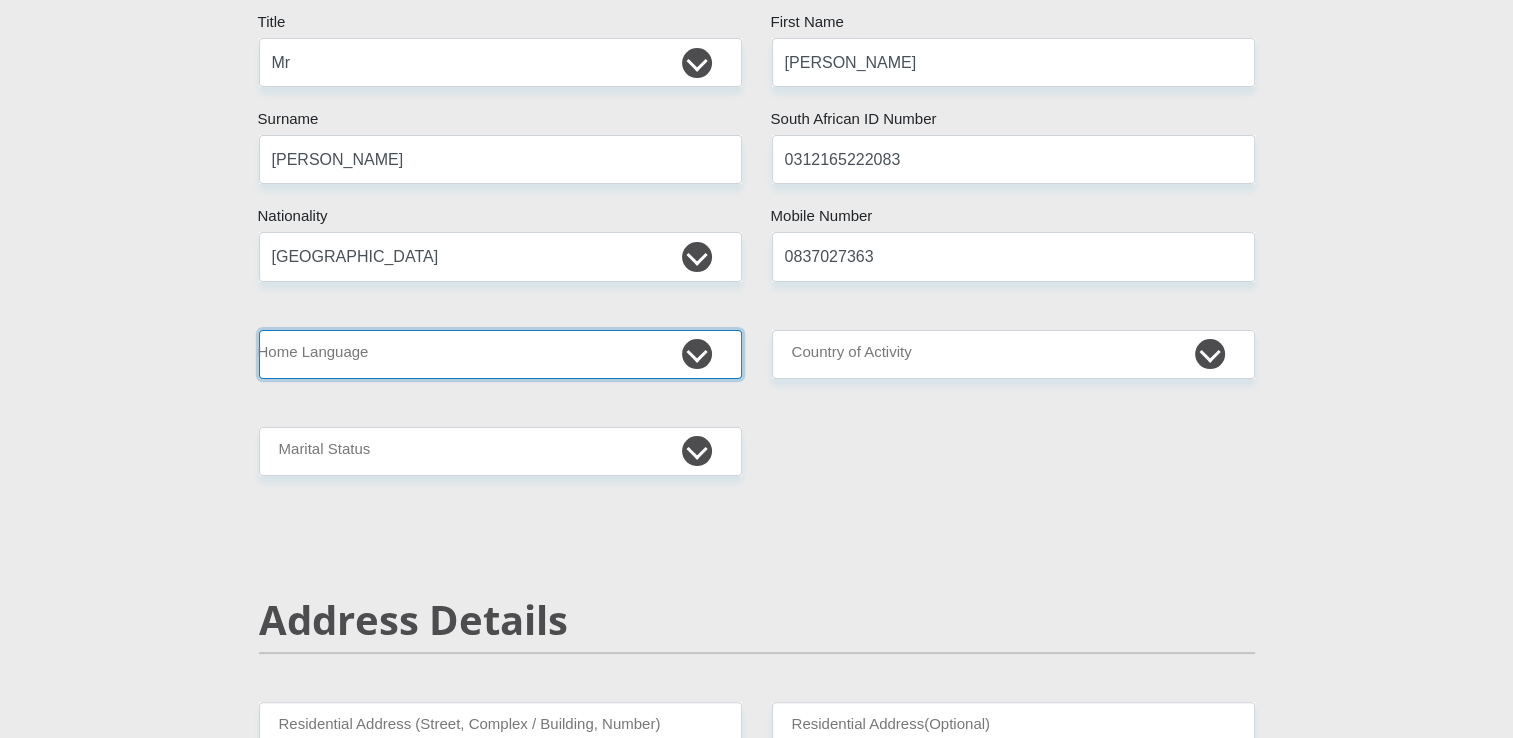 click on "Afrikaans
English
Sepedi
South Ndebele
Southern Sotho
Swati
Tsonga
Tswana
Venda
Xhosa
Zulu
Other" at bounding box center (500, 354) 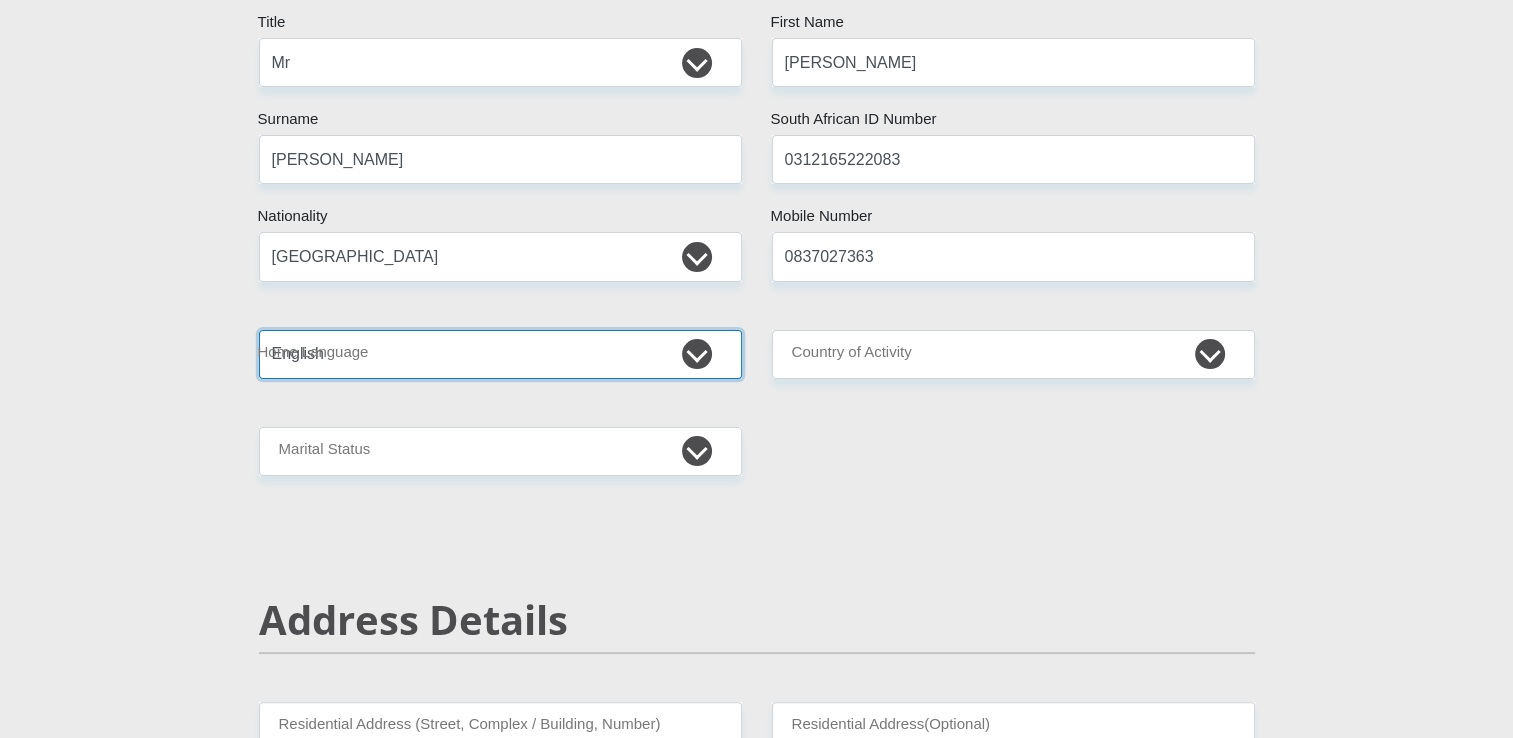 click on "Afrikaans
English
Sepedi
South Ndebele
Southern Sotho
Swati
Tsonga
Tswana
Venda
Xhosa
Zulu
Other" at bounding box center (500, 354) 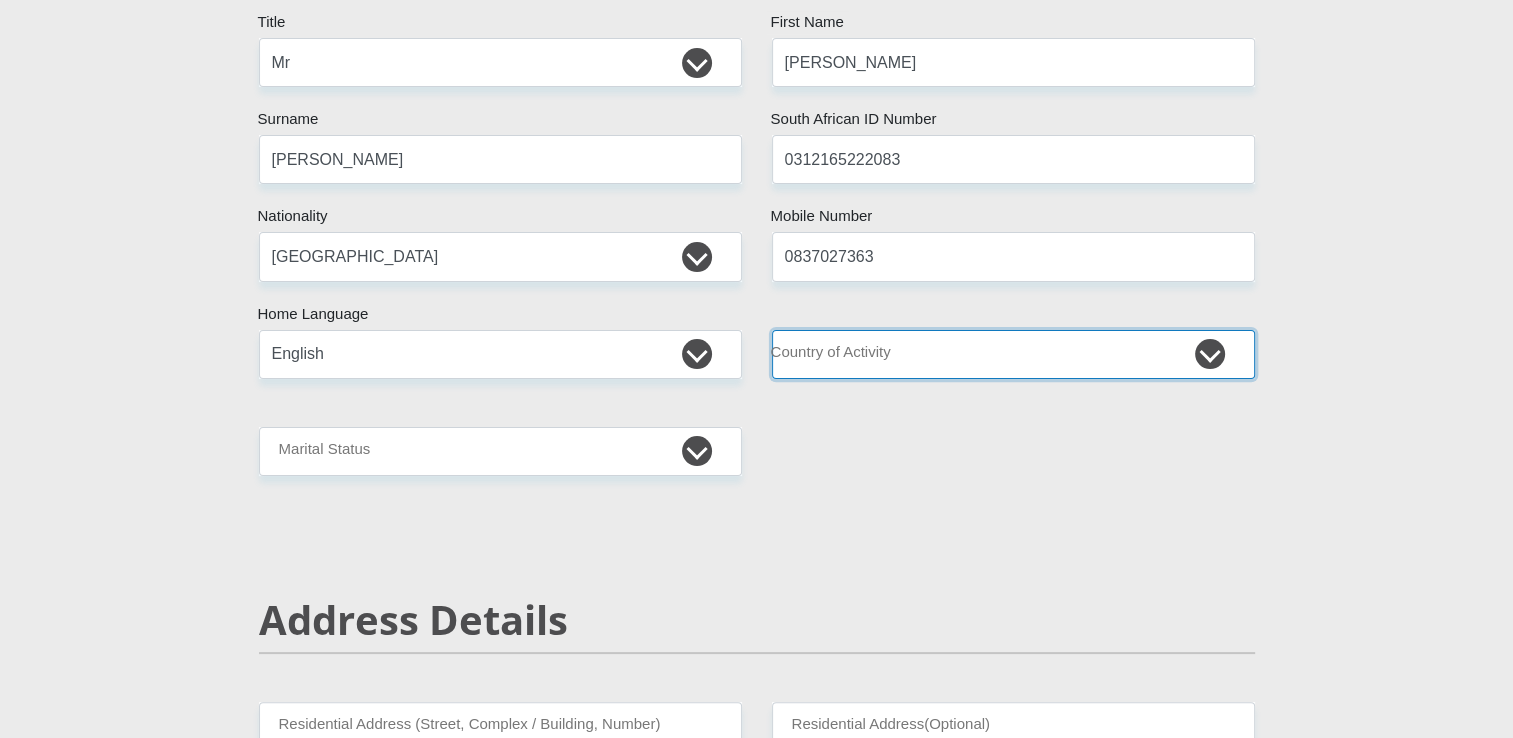 click on "South Africa
Afghanistan
Aland Islands
Albania
Algeria
America Samoa
American Virgin Islands
Andorra
Angola
Anguilla
Antarctica
Antigua and Barbuda
Argentina
Armenia
Aruba
Ascension Island
Australia
Austria
Azerbaijan
Chad" at bounding box center [1013, 354] 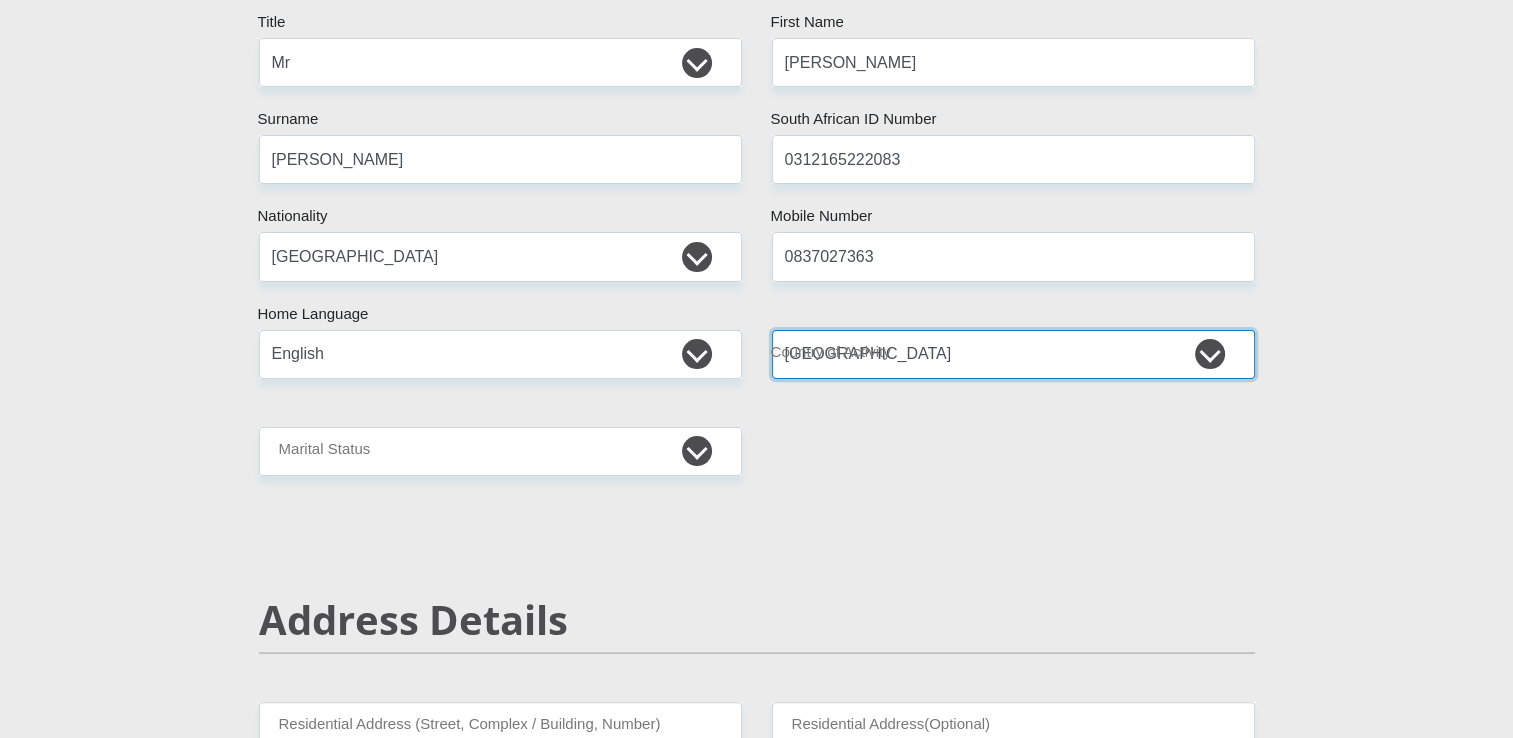 click on "South Africa
Afghanistan
Aland Islands
Albania
Algeria
America Samoa
American Virgin Islands
Andorra
Angola
Anguilla
Antarctica
Antigua and Barbuda
Argentina
Armenia
Aruba
Ascension Island
Australia
Austria
Azerbaijan
Chad" at bounding box center (1013, 354) 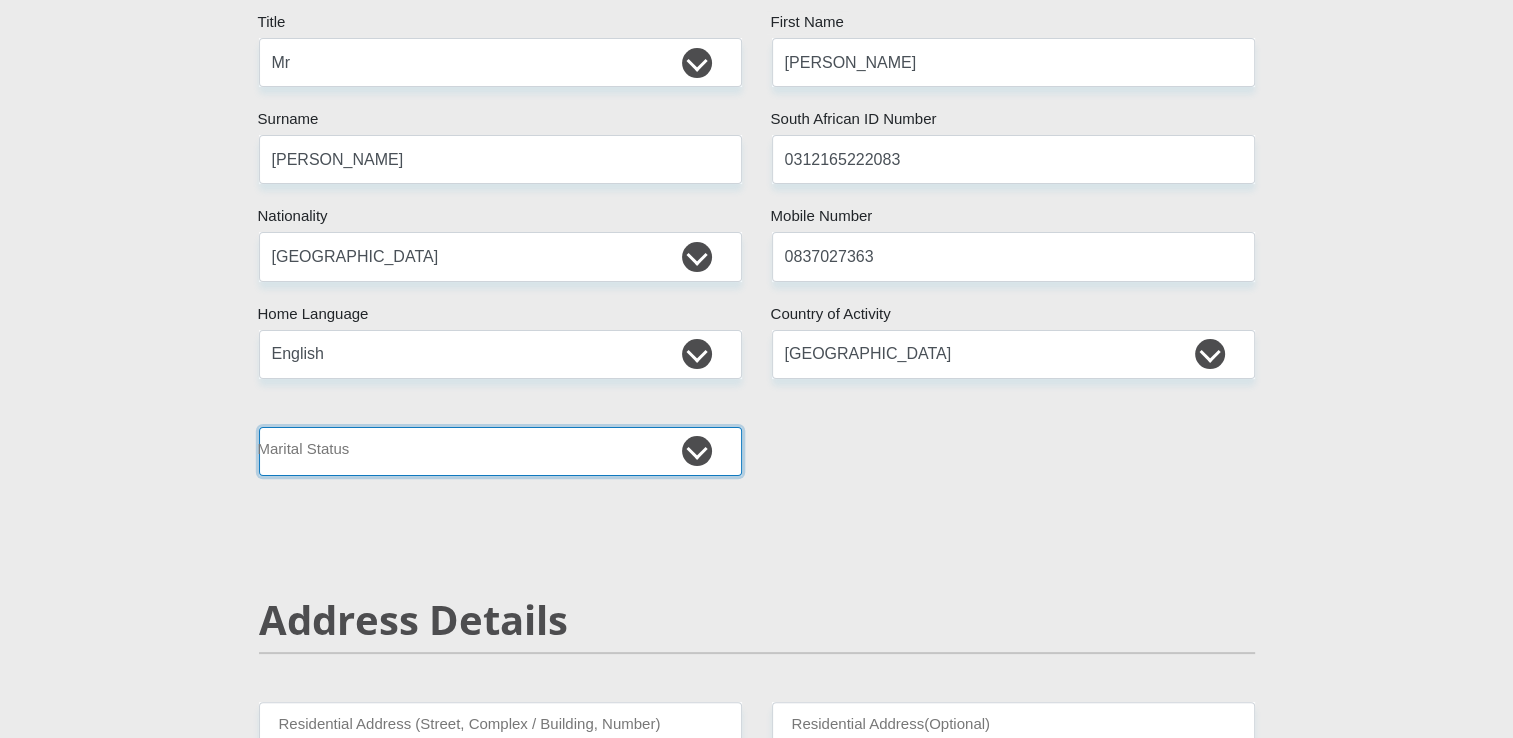 click on "Married ANC
Single
Divorced
Widowed
Married COP or Customary Law" at bounding box center (500, 451) 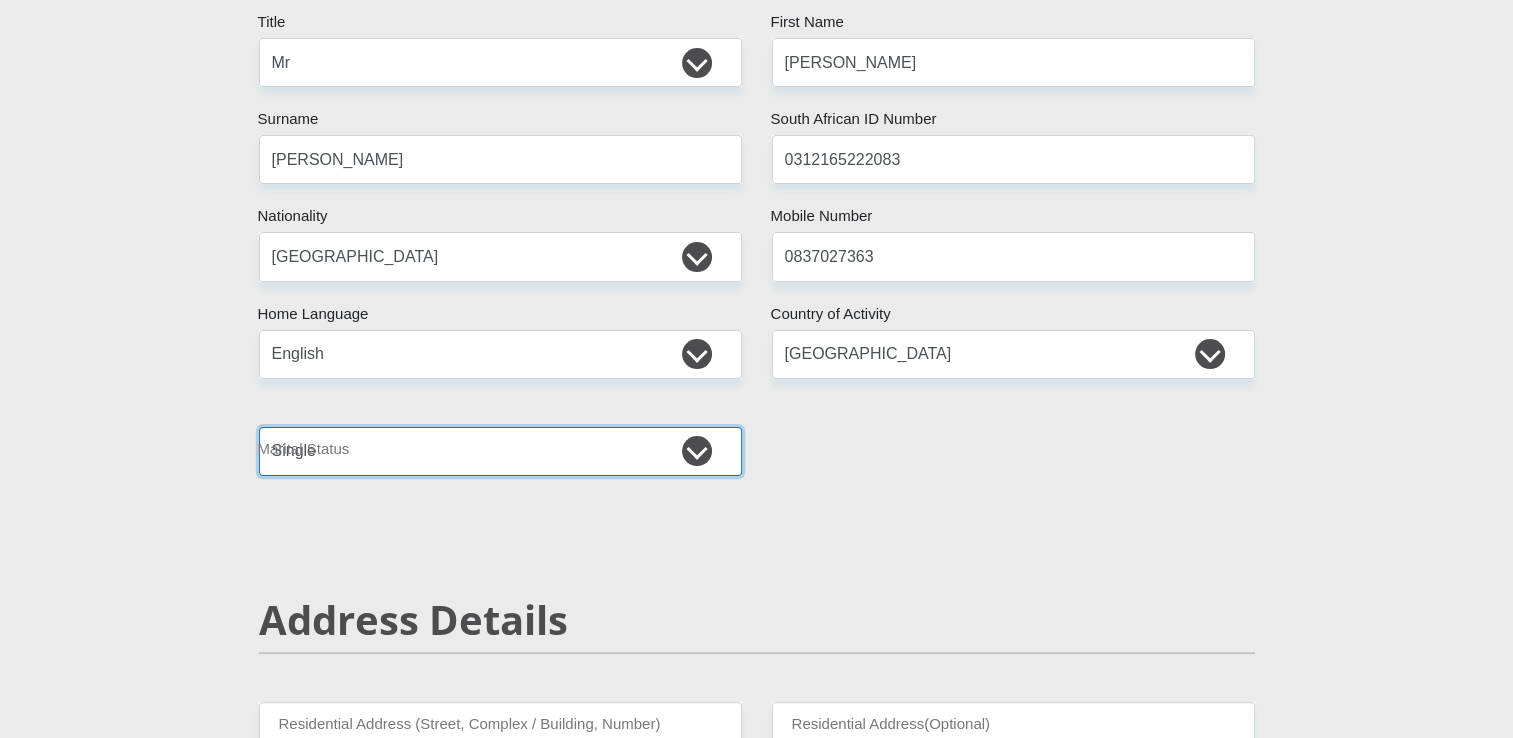 click on "Married ANC
Single
Divorced
Widowed
Married COP or Customary Law" at bounding box center (500, 451) 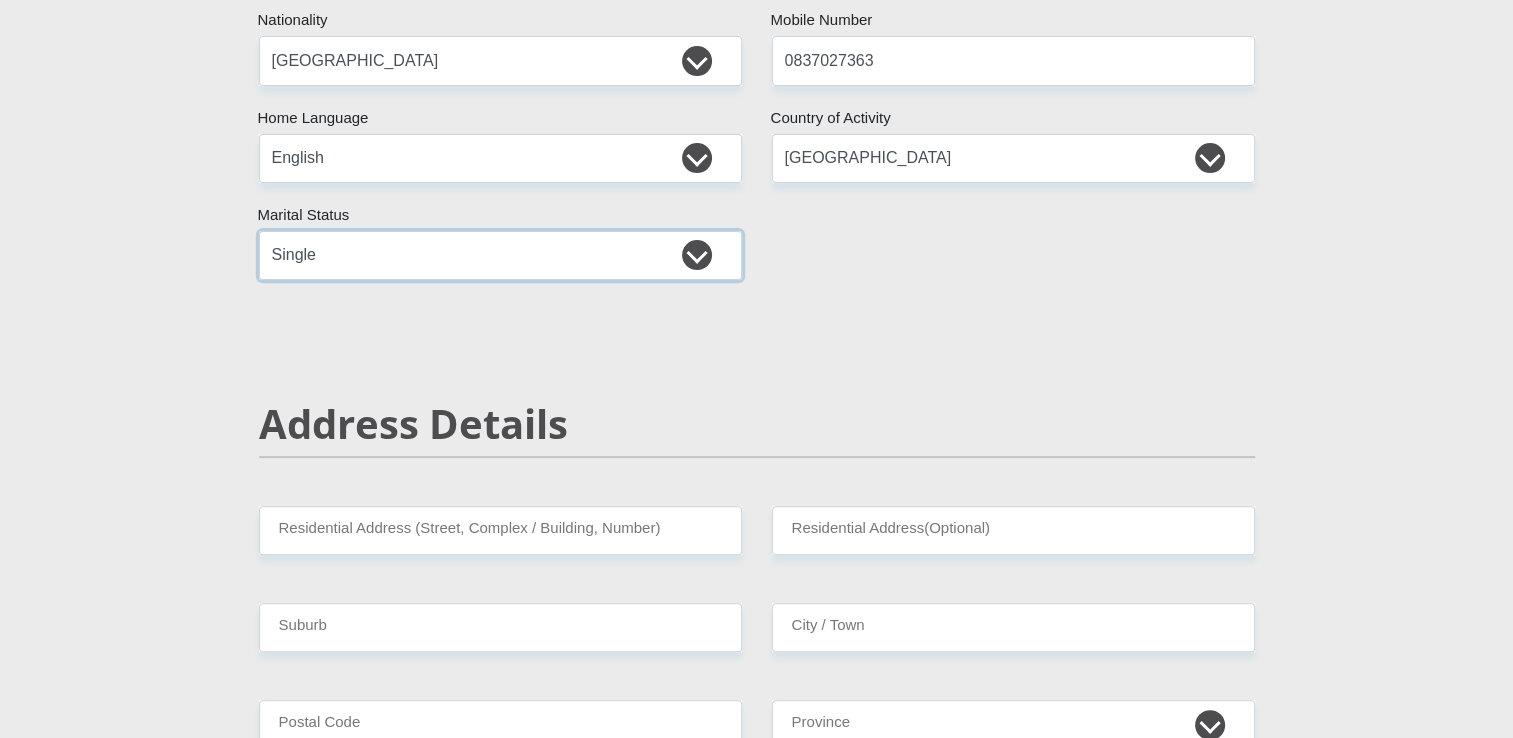 scroll, scrollTop: 500, scrollLeft: 0, axis: vertical 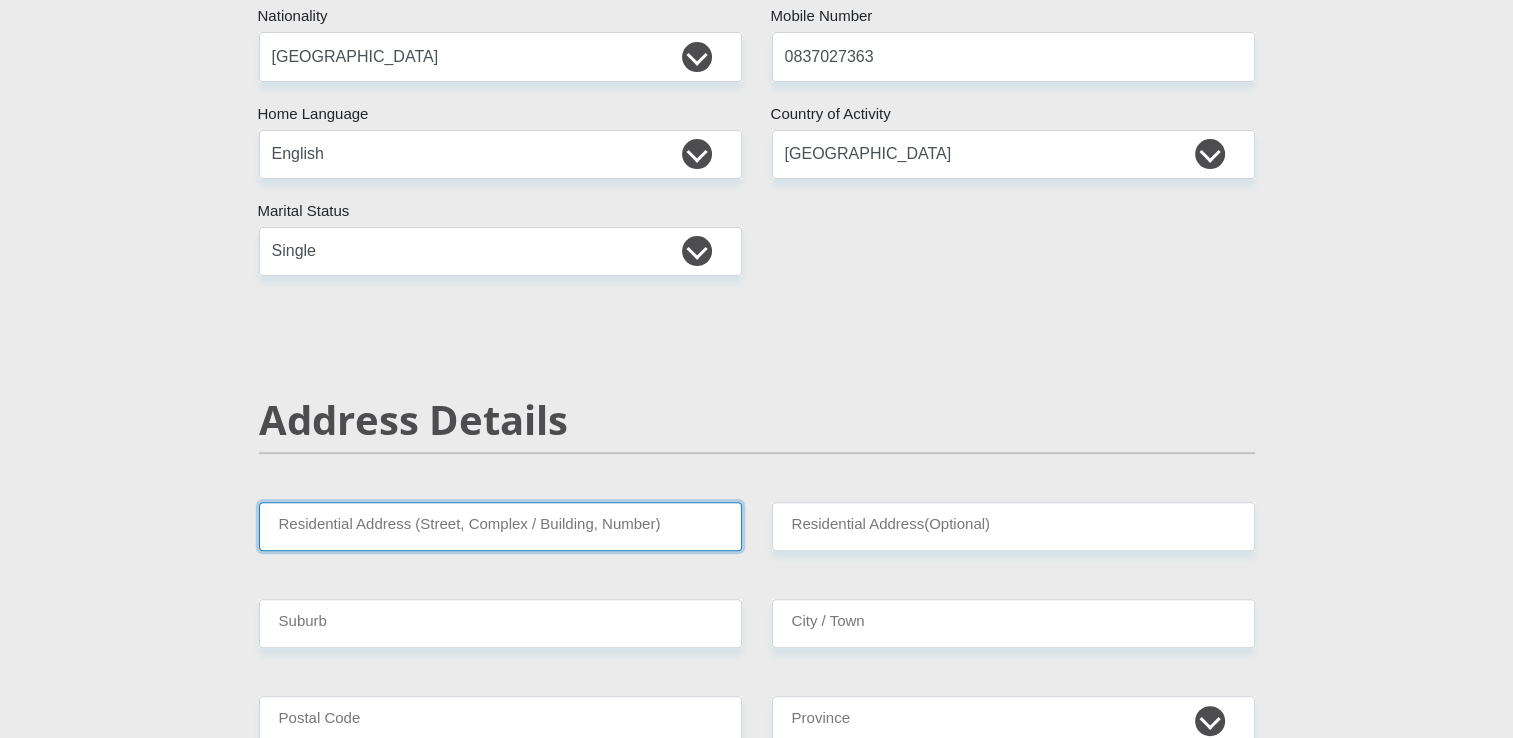 click on "Residential Address (Street, Complex / Building, Number)" at bounding box center [500, 526] 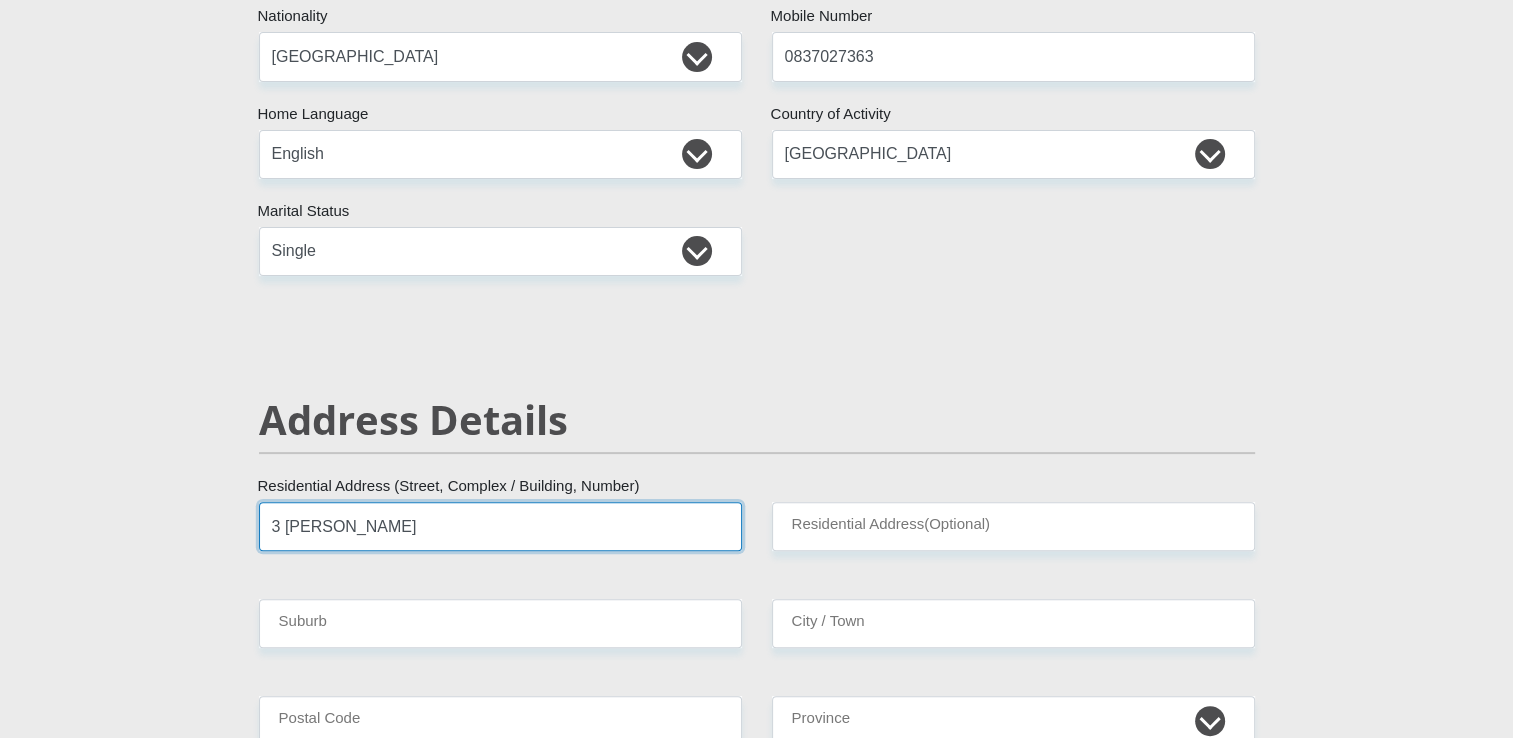type on "Malabar" 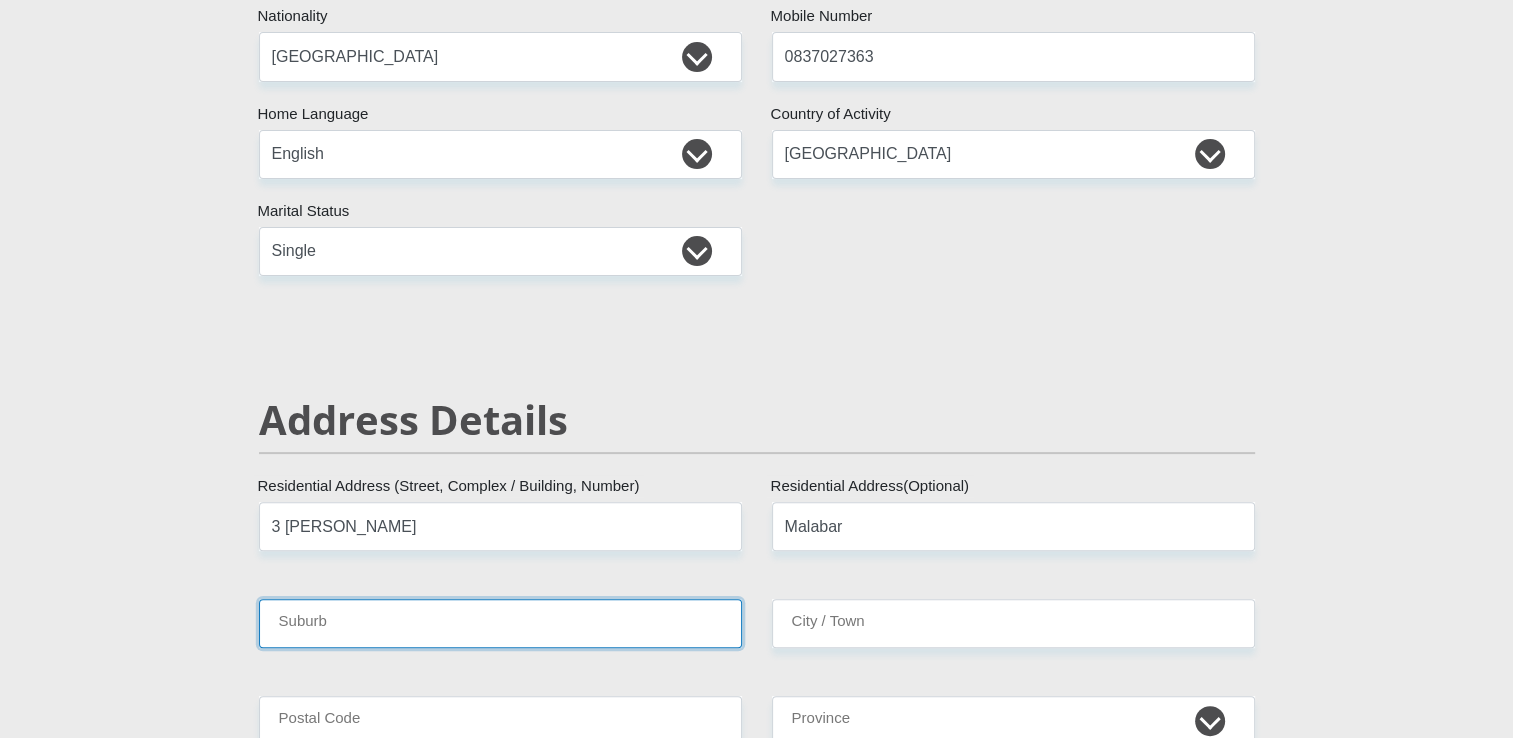 type on "Gqeberha" 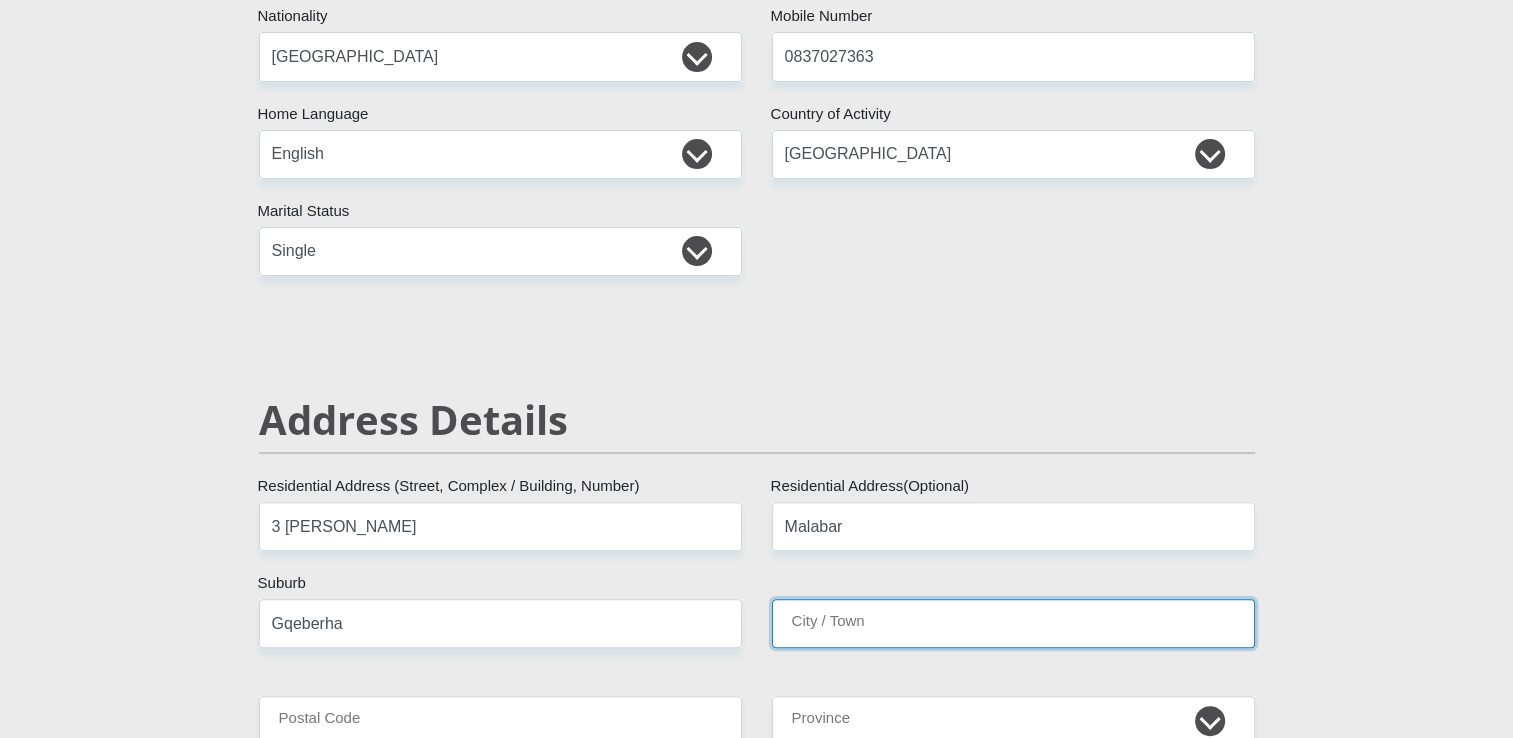 type on "Gqeberha" 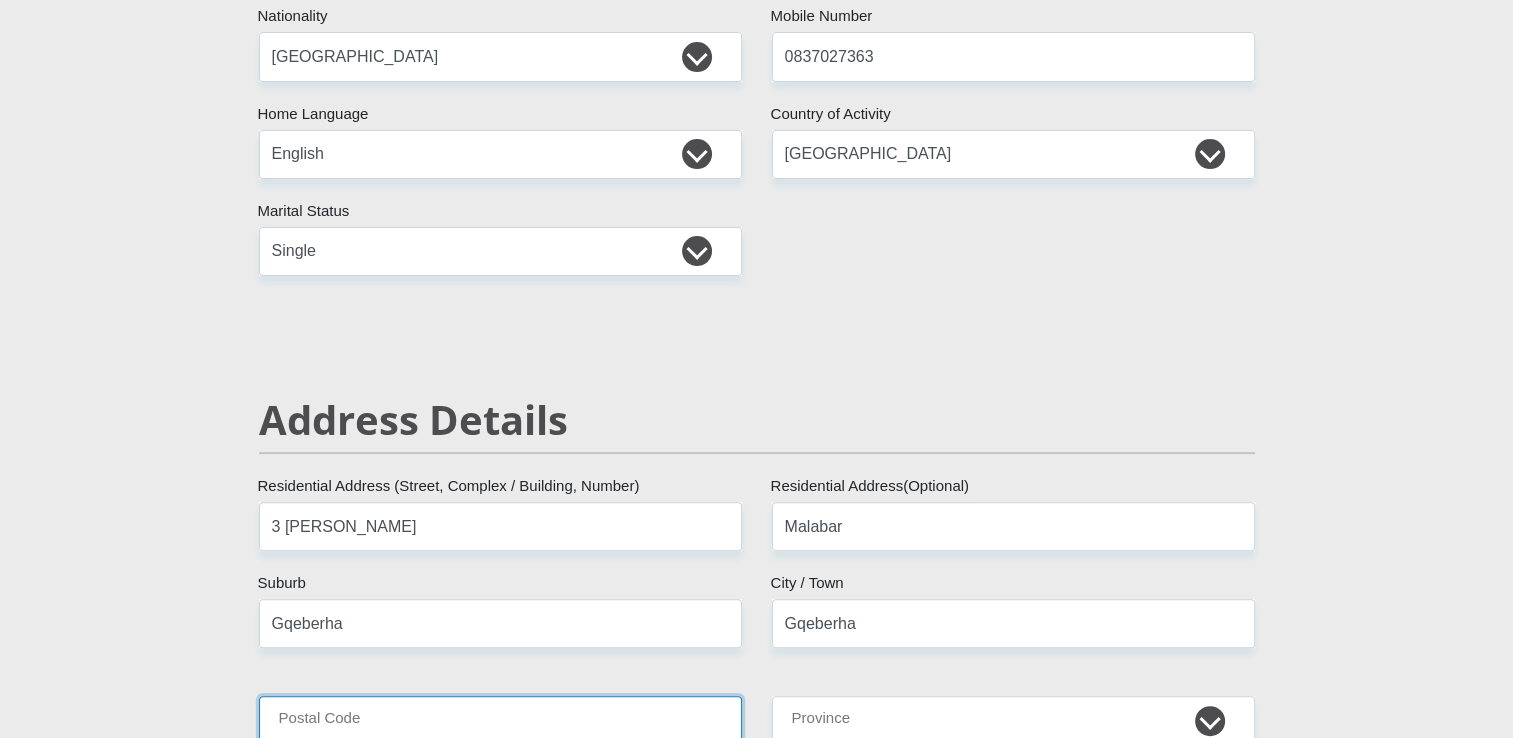 type on "6020" 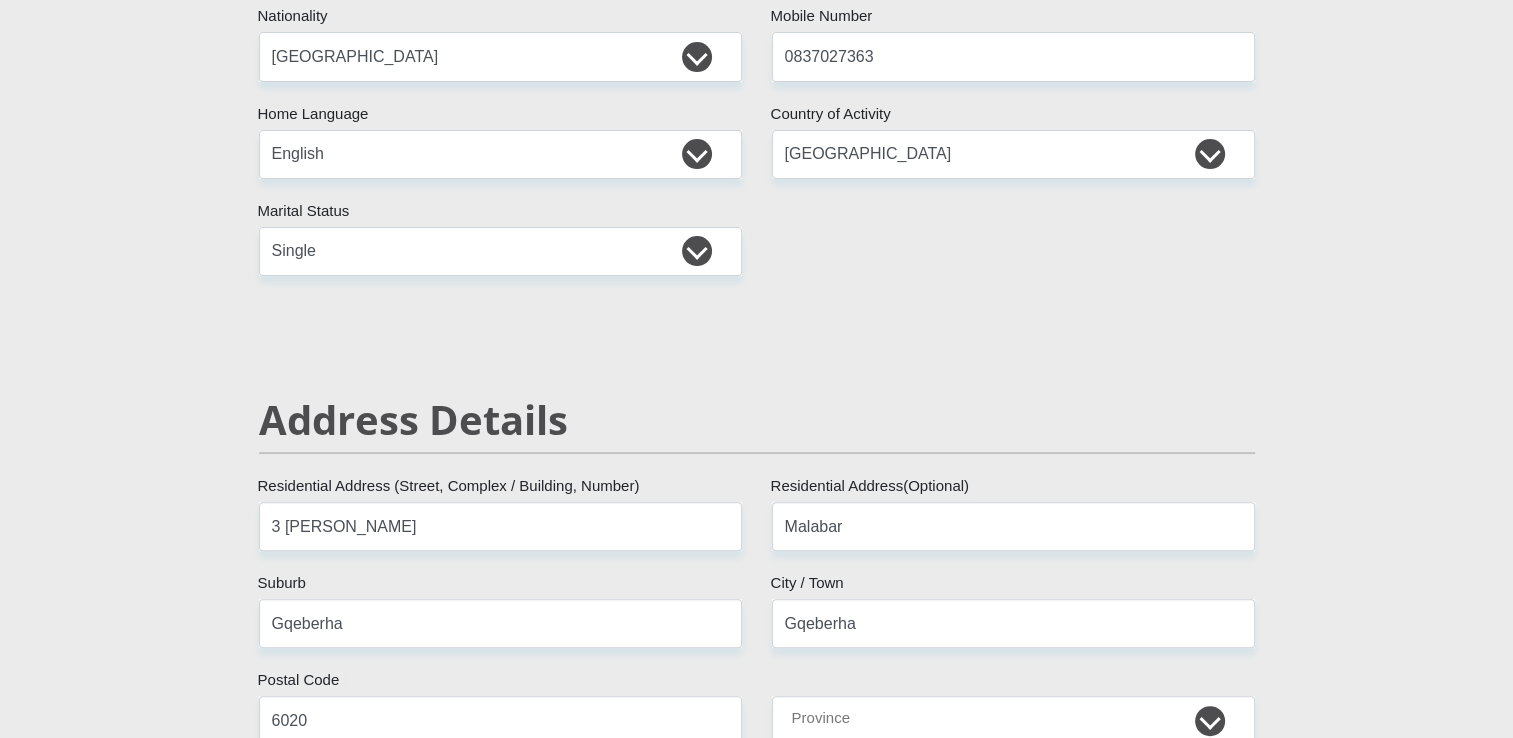 type on "kylejoshuafrank16@gmail.com" 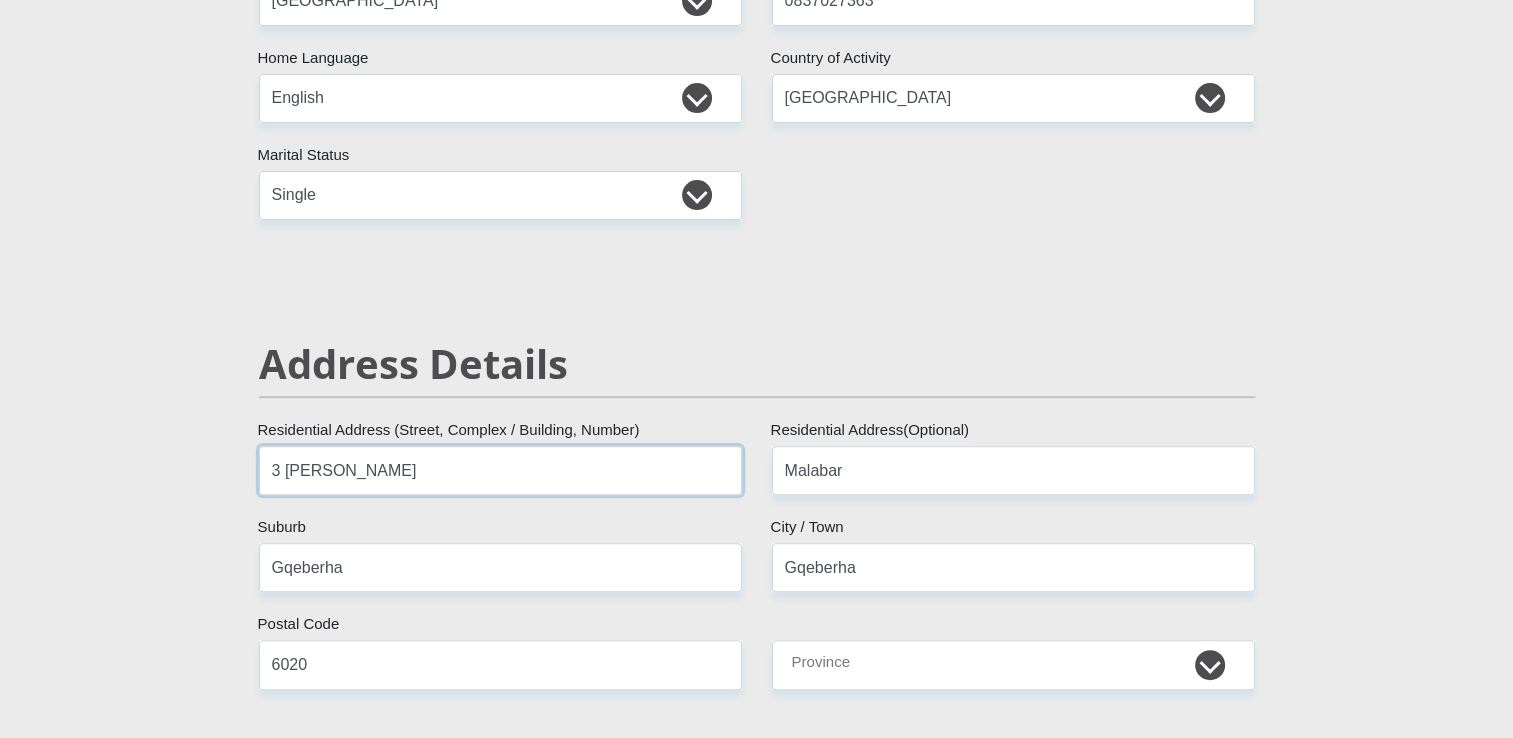 scroll, scrollTop: 700, scrollLeft: 0, axis: vertical 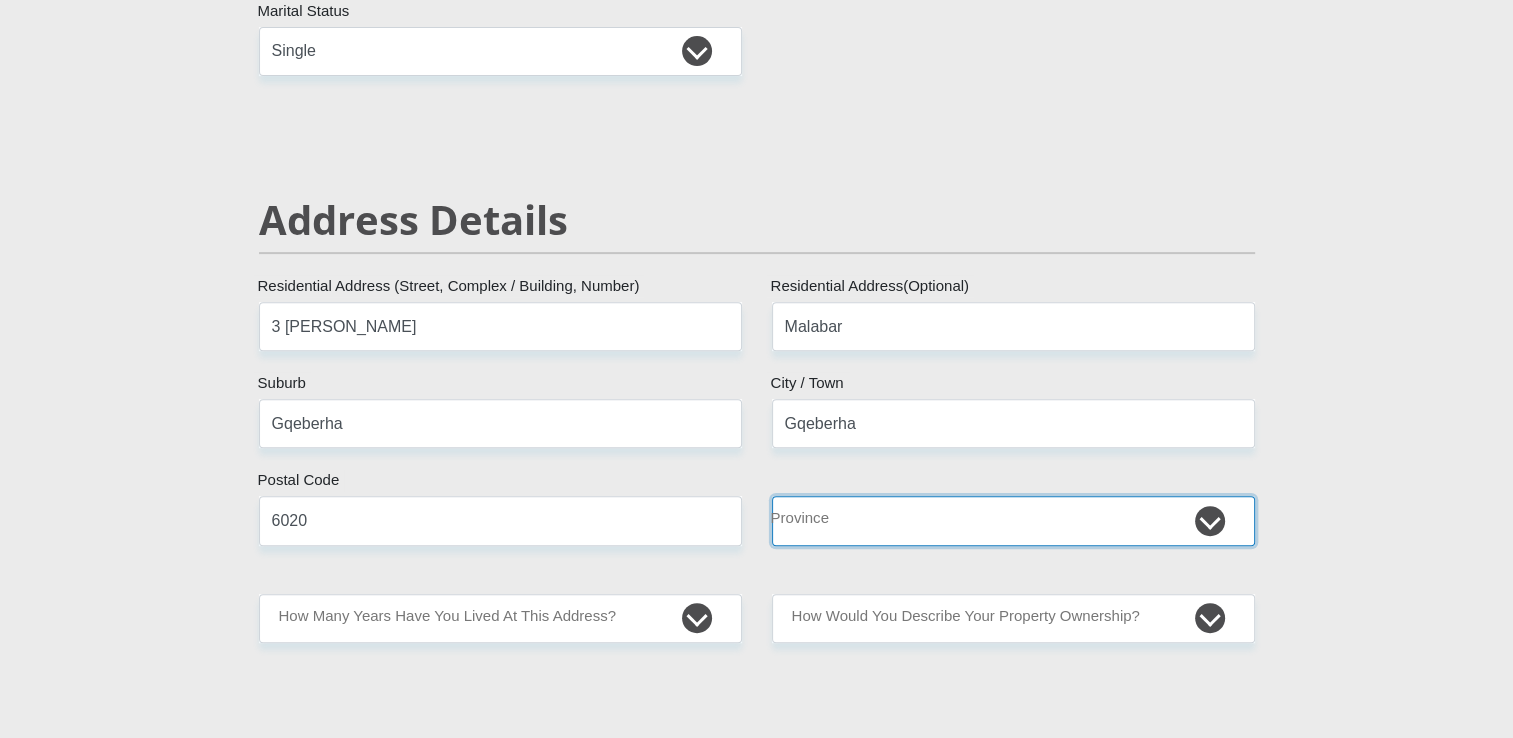 click on "Eastern Cape
Free State
Gauteng
KwaZulu-Natal
Limpopo
Mpumalanga
Northern Cape
North West
Western Cape" at bounding box center (1013, 520) 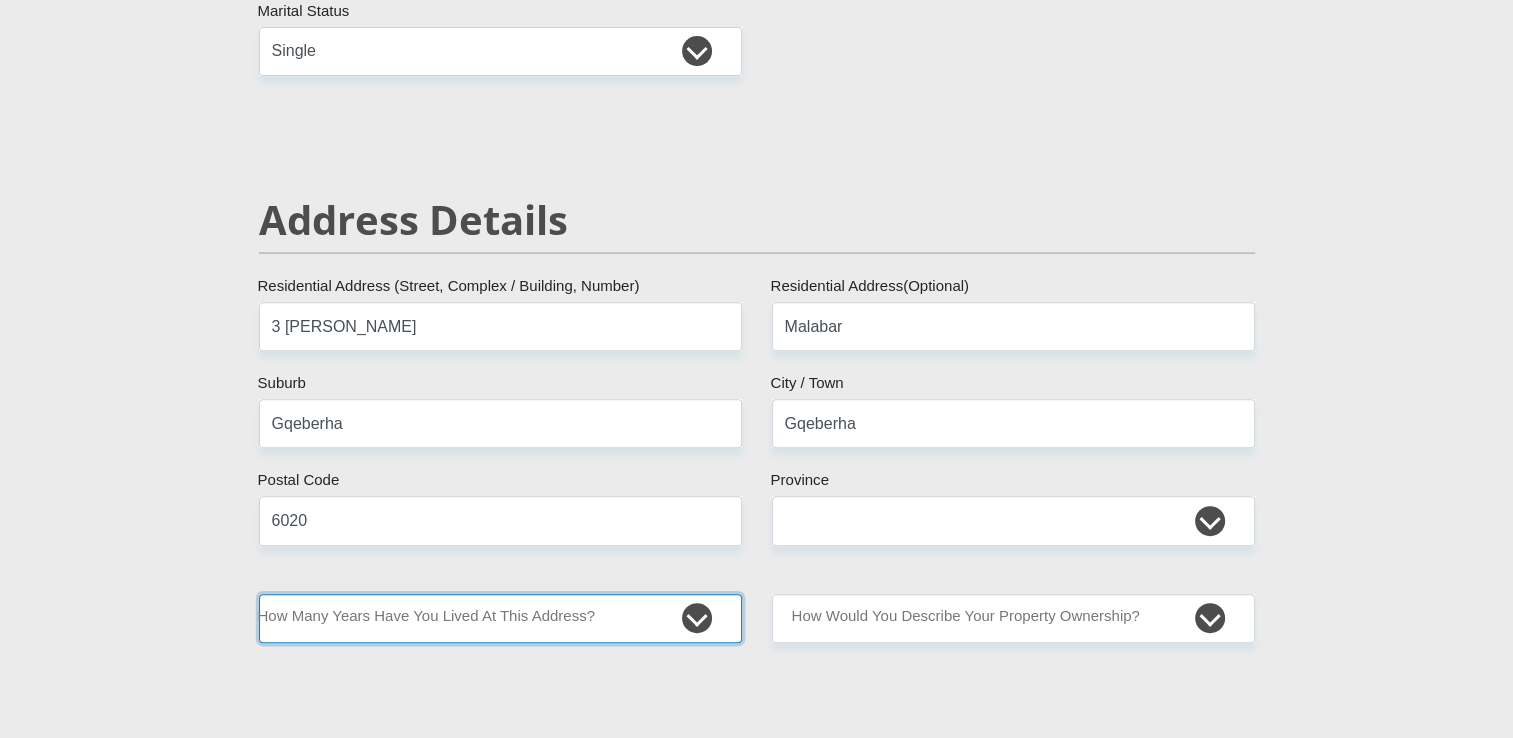 click on "less than 1 year
1-3 years
3-5 years
5+ years" at bounding box center [500, 618] 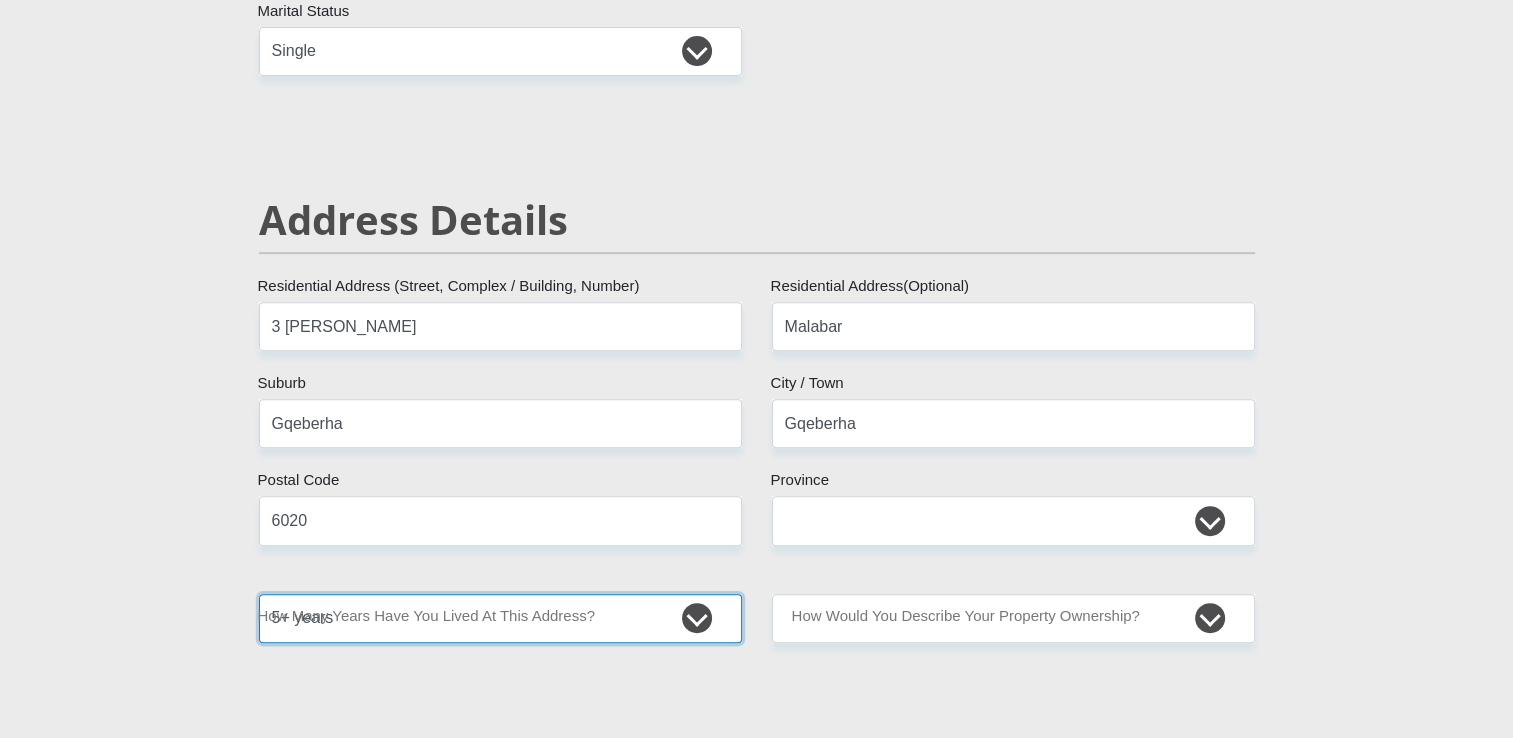 click on "less than 1 year
1-3 years
3-5 years
5+ years" at bounding box center [500, 618] 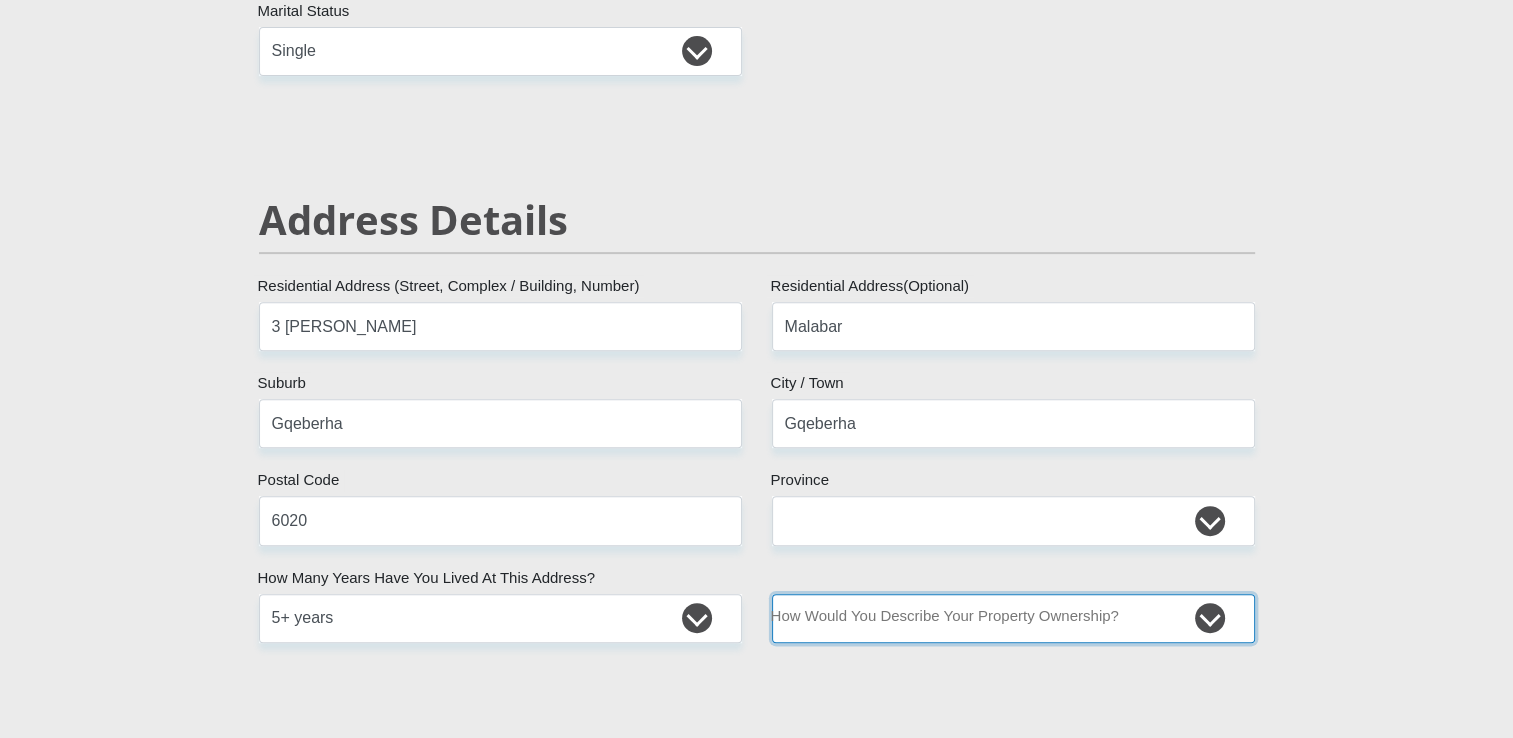 click on "Owned
Rented
Family Owned
Company Dwelling" at bounding box center (1013, 618) 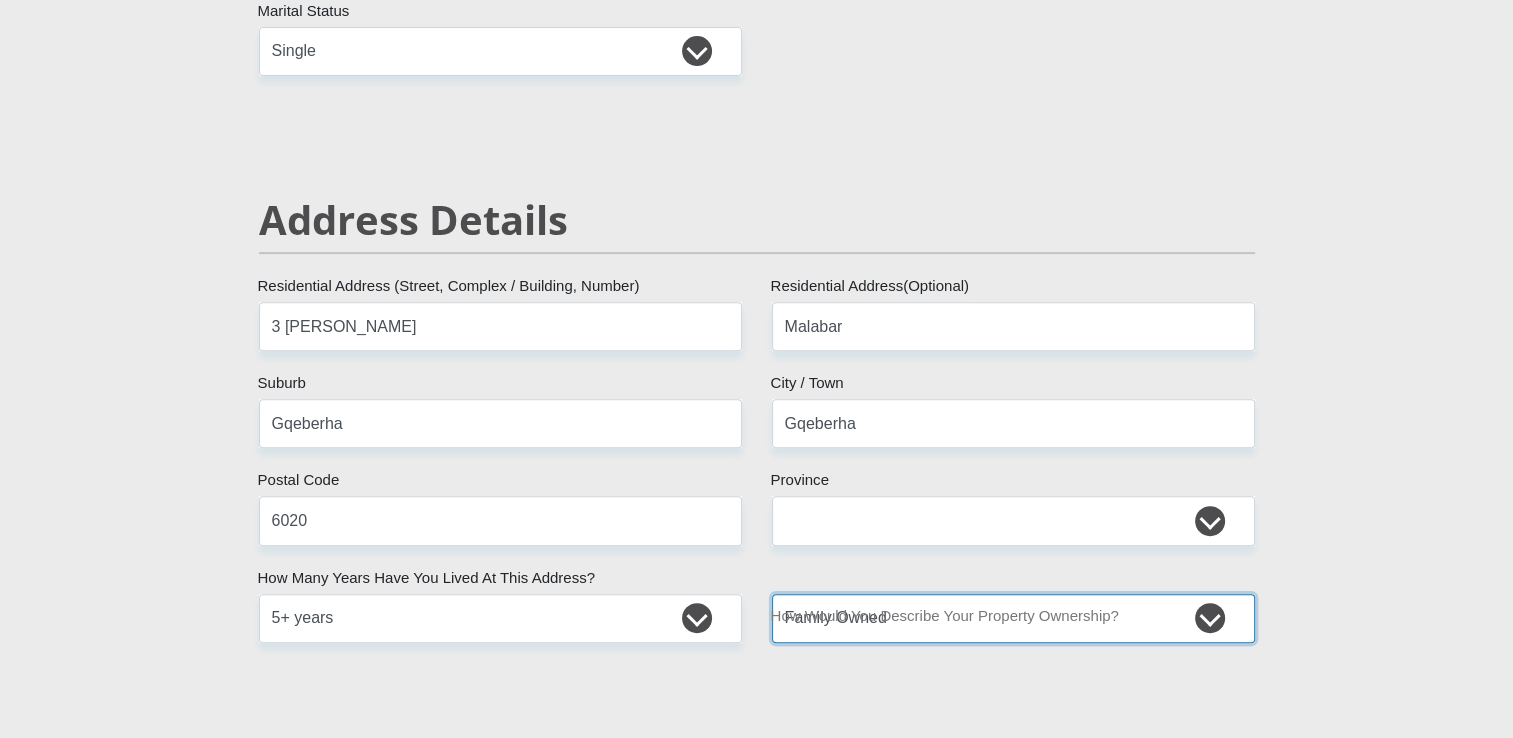 click on "Owned
Rented
Family Owned
Company Dwelling" at bounding box center [1013, 618] 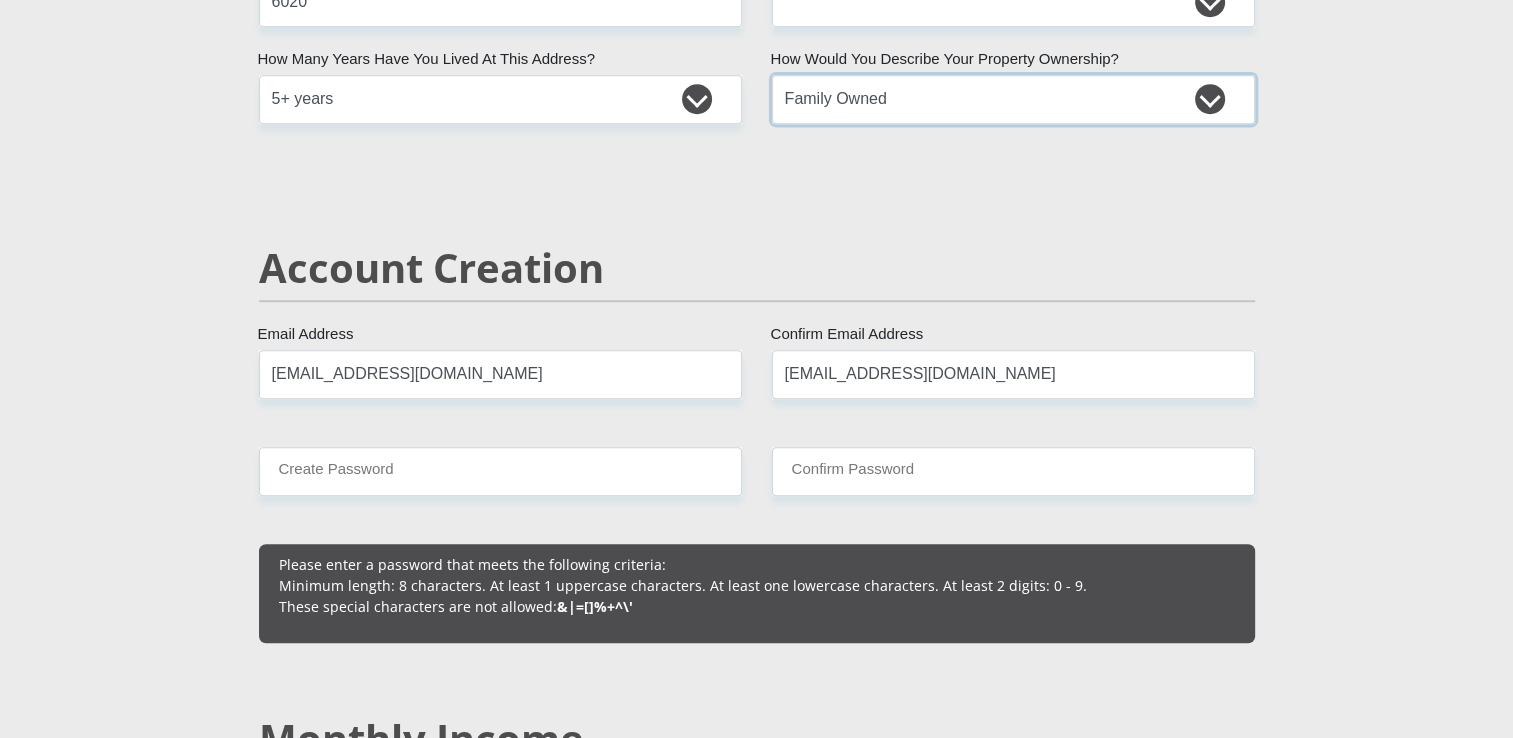 scroll, scrollTop: 1300, scrollLeft: 0, axis: vertical 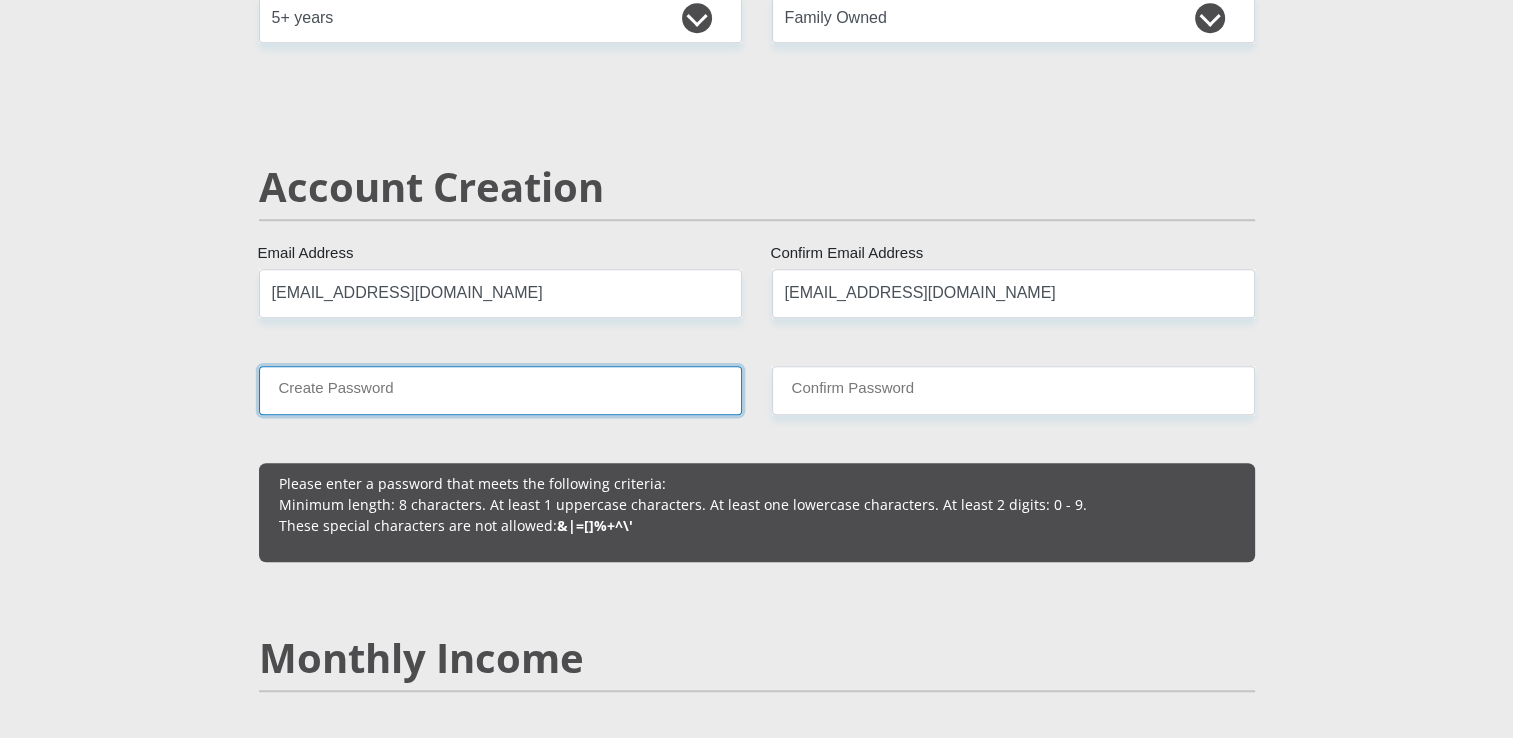 click on "Create Password" at bounding box center [500, 390] 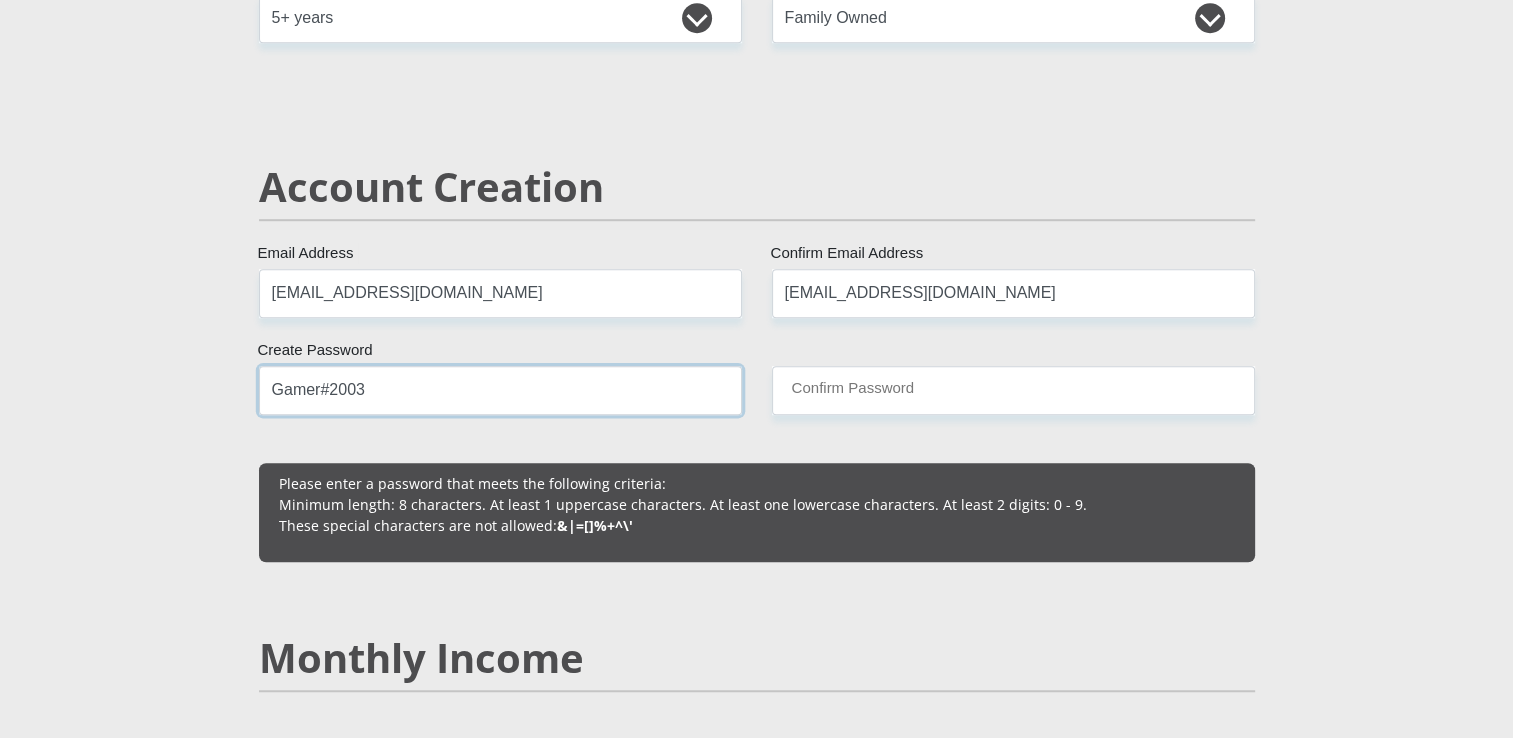 type on "Gamer#2003" 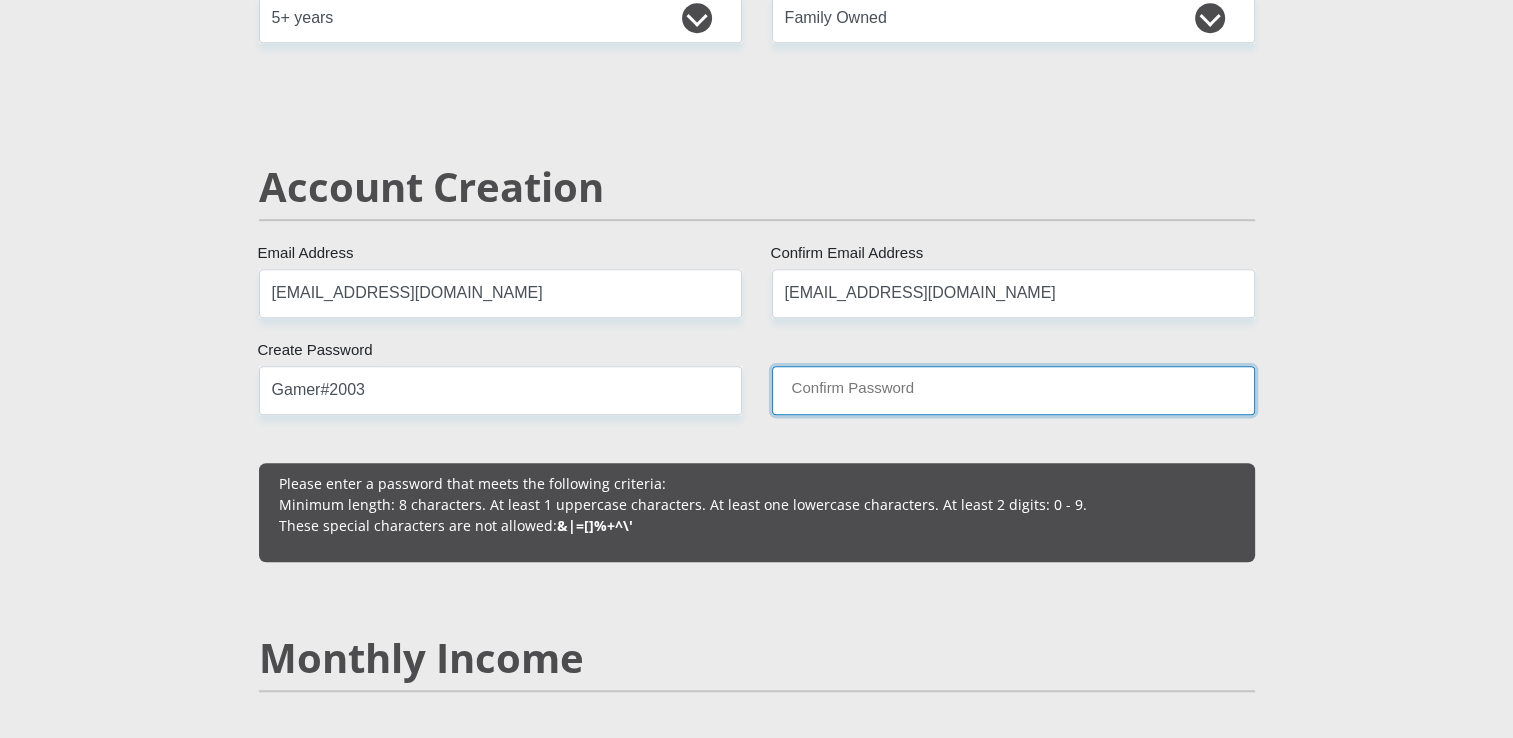 click on "Confirm Password" at bounding box center [1013, 390] 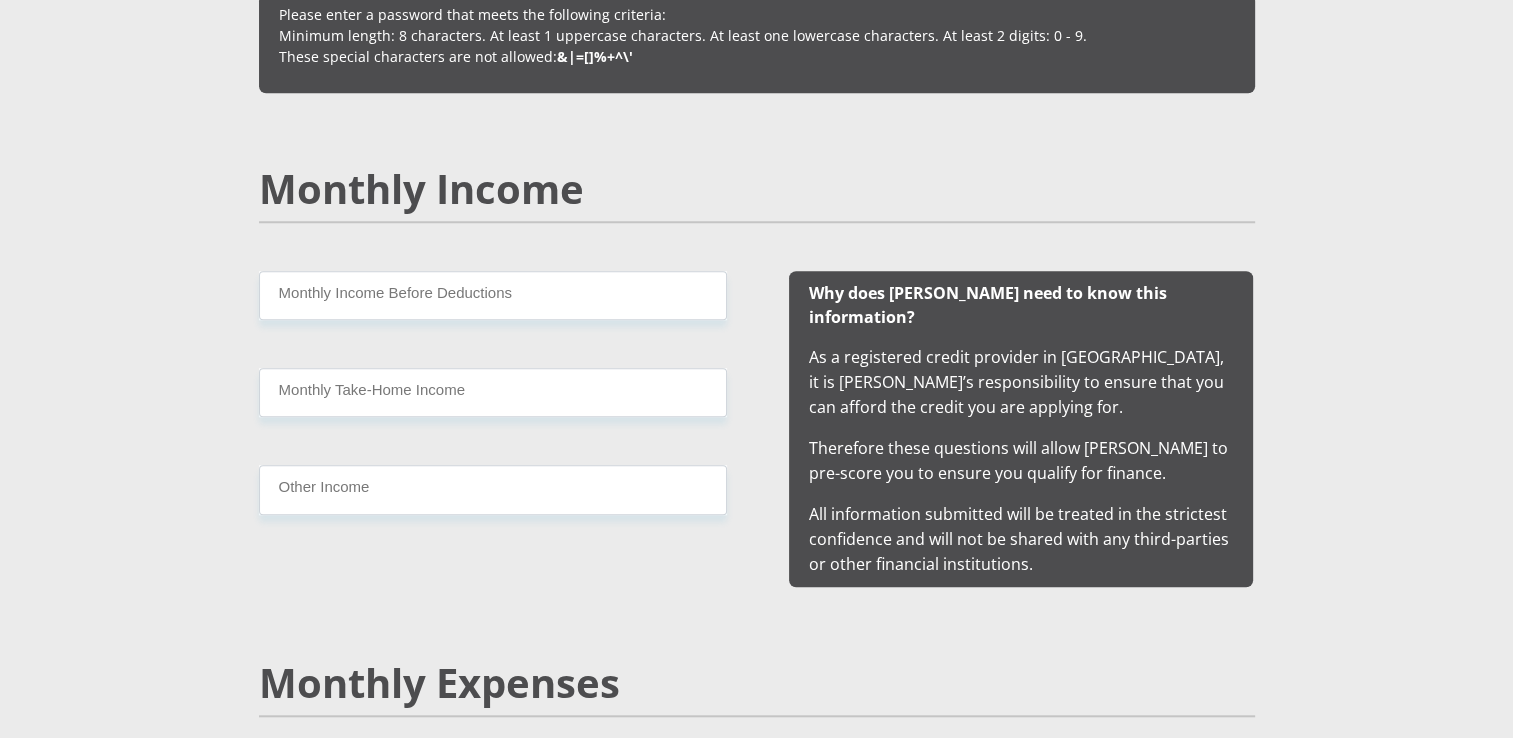scroll, scrollTop: 1800, scrollLeft: 0, axis: vertical 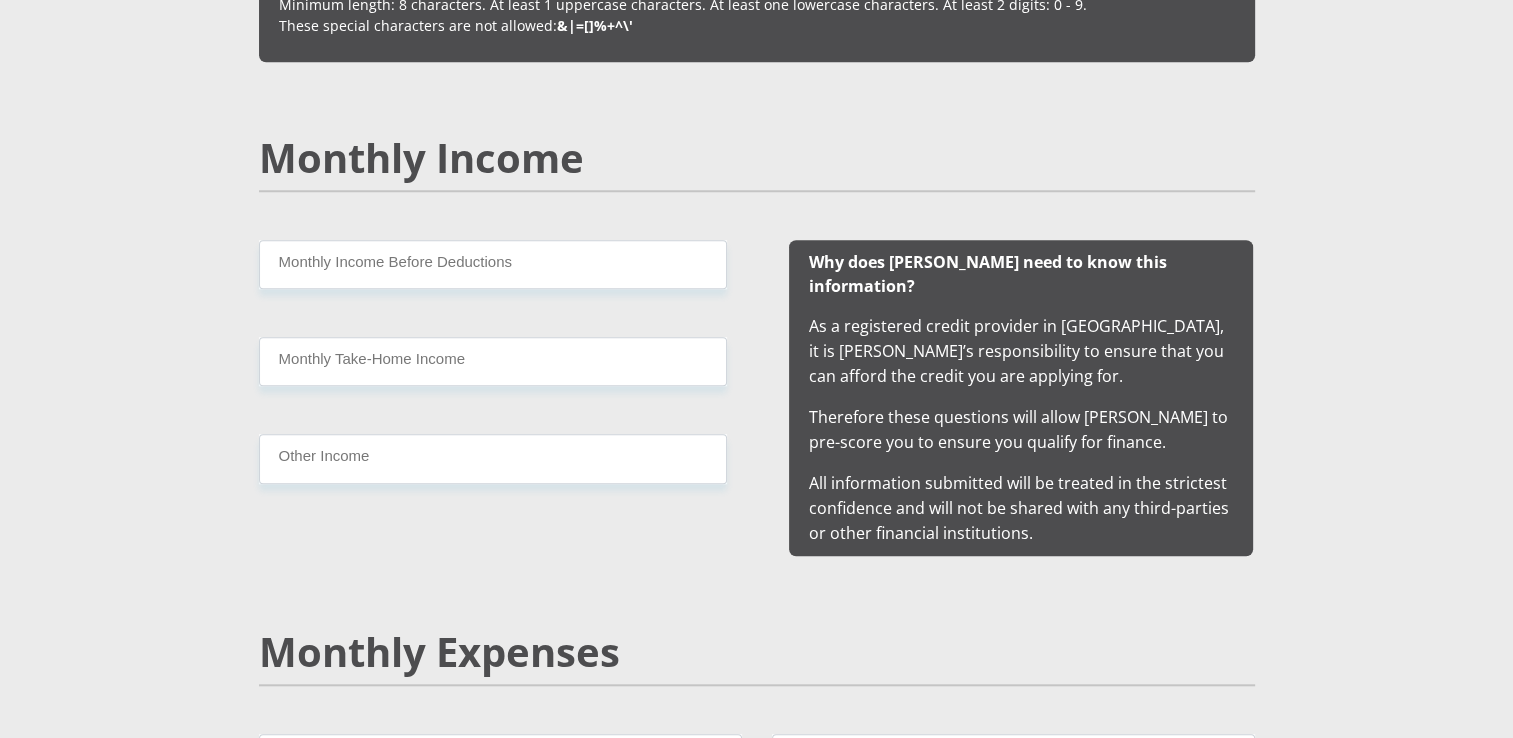 type on "Gamer#2003" 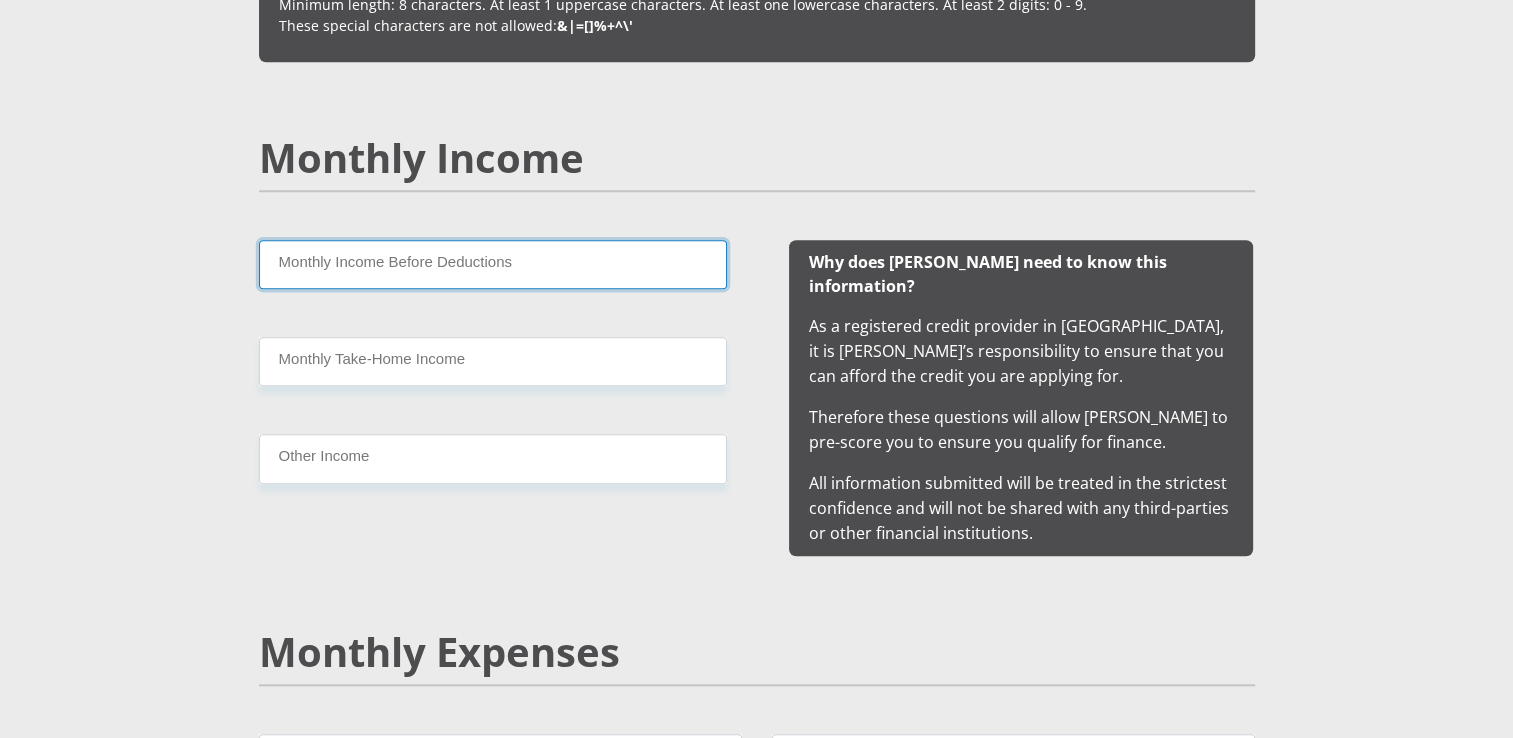 click on "Monthly Income Before Deductions" at bounding box center [493, 264] 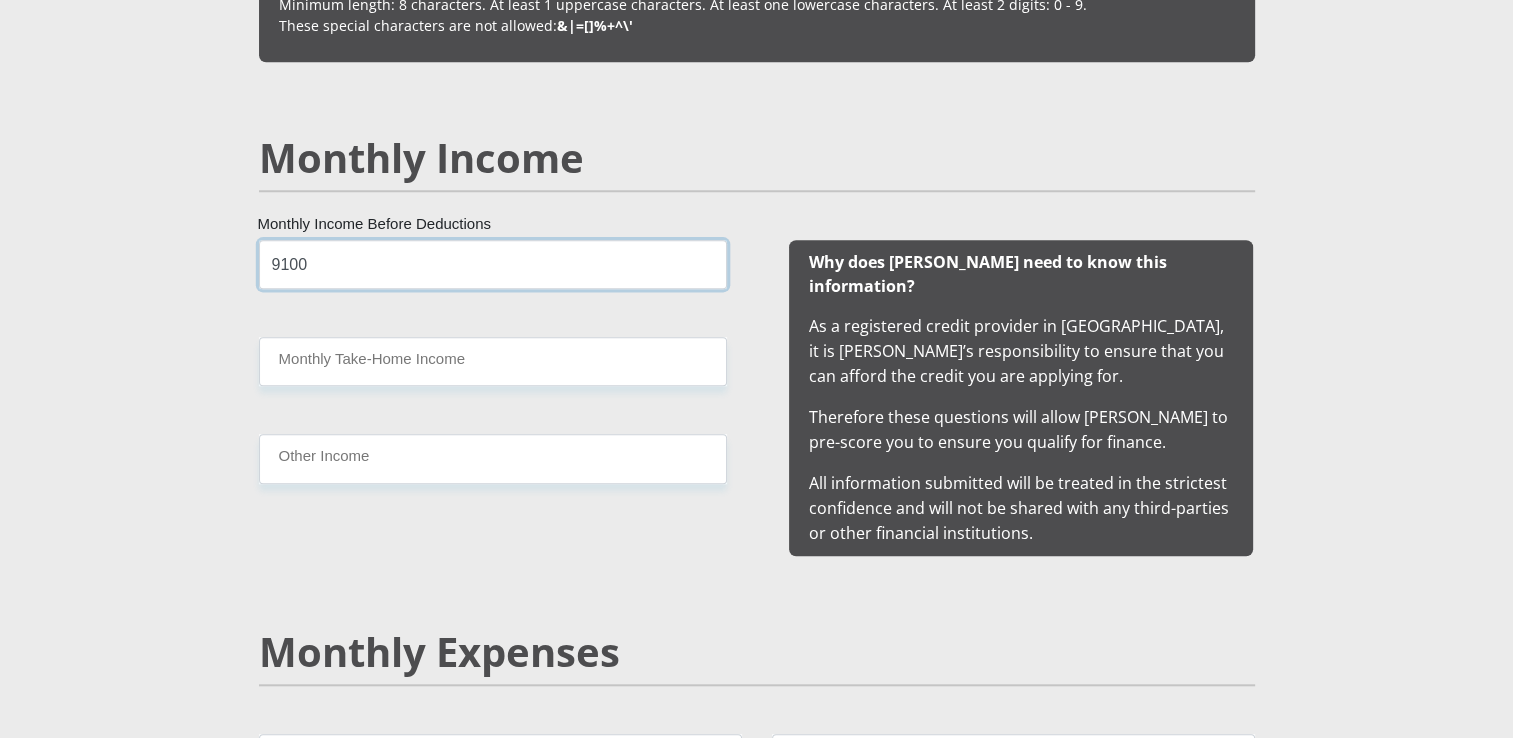 type on "9100" 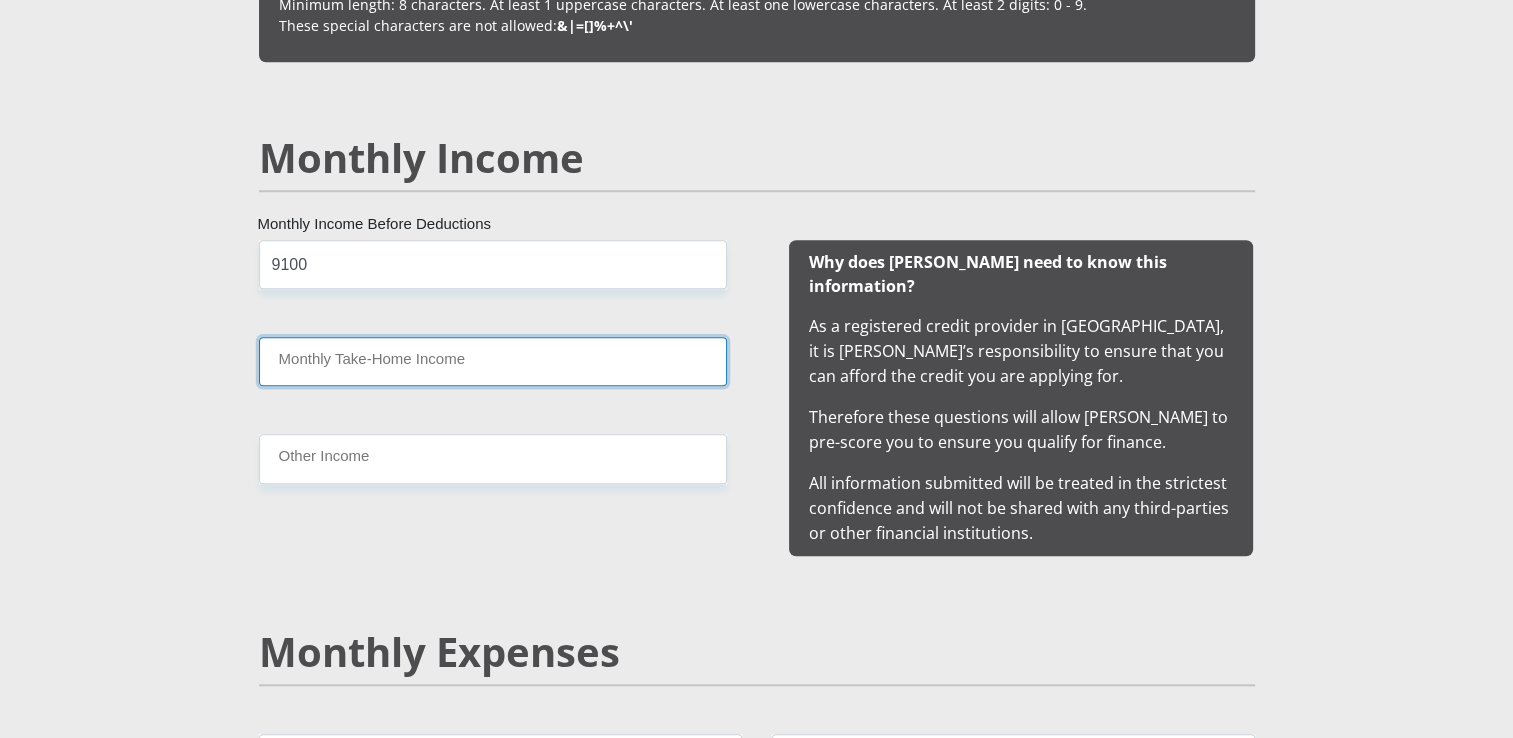 click on "Monthly Take-Home Income" at bounding box center [493, 361] 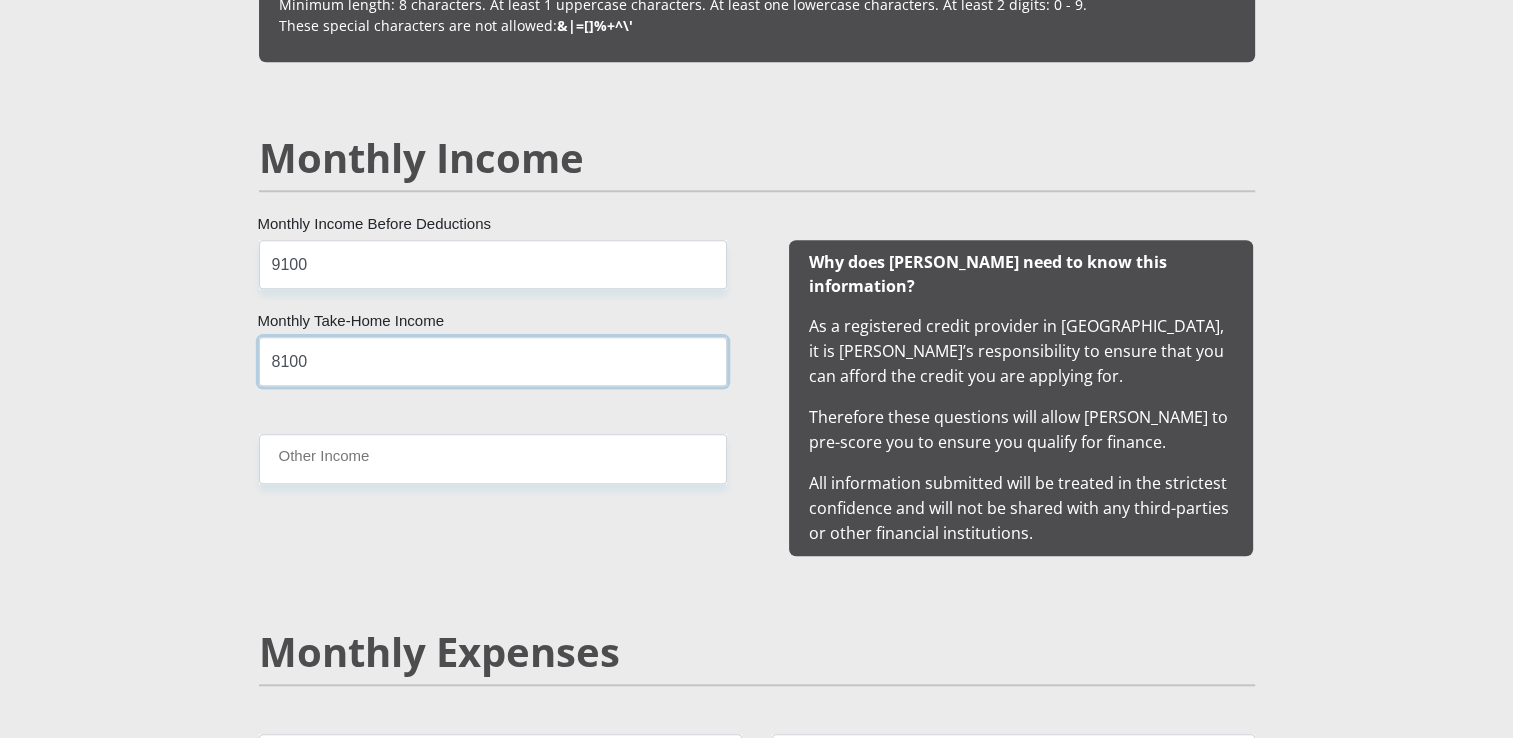 type on "8100" 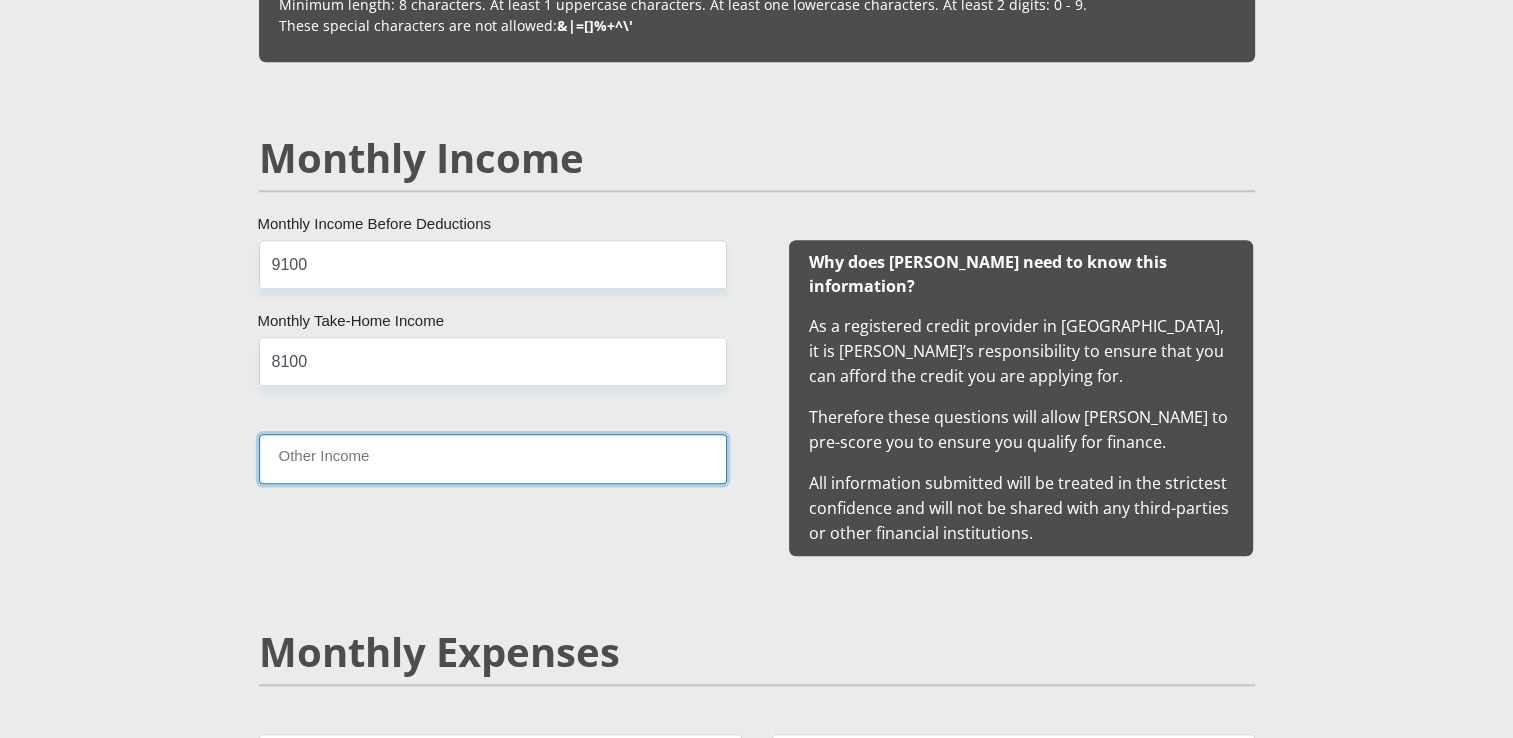 click on "Other Income" at bounding box center (493, 458) 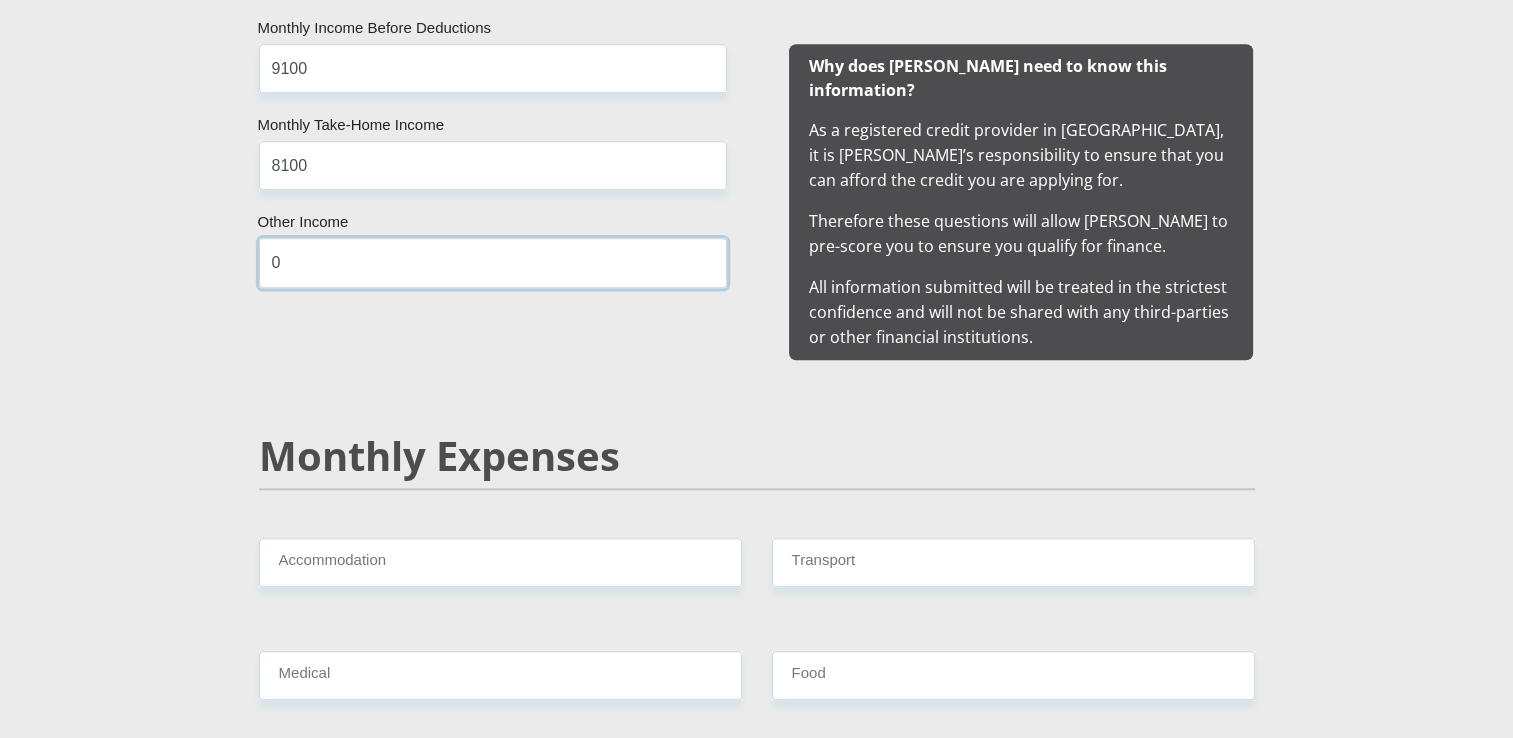 scroll, scrollTop: 2300, scrollLeft: 0, axis: vertical 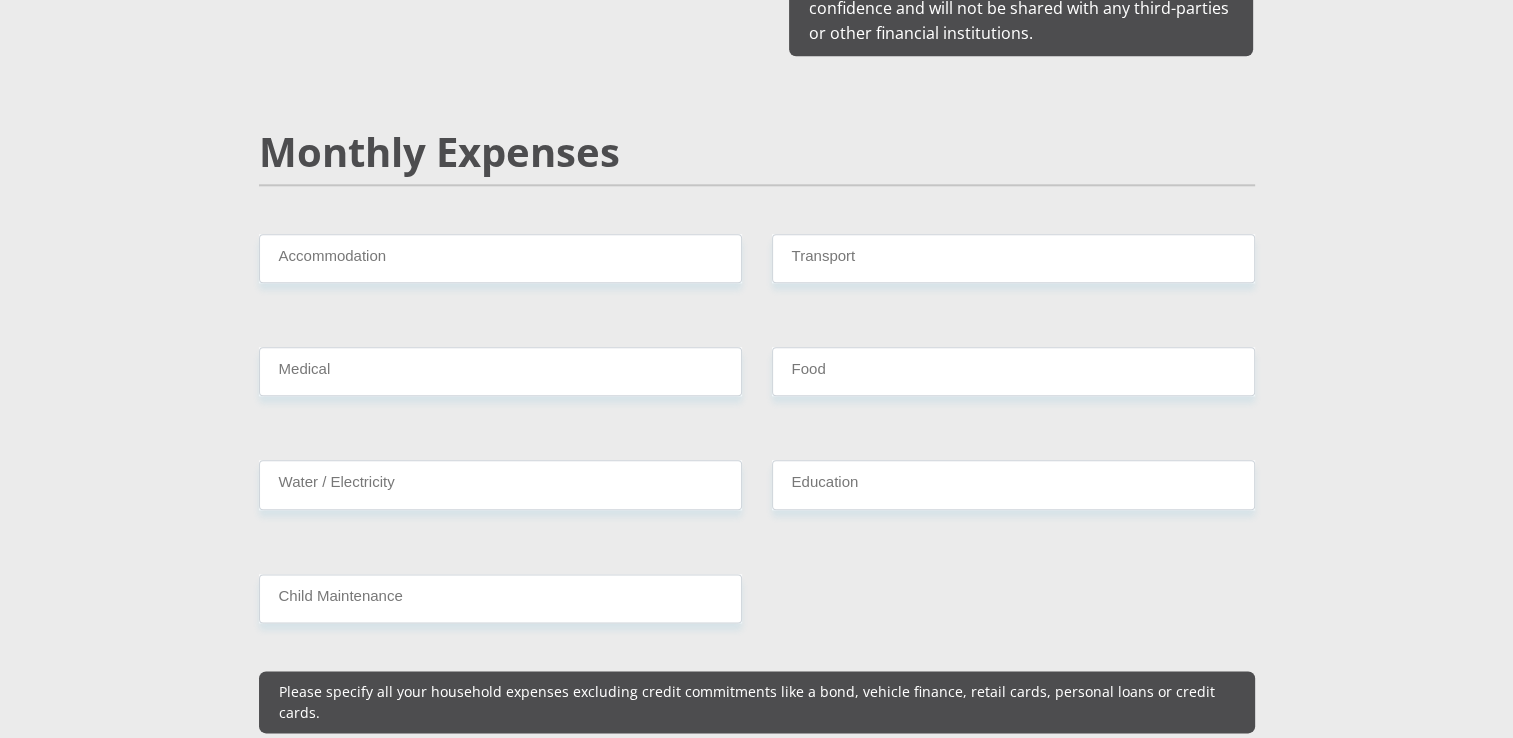 type on "0" 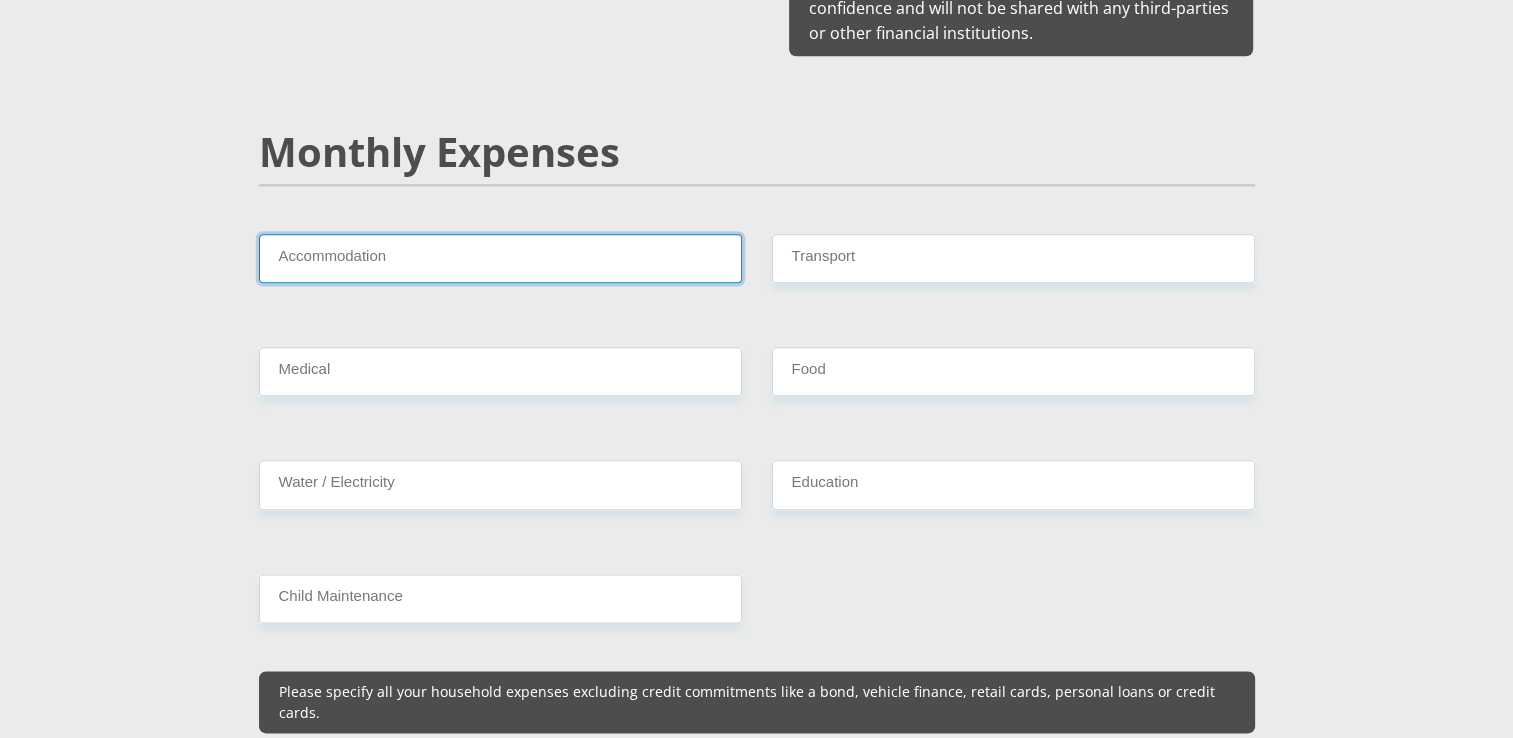 click on "Accommodation" at bounding box center [500, 258] 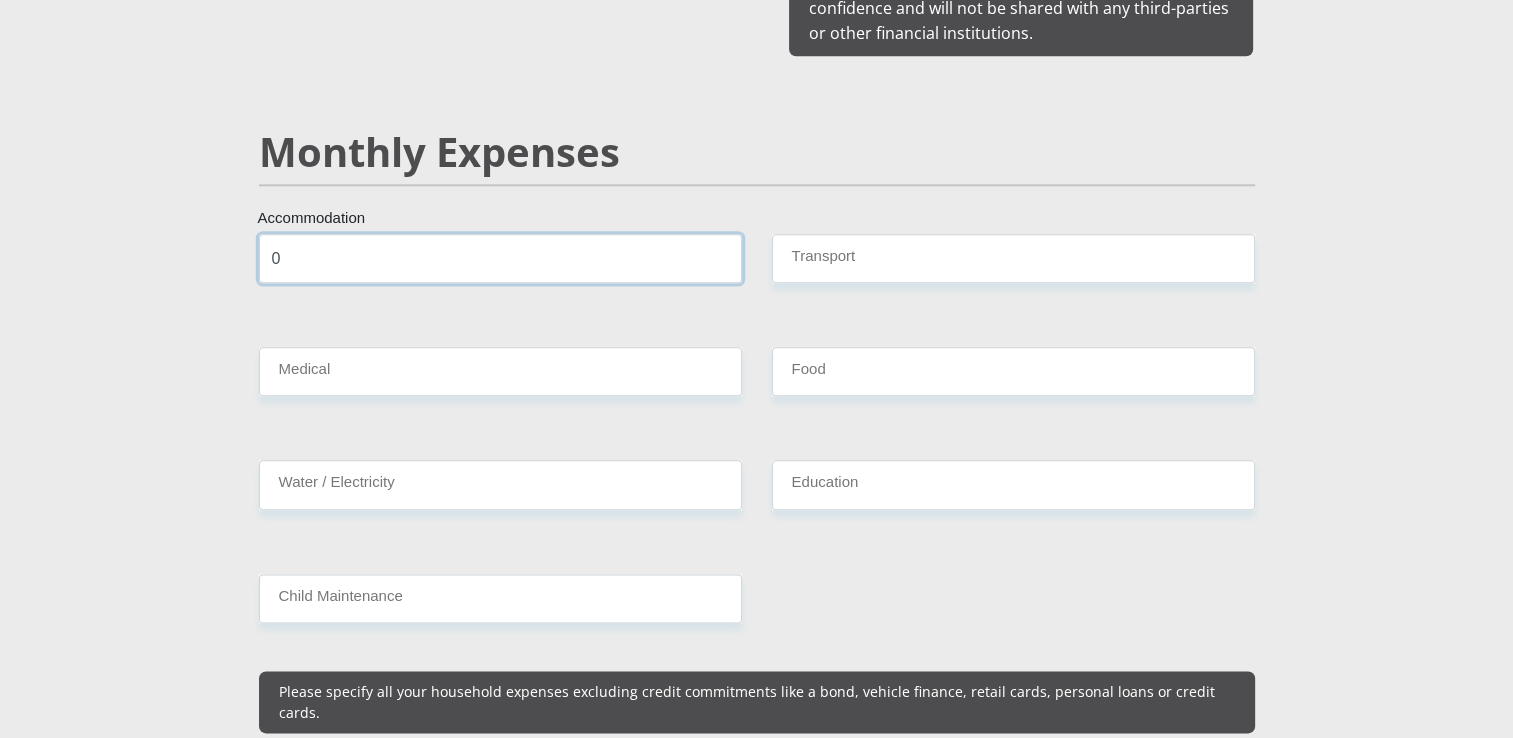 type on "0" 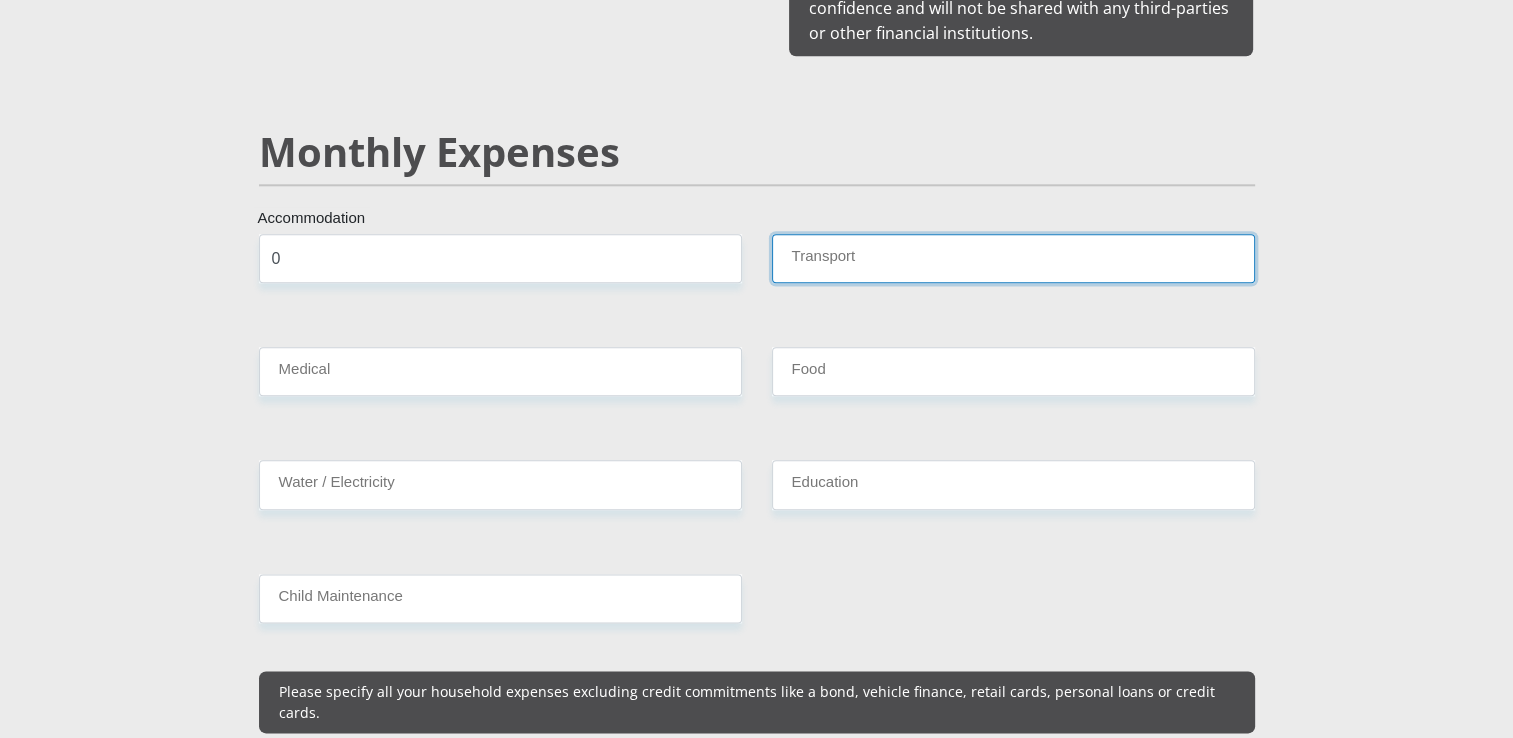click on "Transport" at bounding box center (1013, 258) 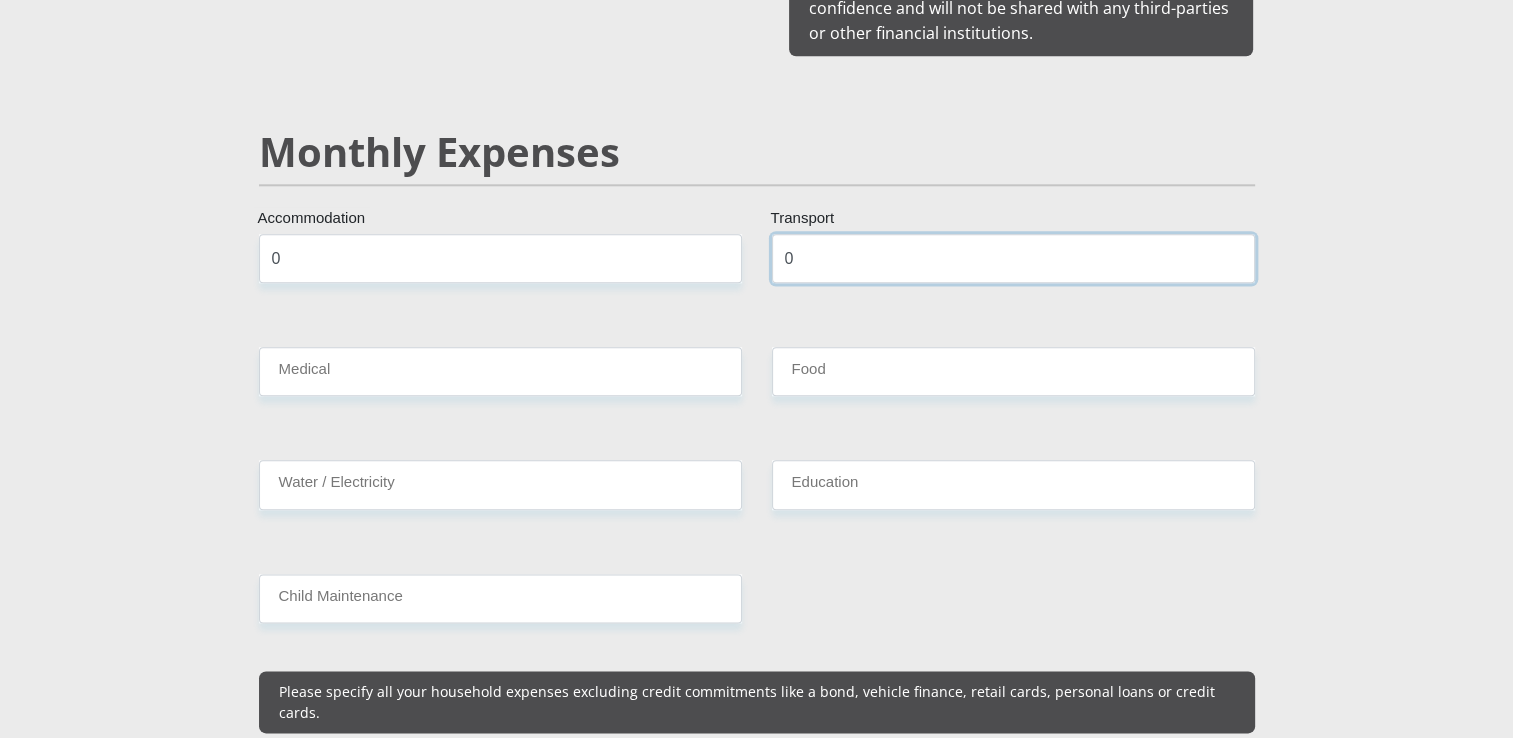 type on "0" 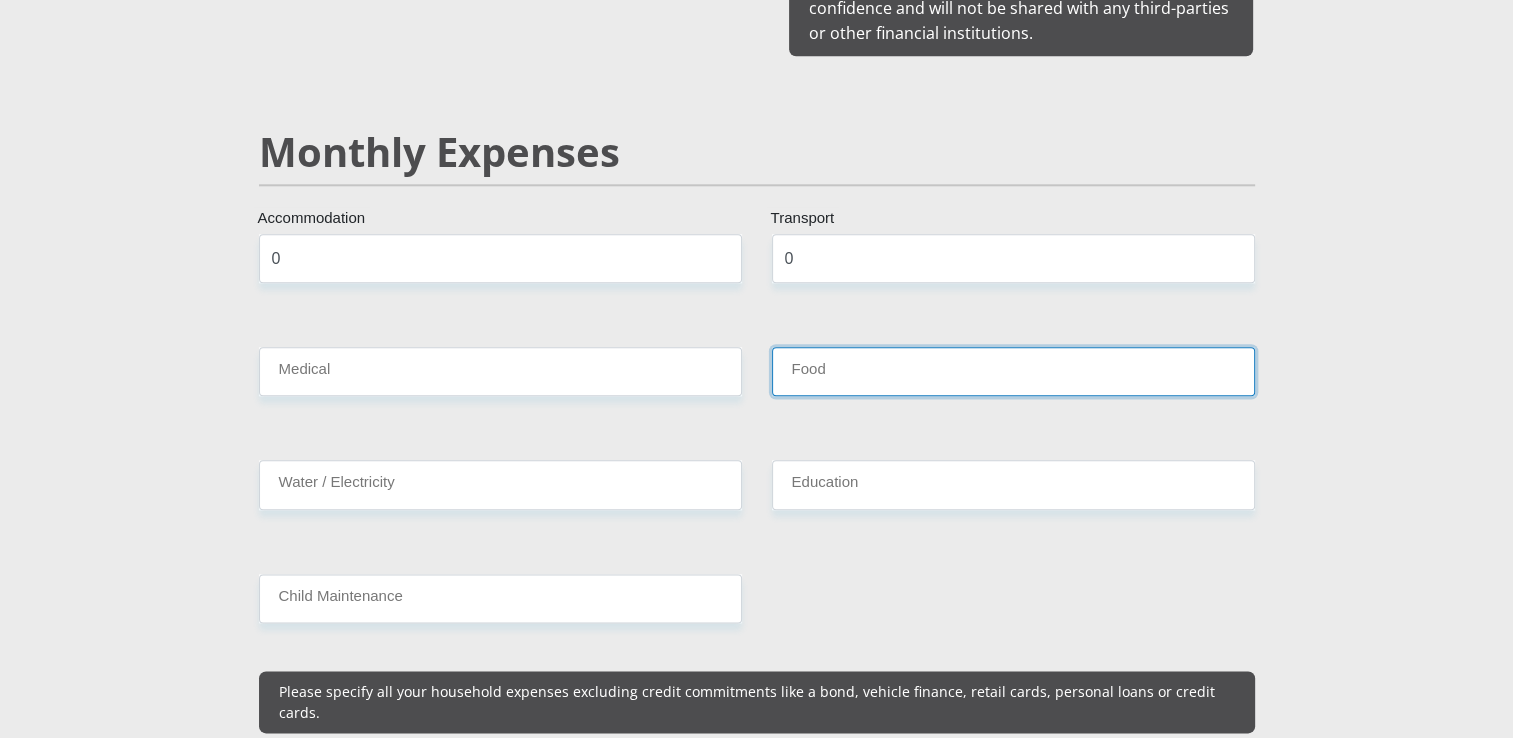 click on "Food" at bounding box center (1013, 371) 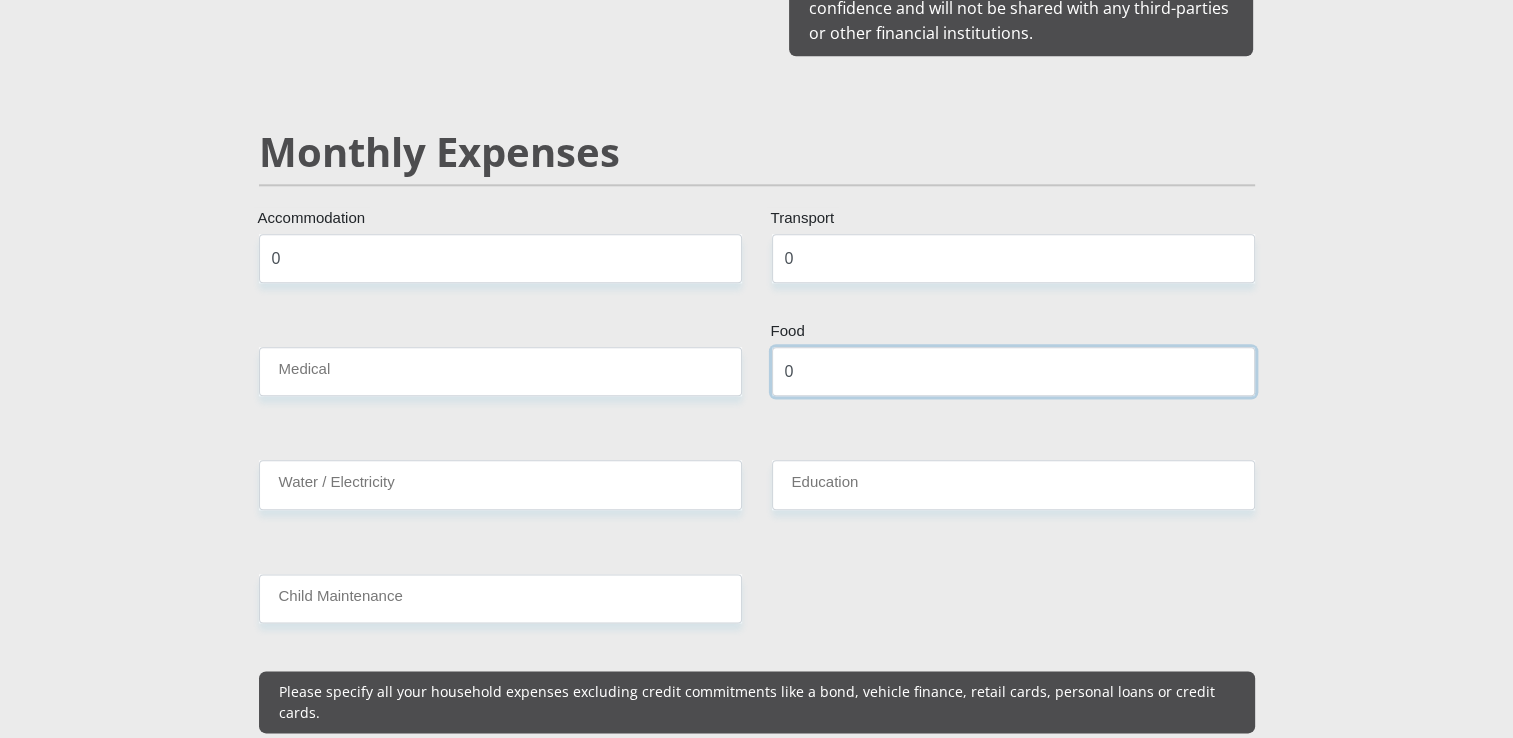type on "0" 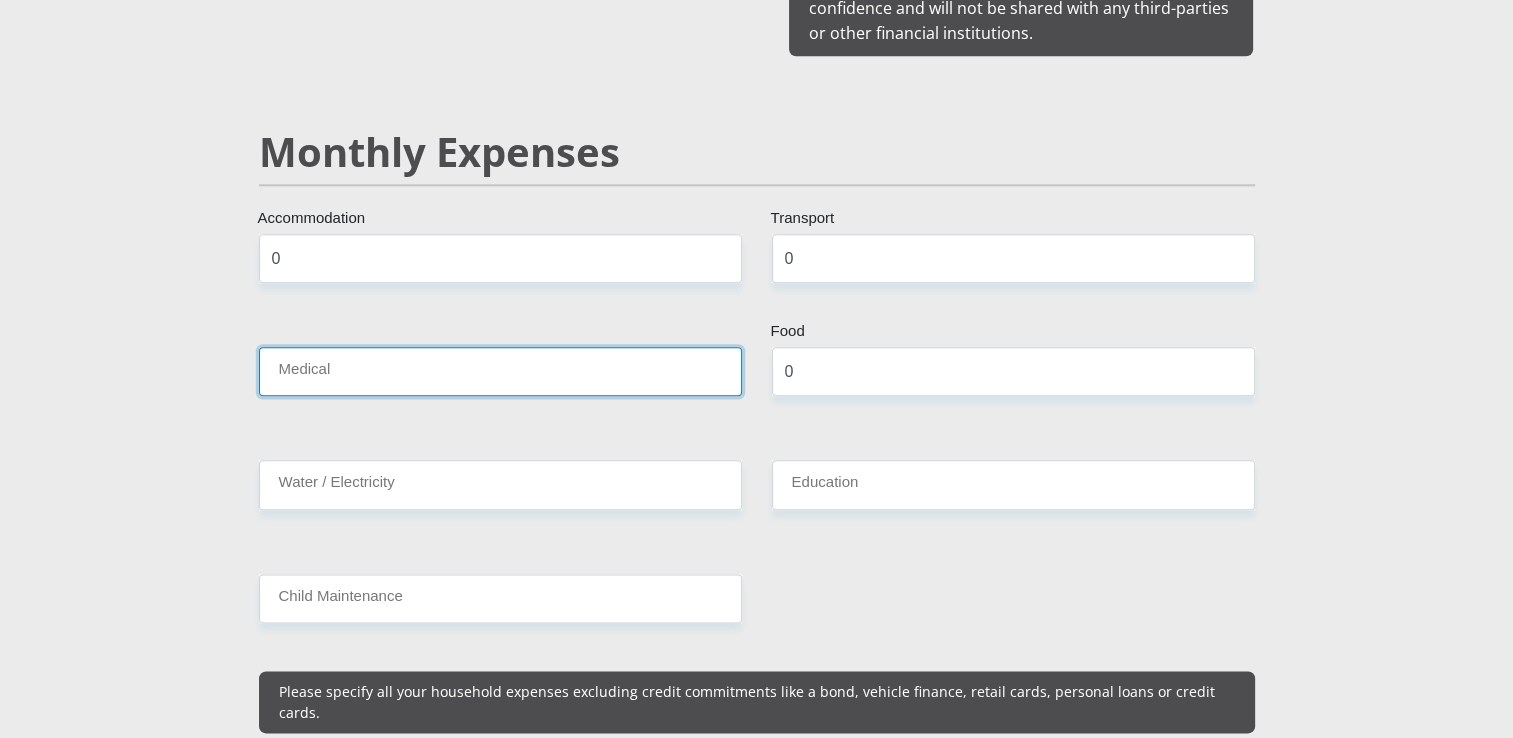 click on "Medical" at bounding box center (500, 371) 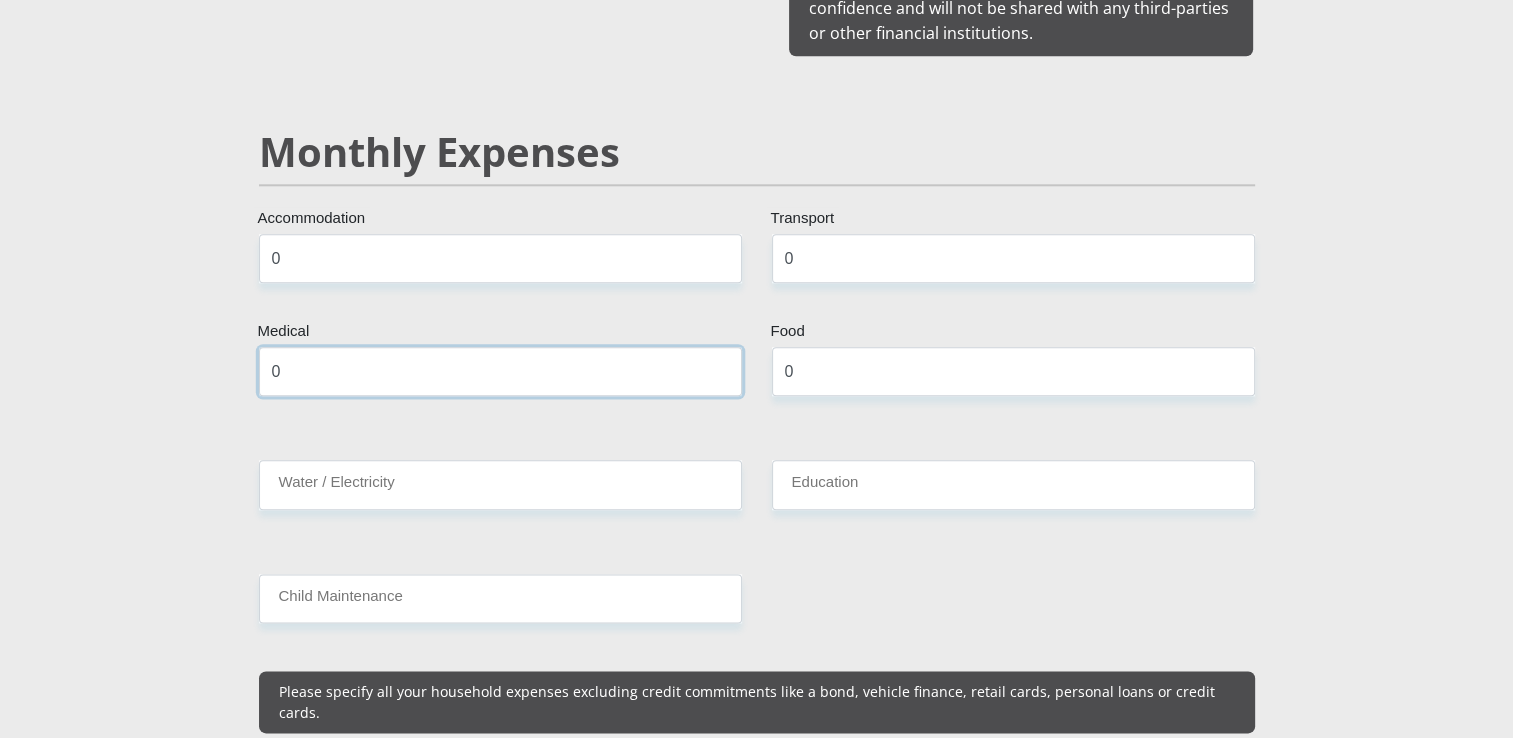 type on "0" 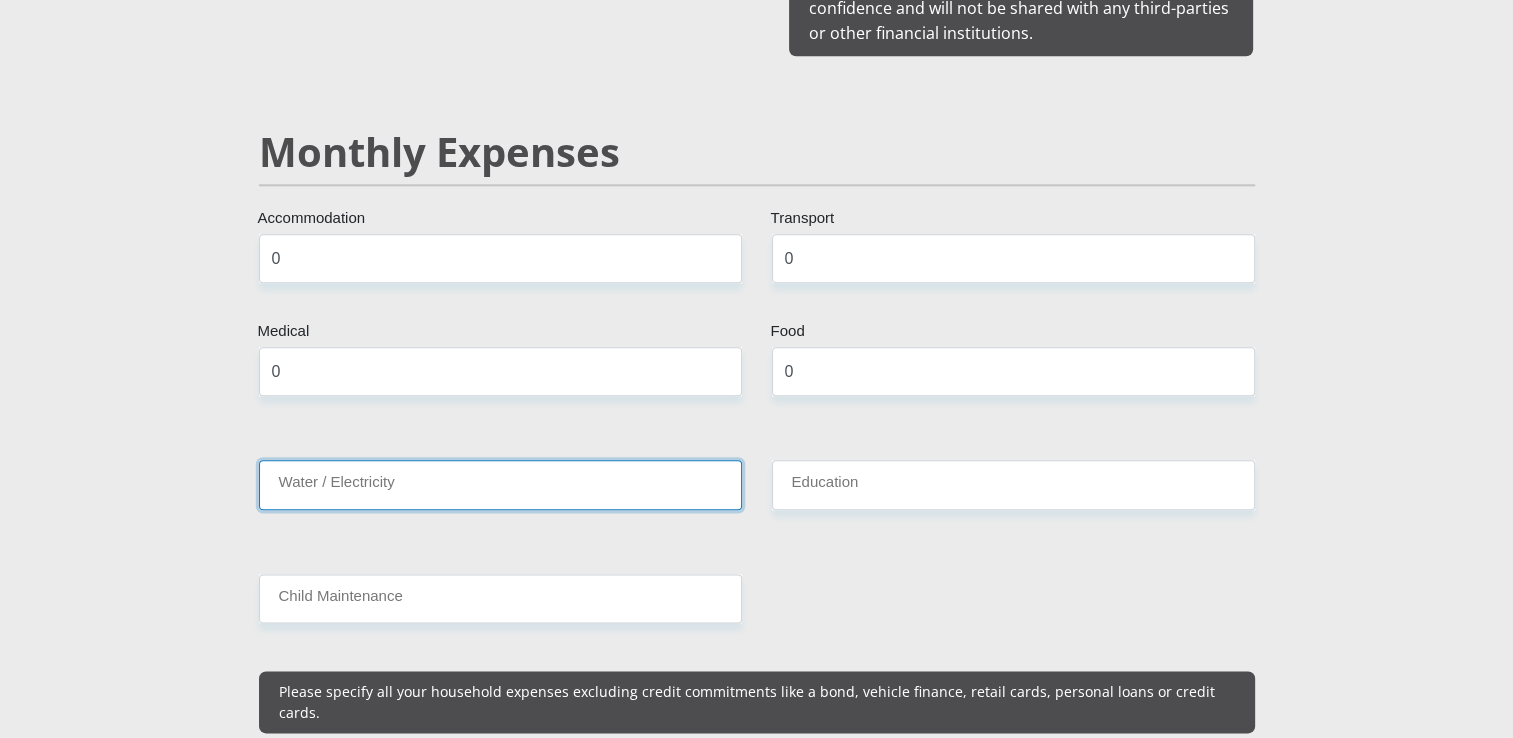 drag, startPoint x: 611, startPoint y: 458, endPoint x: 636, endPoint y: 468, distance: 26.925823 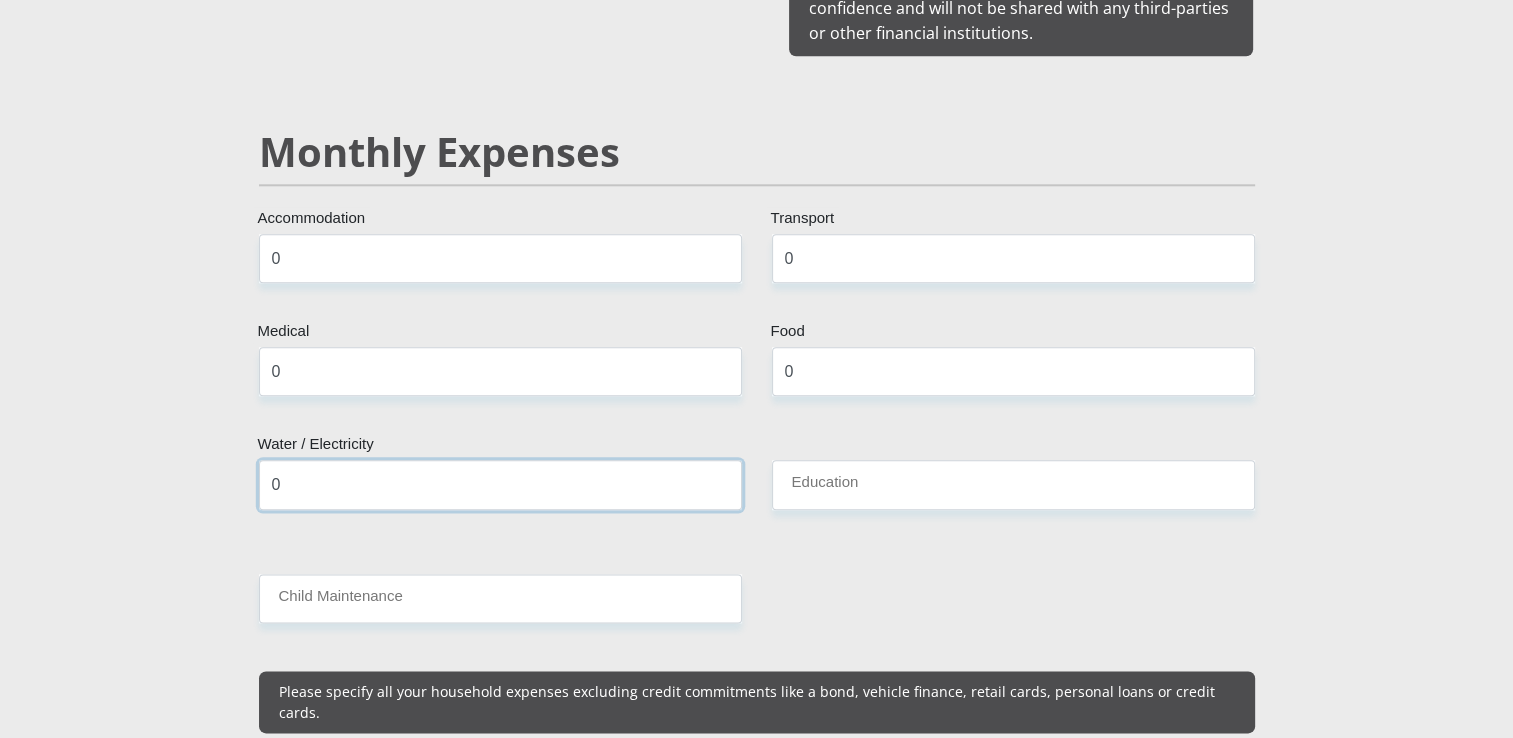 type on "0" 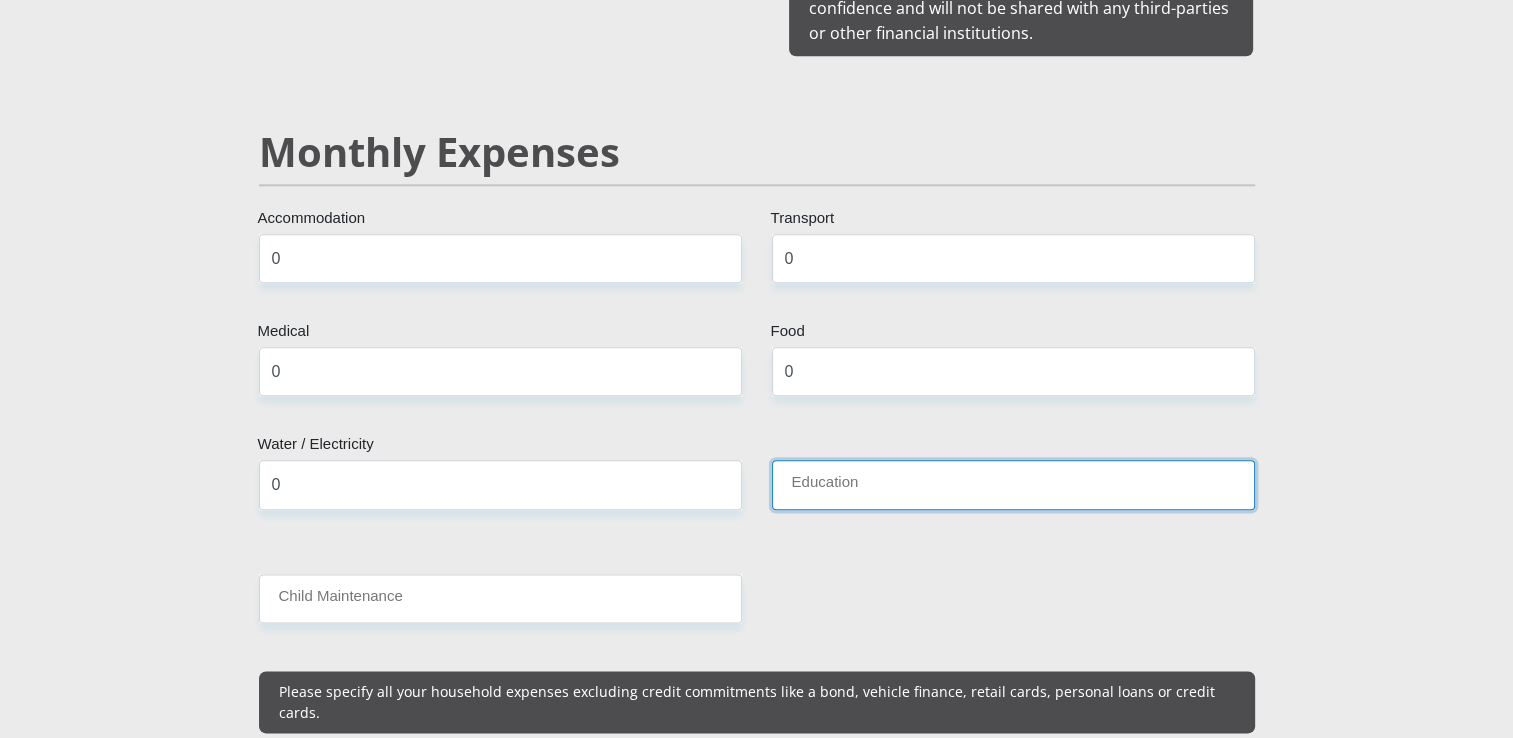 click on "Education" at bounding box center [1013, 484] 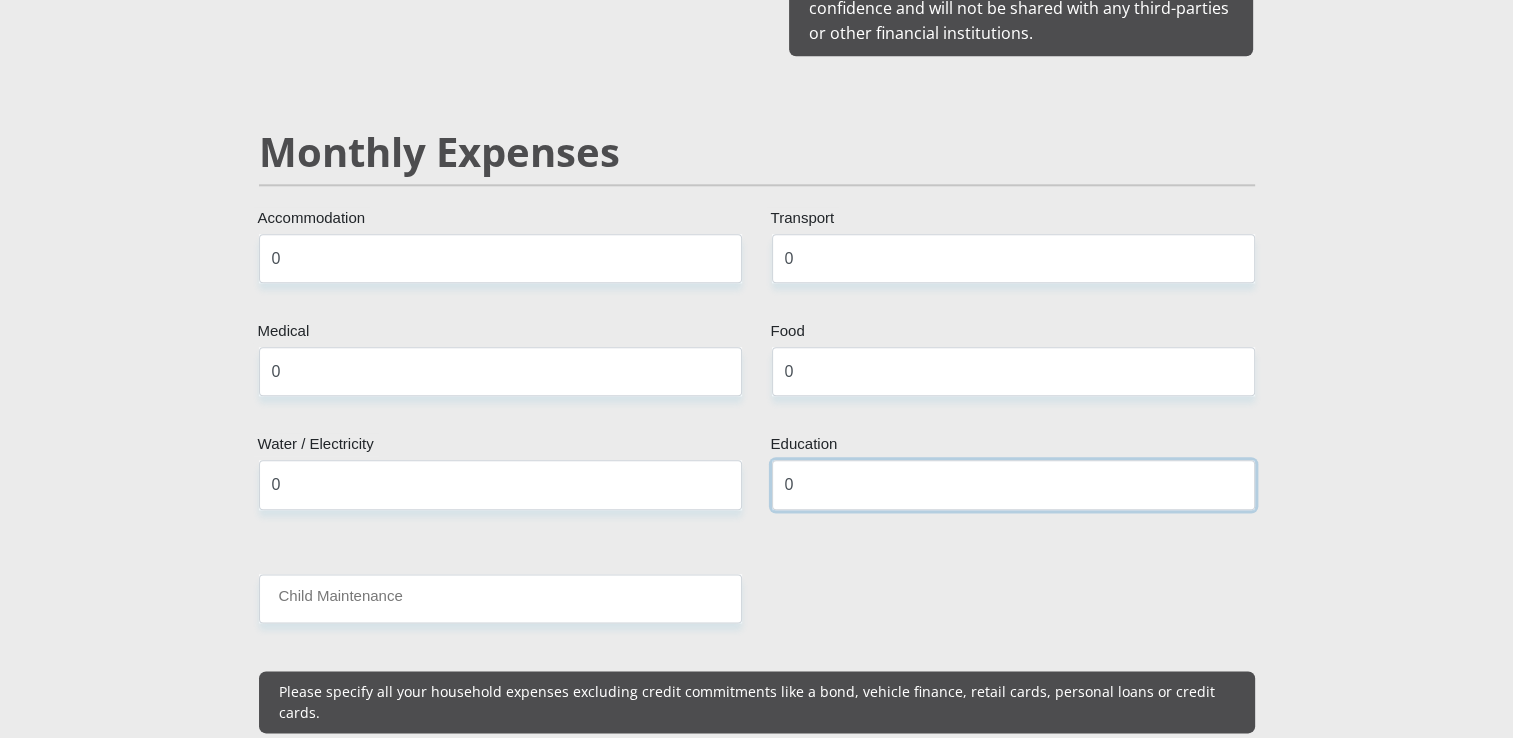 type on "0" 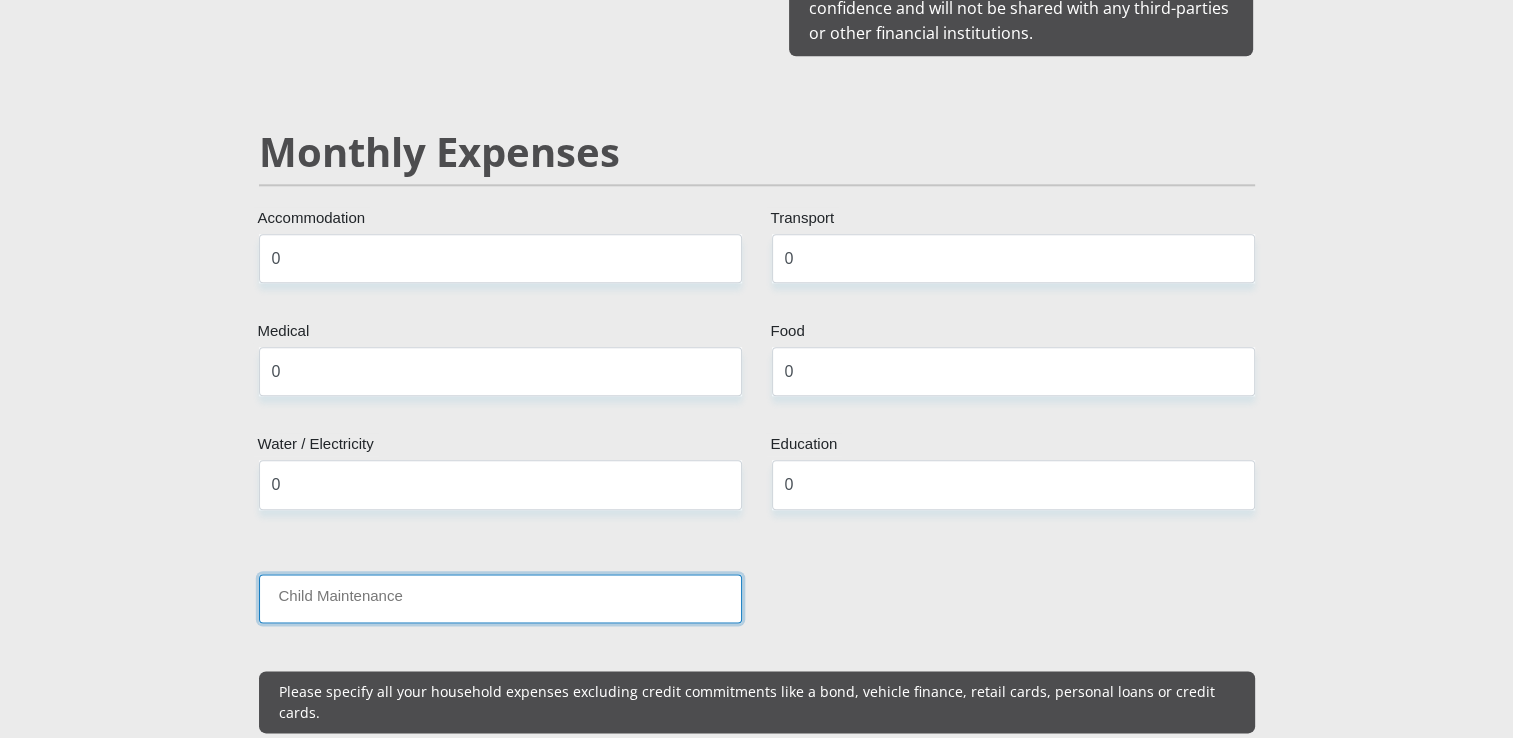 click on "Child Maintenance" at bounding box center [500, 598] 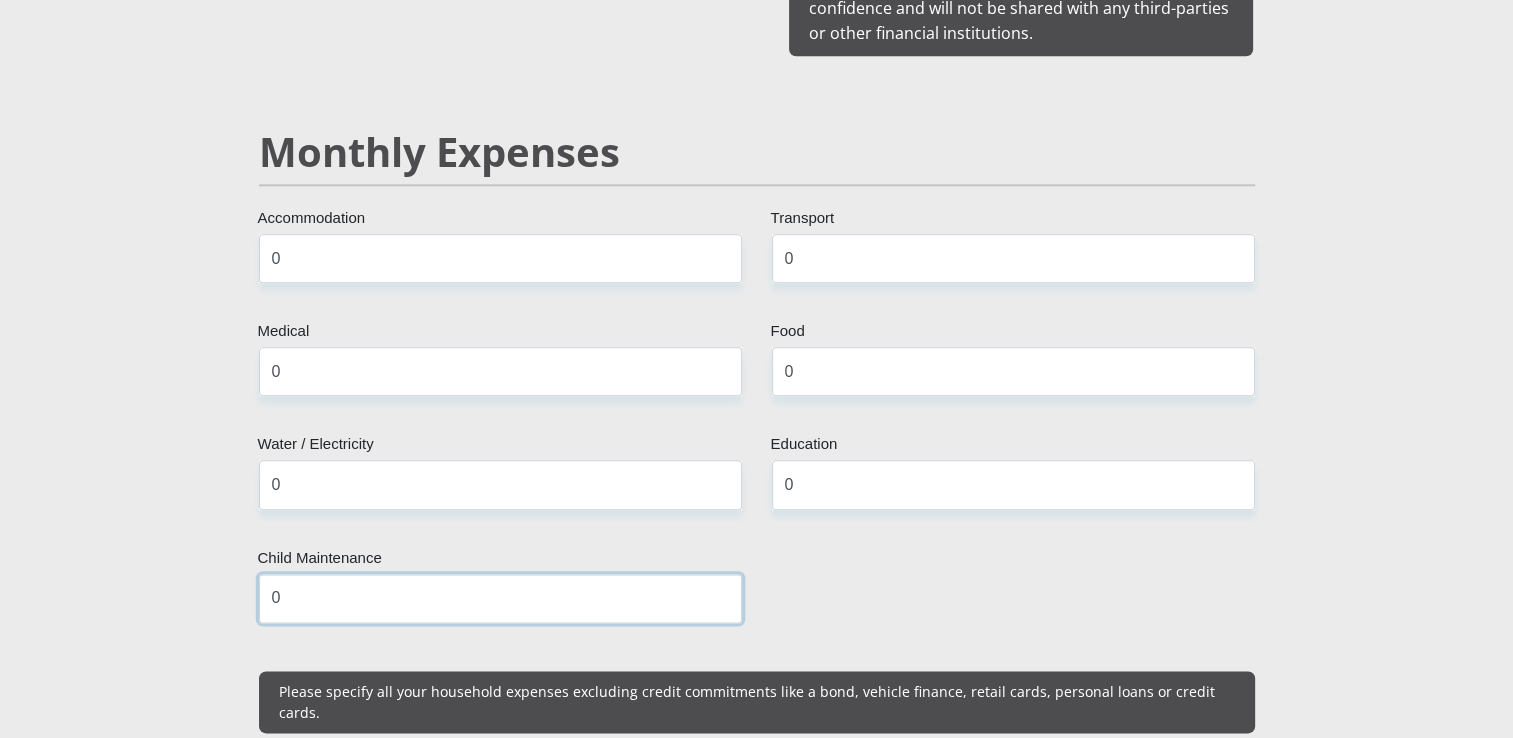 type on "0" 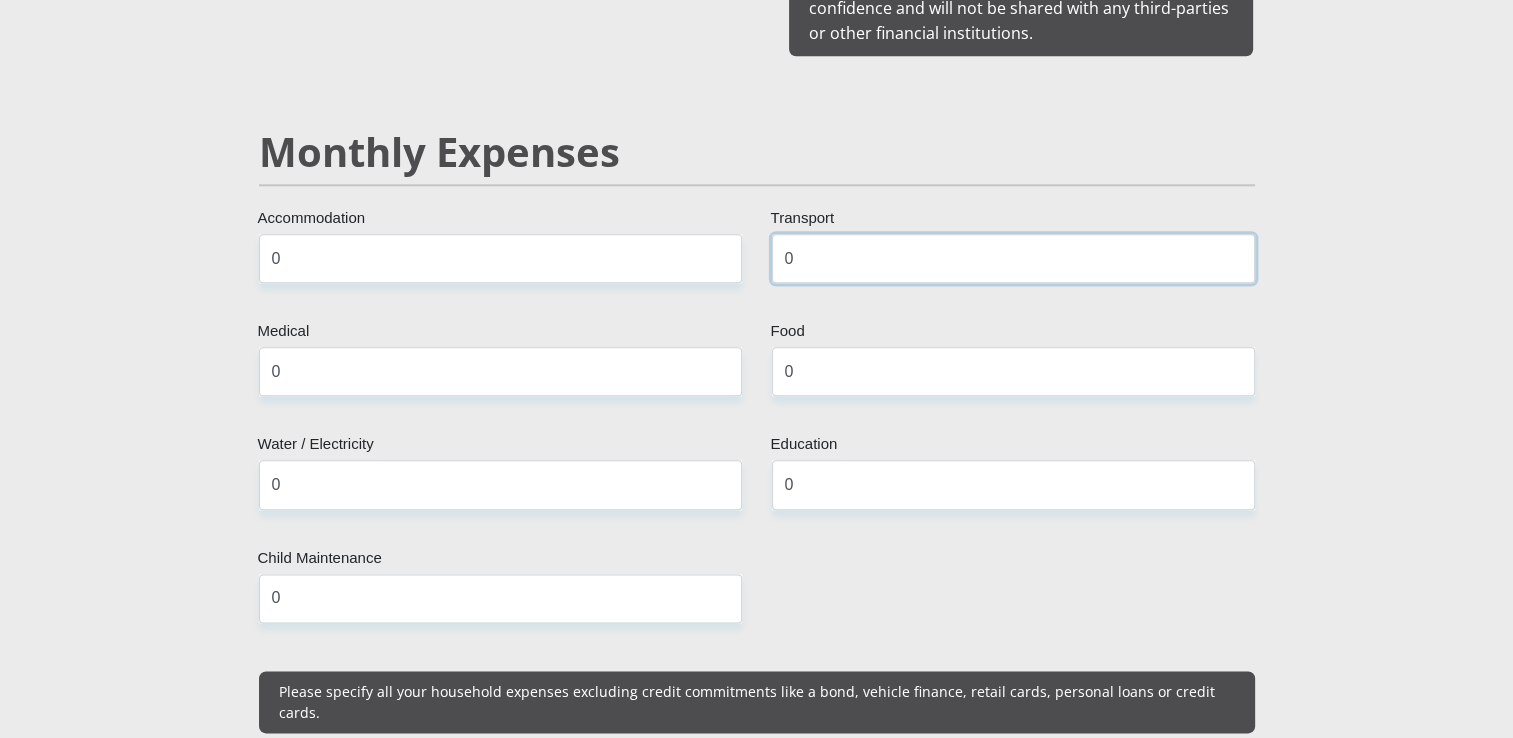 click on "0" at bounding box center (1013, 258) 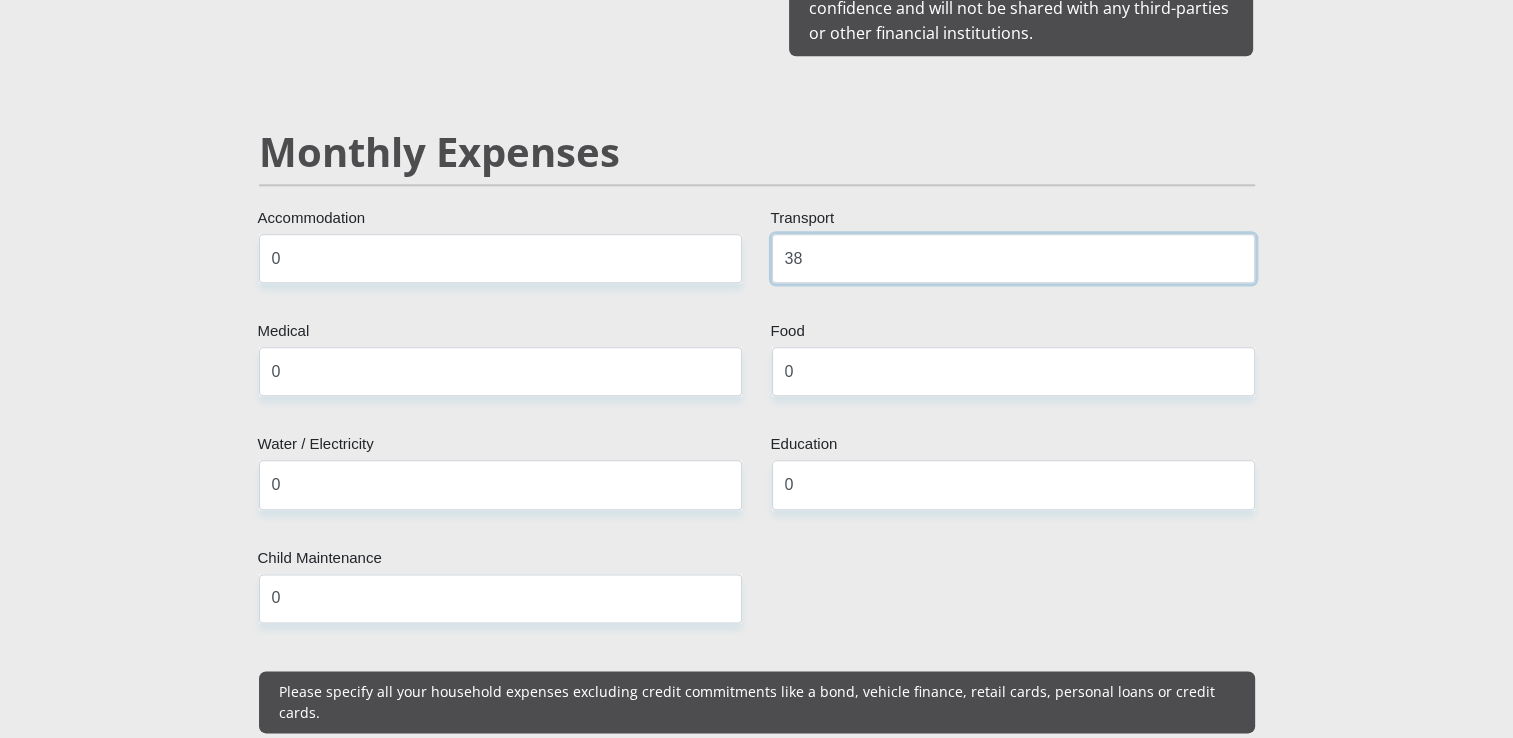 type on "3" 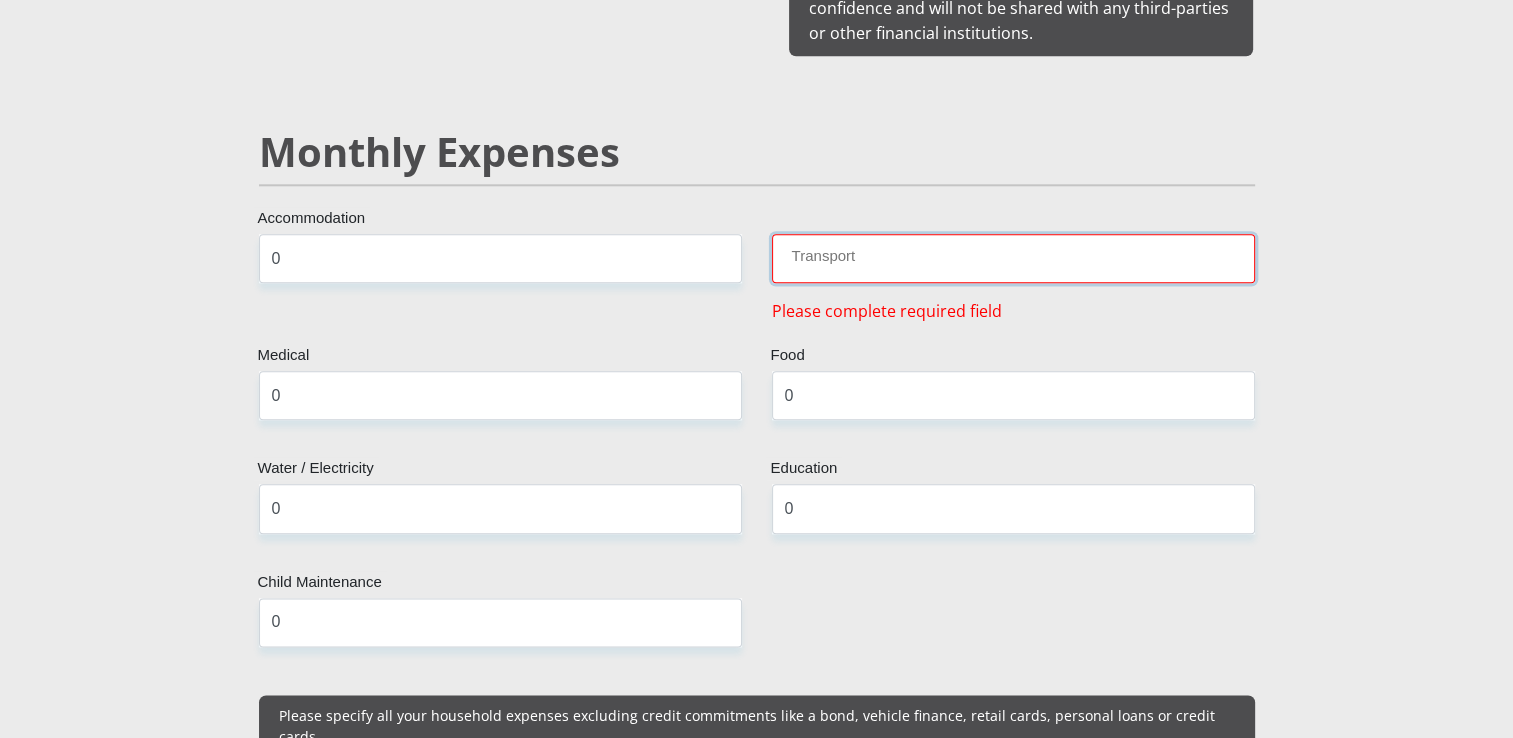 type on "0" 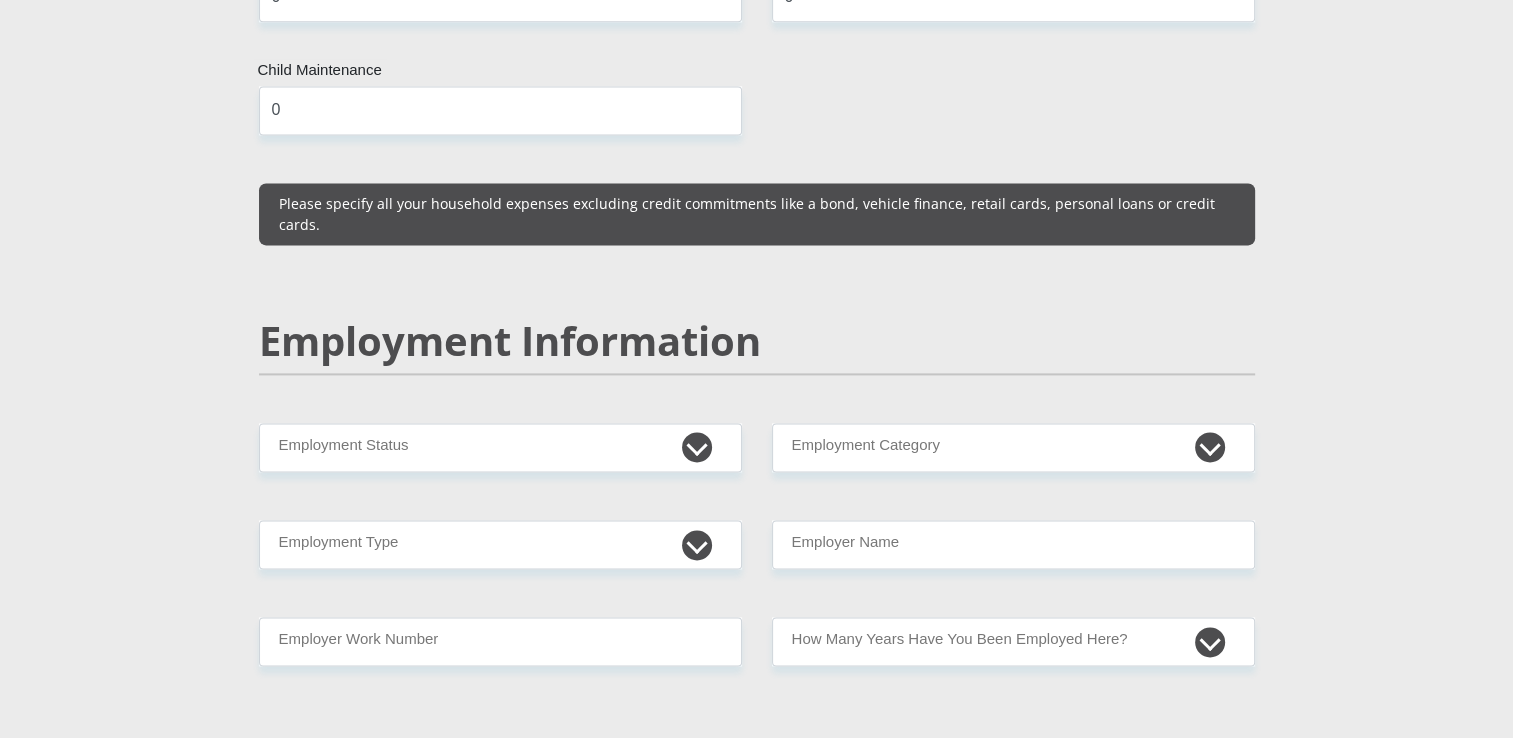 scroll, scrollTop: 2800, scrollLeft: 0, axis: vertical 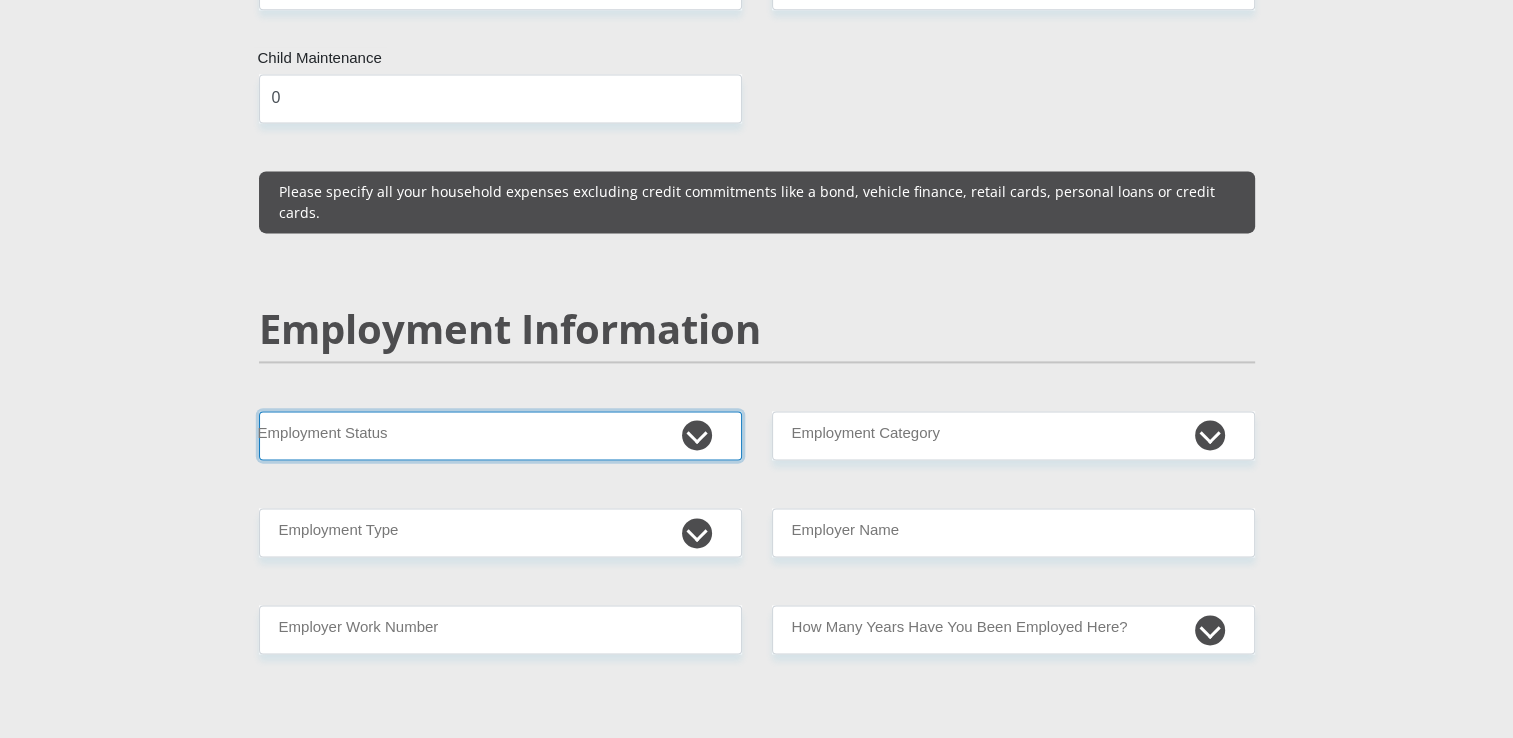 click on "Permanent/Full-time
Part-time/Casual
Contract Worker
Self-Employed
Housewife
Retired
Student
Medically Boarded
Disability
Unemployed" at bounding box center (500, 435) 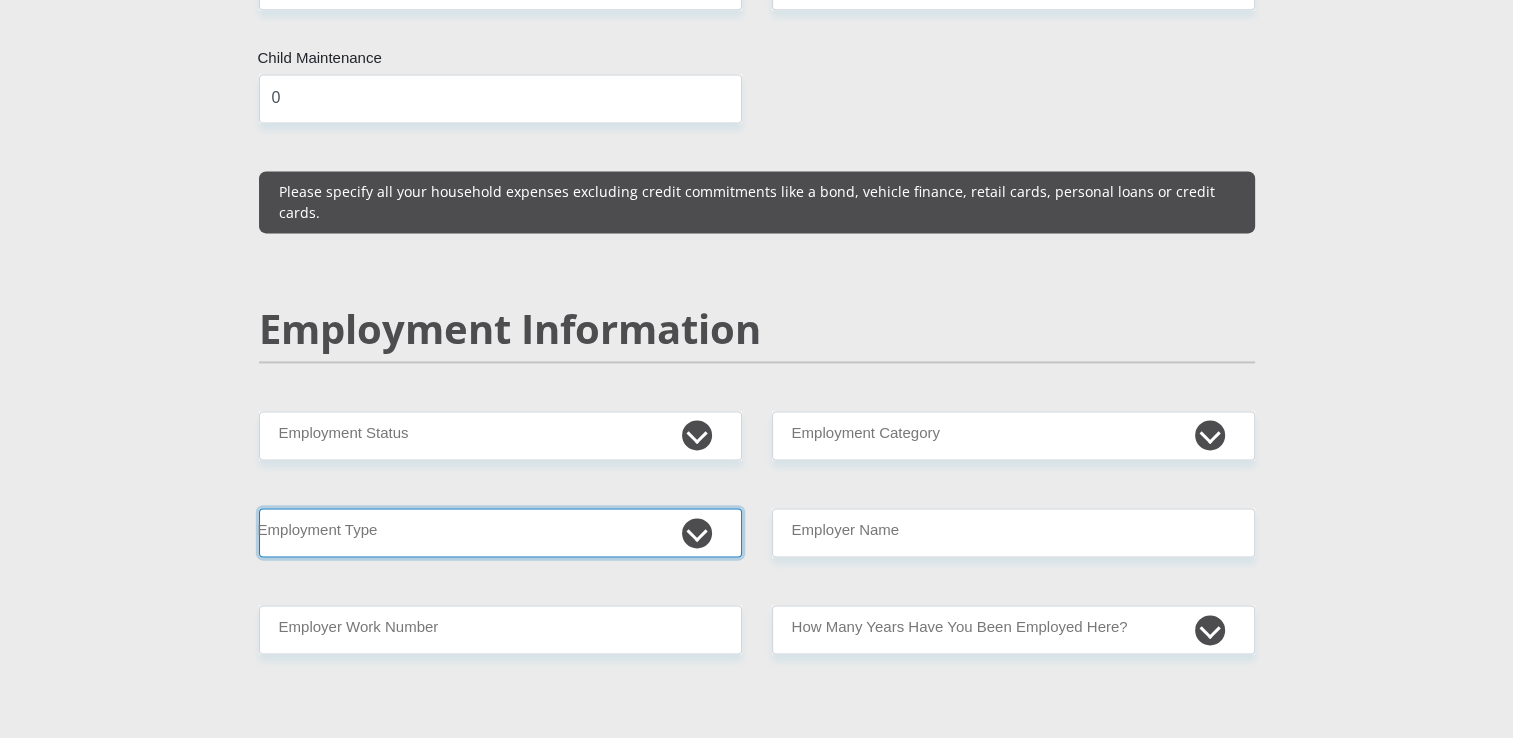 click on "College/Lecturer
Craft Seller
Creative
Driver
Executive
Farmer
Forces - Non Commissioned
Forces - Officer
Hawker
Housewife
Labourer
Licenced Professional
Manager
Miner
Non Licenced Professional
Office Staff/Clerk
Outside Worker
Pensioner
Permanent Teacher
Production/Manufacturing
Sales
Self-Employed
Semi-Professional Worker
Service Industry  Social Worker  Student" at bounding box center (500, 532) 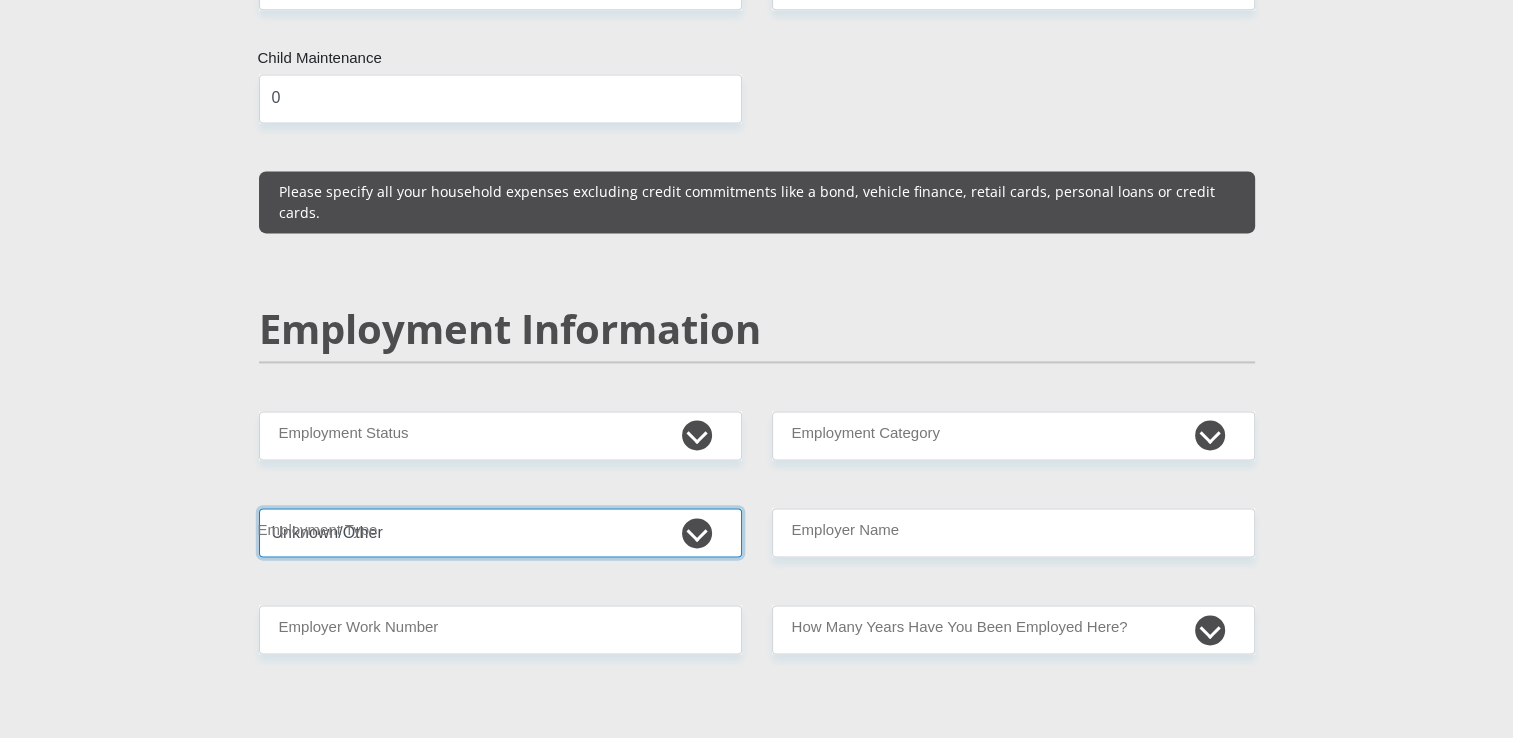 click on "College/Lecturer
Craft Seller
Creative
Driver
Executive
Farmer
Forces - Non Commissioned
Forces - Officer
Hawker
Housewife
Labourer
Licenced Professional
Manager
Miner
Non Licenced Professional
Office Staff/Clerk
Outside Worker
Pensioner
Permanent Teacher
Production/Manufacturing
Sales
Self-Employed
Semi-Professional Worker
Service Industry  Social Worker  Student" at bounding box center [500, 532] 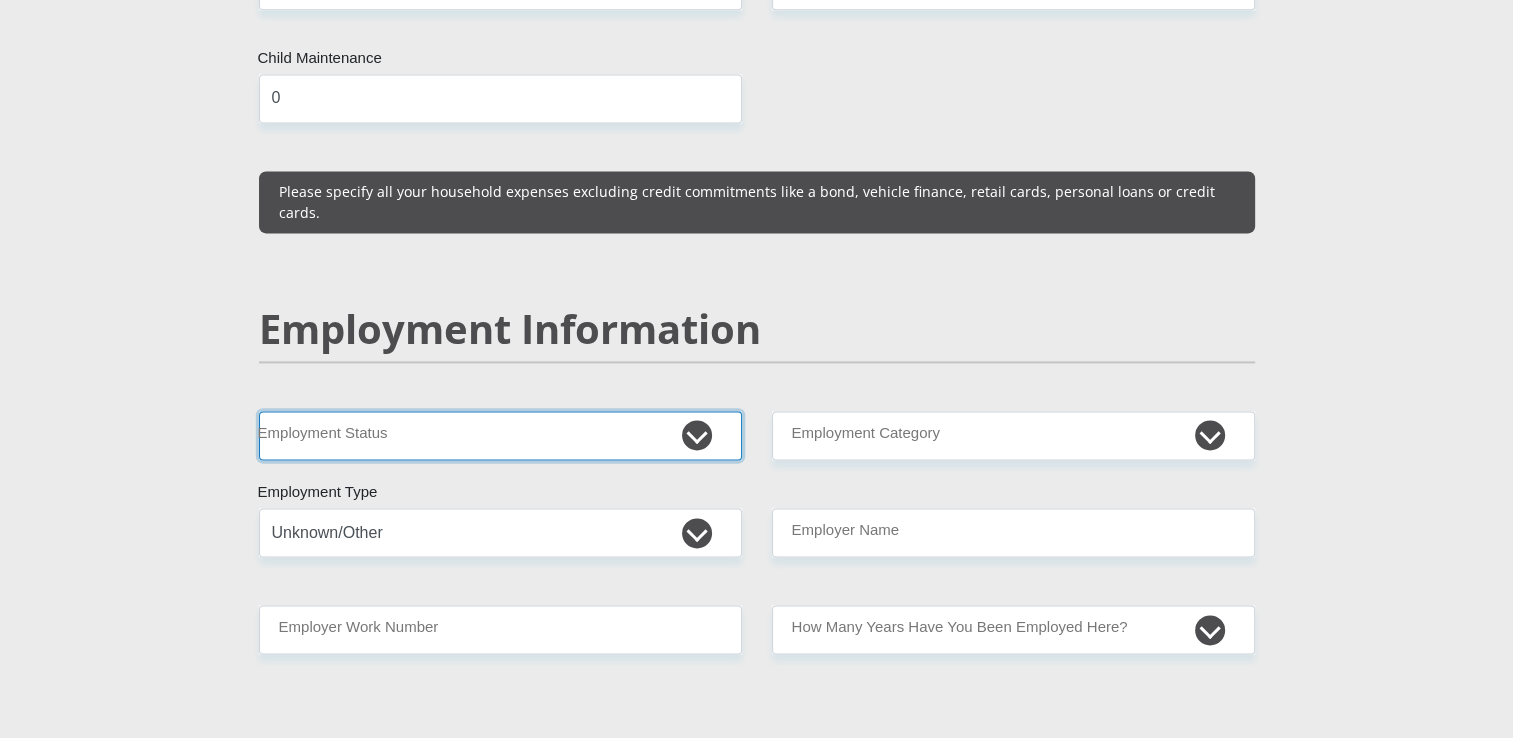 click on "Permanent/Full-time
Part-time/Casual
Contract Worker
Self-Employed
Housewife
Retired
Student
Medically Boarded
Disability
Unemployed" at bounding box center [500, 435] 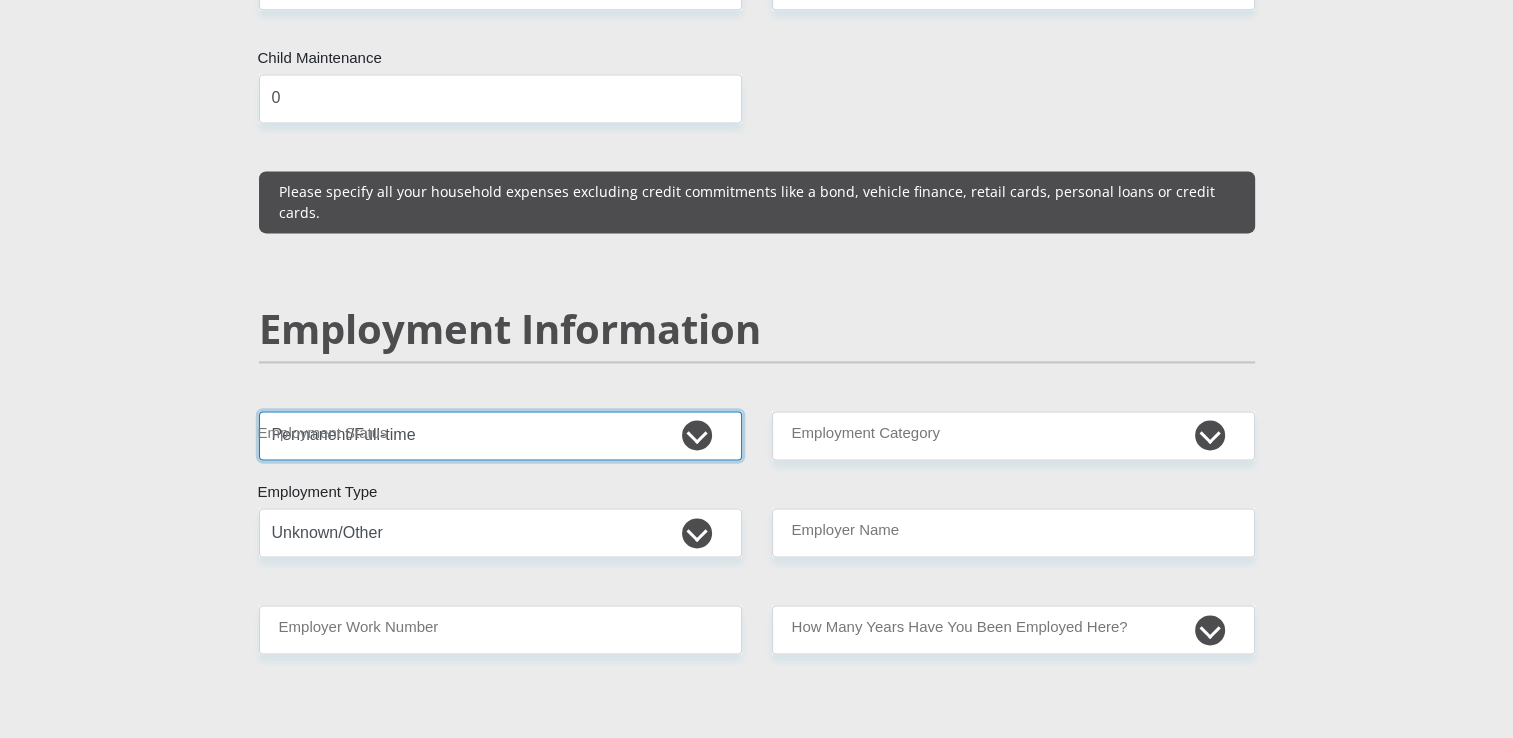 click on "Permanent/Full-time
Part-time/Casual
Contract Worker
Self-Employed
Housewife
Retired
Student
Medically Boarded
Disability
Unemployed" at bounding box center [500, 435] 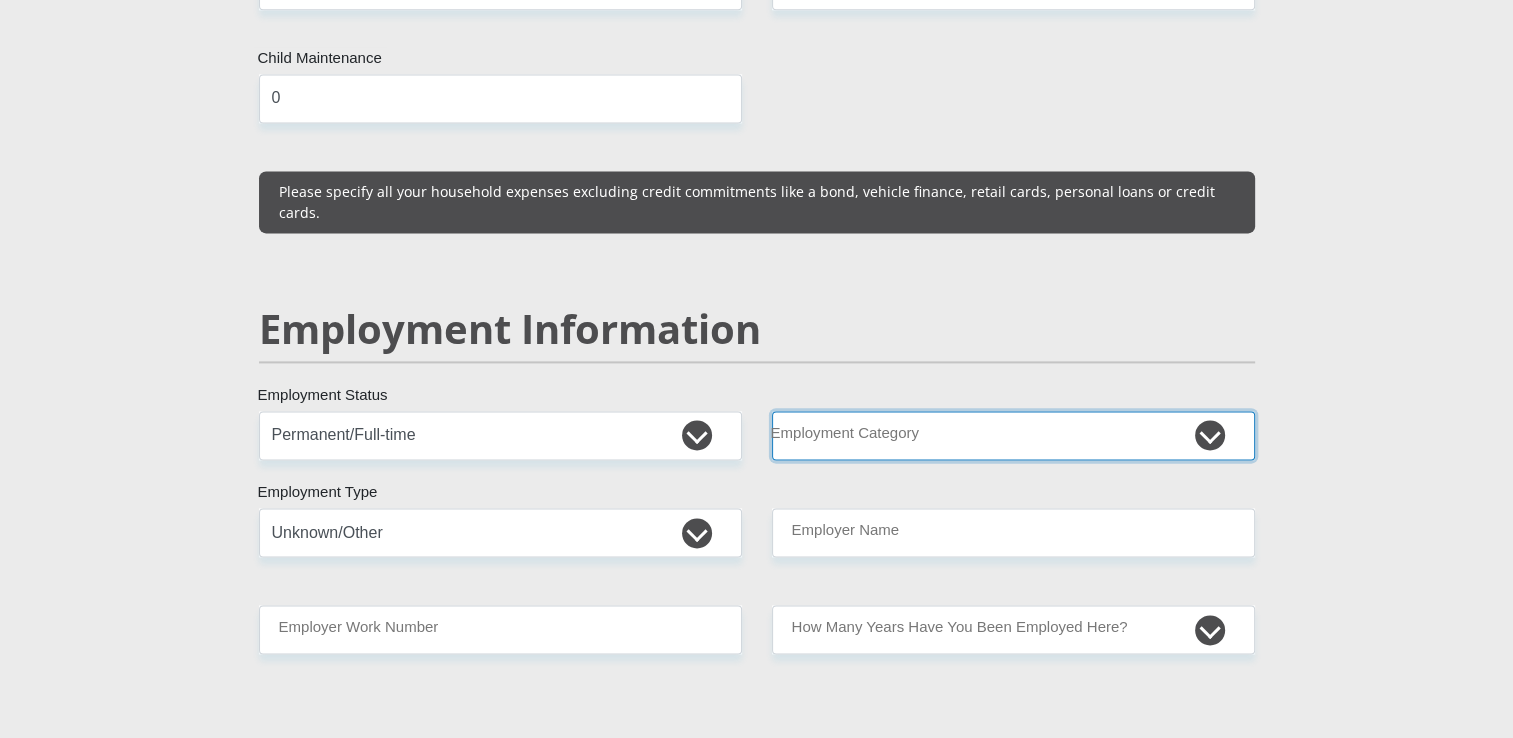 click on "AGRICULTURE
ALCOHOL & TOBACCO
CONSTRUCTION MATERIALS
METALLURGY
EQUIPMENT FOR RENEWABLE ENERGY
SPECIALIZED CONTRACTORS
CAR
GAMING (INCL. INTERNET
OTHER WHOLESALE
UNLICENSED PHARMACEUTICALS
CURRENCY EXCHANGE HOUSES
OTHER FINANCIAL INSTITUTIONS & INSURANCE
REAL ESTATE AGENTS
OIL & GAS
OTHER MATERIALS (E.G. IRON ORE)
PRECIOUS STONES & PRECIOUS METALS
POLITICAL ORGANIZATIONS
RELIGIOUS ORGANIZATIONS(NOT SECTS)
ACTI. HAVING BUSINESS DEAL WITH PUBLIC ADMINISTRATION
LAUNDROMATS" at bounding box center [1013, 435] 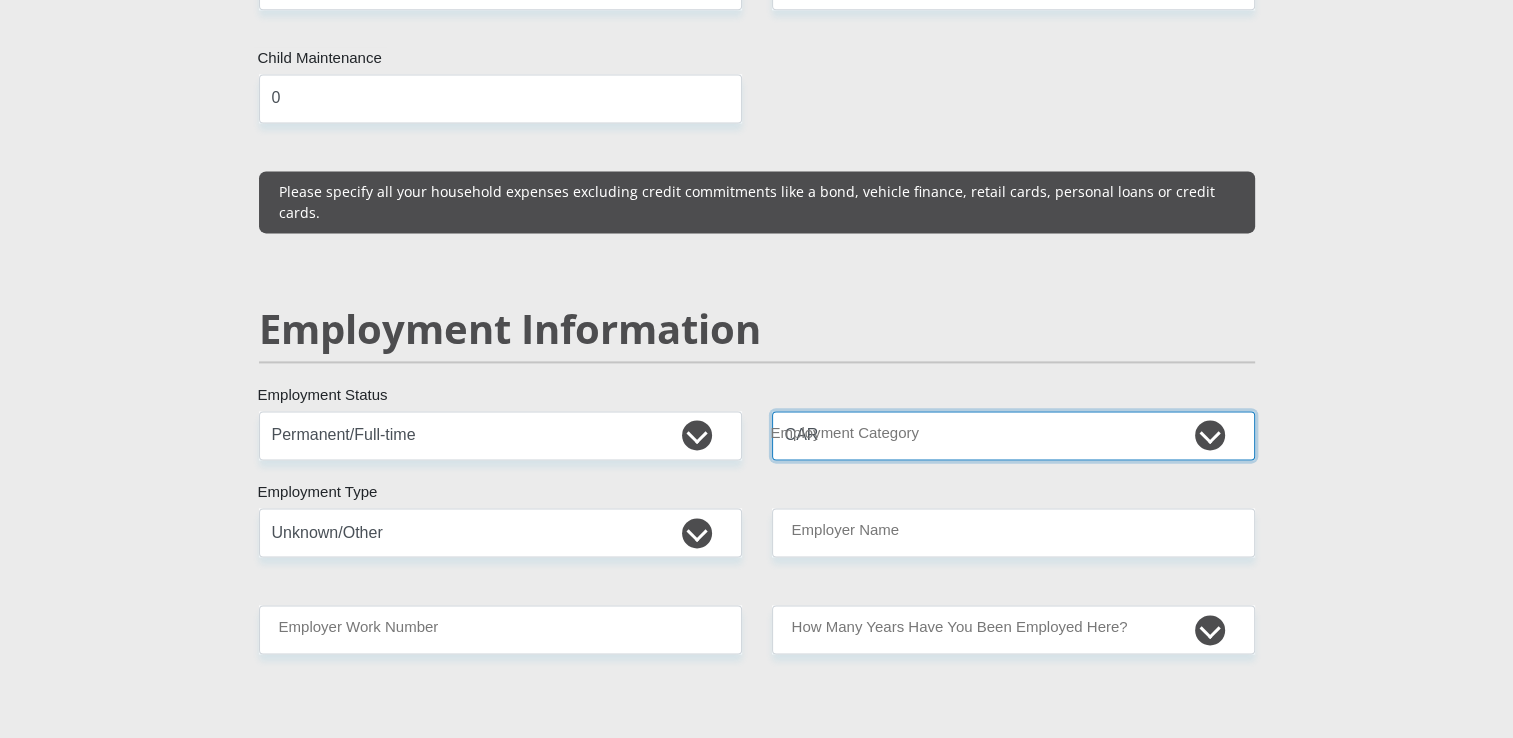click on "AGRICULTURE
ALCOHOL & TOBACCO
CONSTRUCTION MATERIALS
METALLURGY
EQUIPMENT FOR RENEWABLE ENERGY
SPECIALIZED CONTRACTORS
CAR
GAMING (INCL. INTERNET
OTHER WHOLESALE
UNLICENSED PHARMACEUTICALS
CURRENCY EXCHANGE HOUSES
OTHER FINANCIAL INSTITUTIONS & INSURANCE
REAL ESTATE AGENTS
OIL & GAS
OTHER MATERIALS (E.G. IRON ORE)
PRECIOUS STONES & PRECIOUS METALS
POLITICAL ORGANIZATIONS
RELIGIOUS ORGANIZATIONS(NOT SECTS)
ACTI. HAVING BUSINESS DEAL WITH PUBLIC ADMINISTRATION
LAUNDROMATS" at bounding box center (1013, 435) 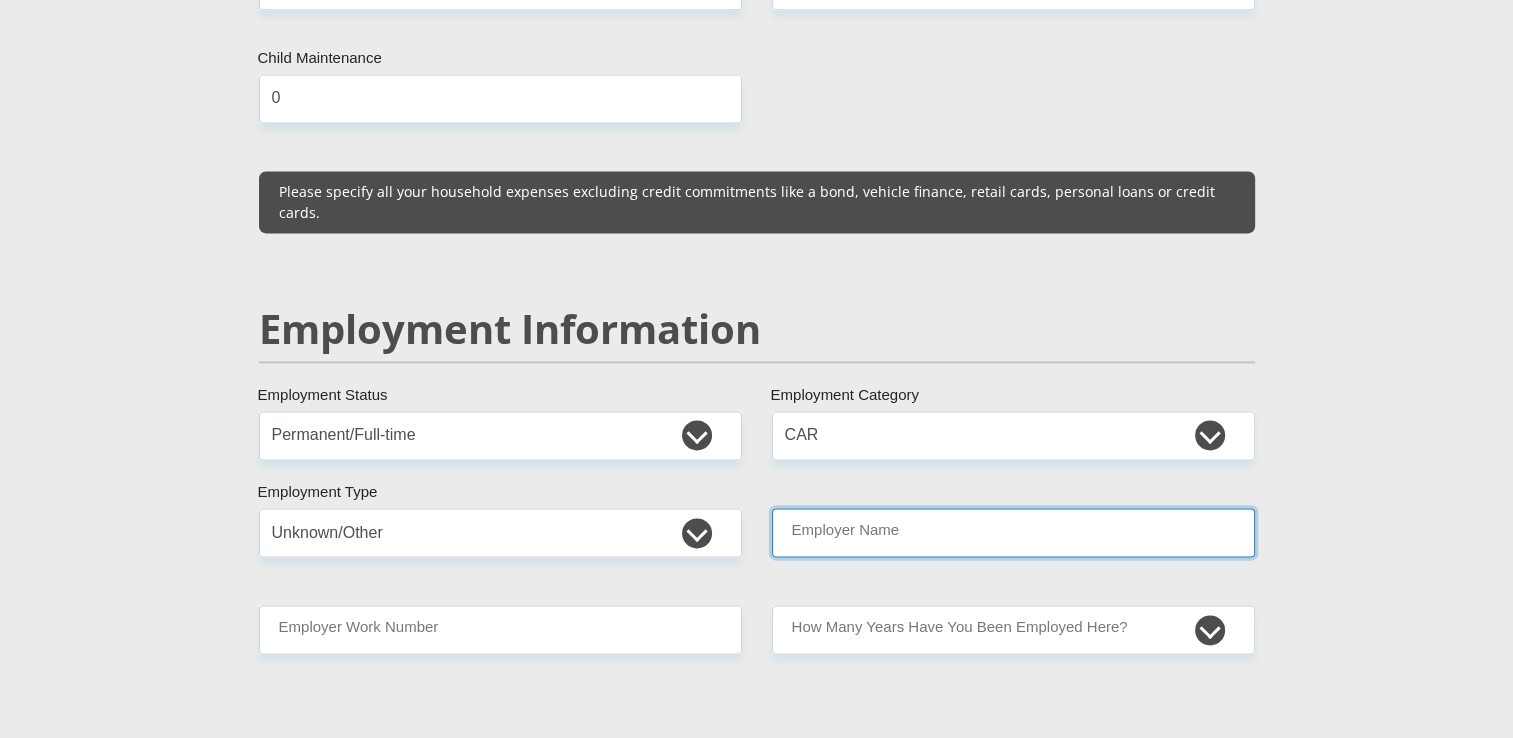 click on "Employer Name" at bounding box center [1013, 532] 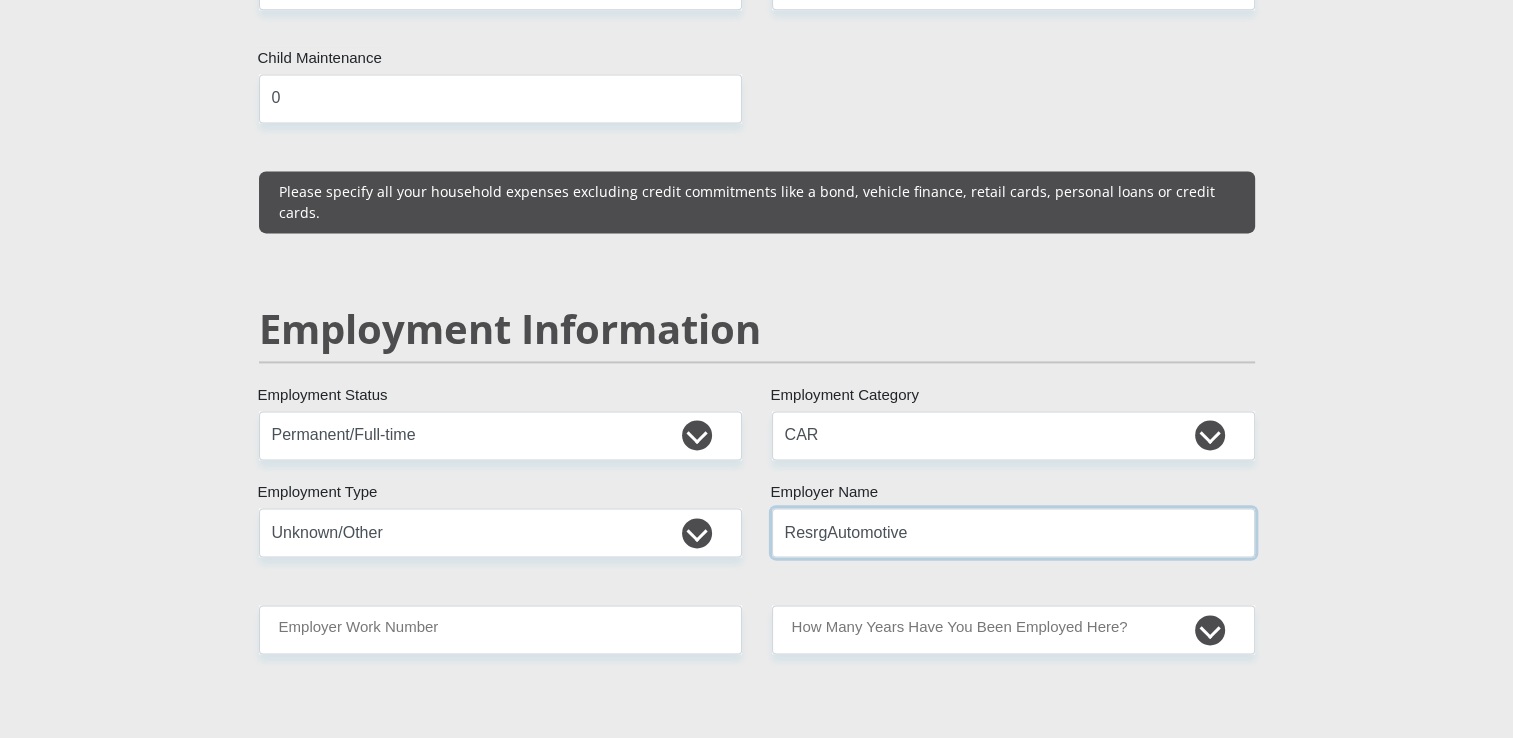 type on "ResrgAutomotive" 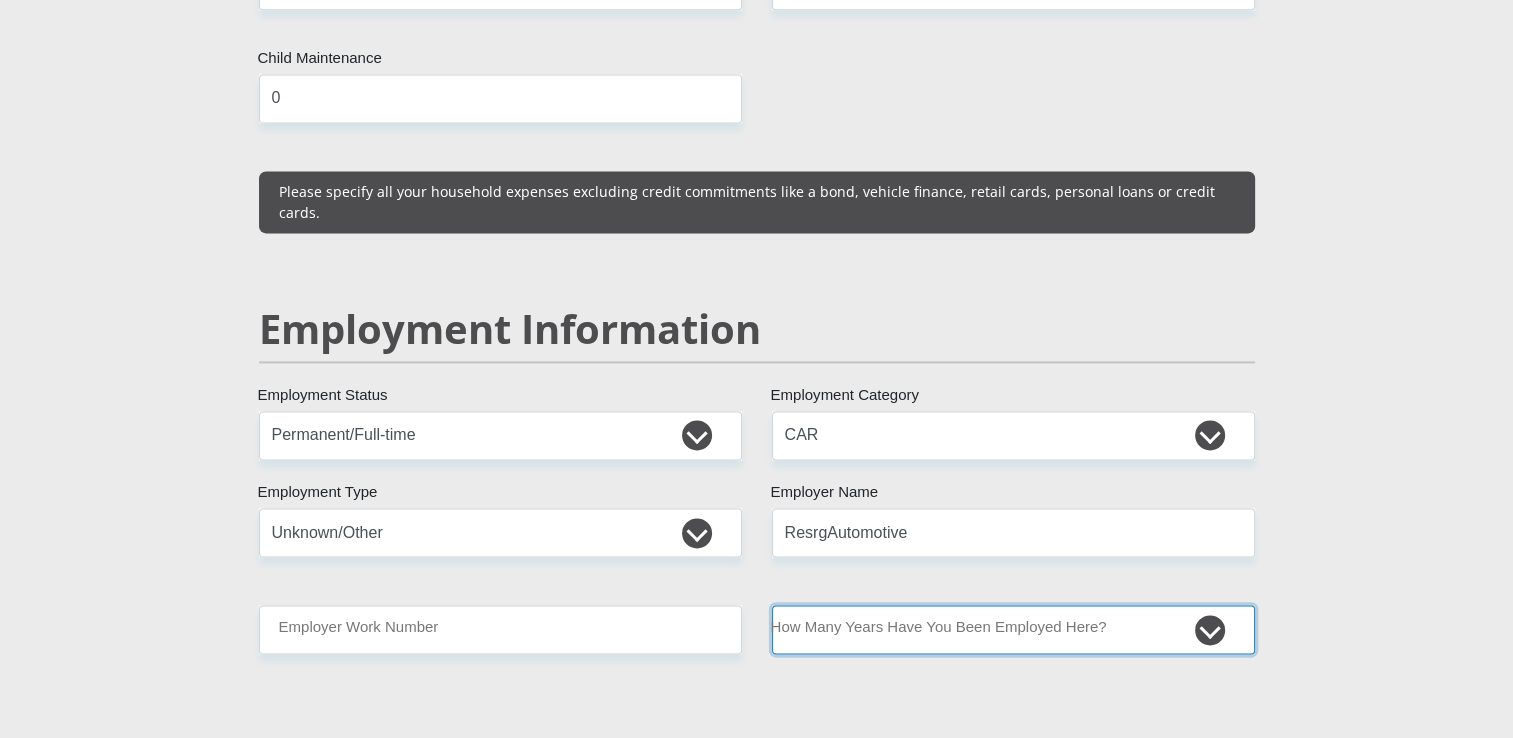 click on "less than 1 year
1-3 years
3-5 years
5+ years" at bounding box center (1013, 629) 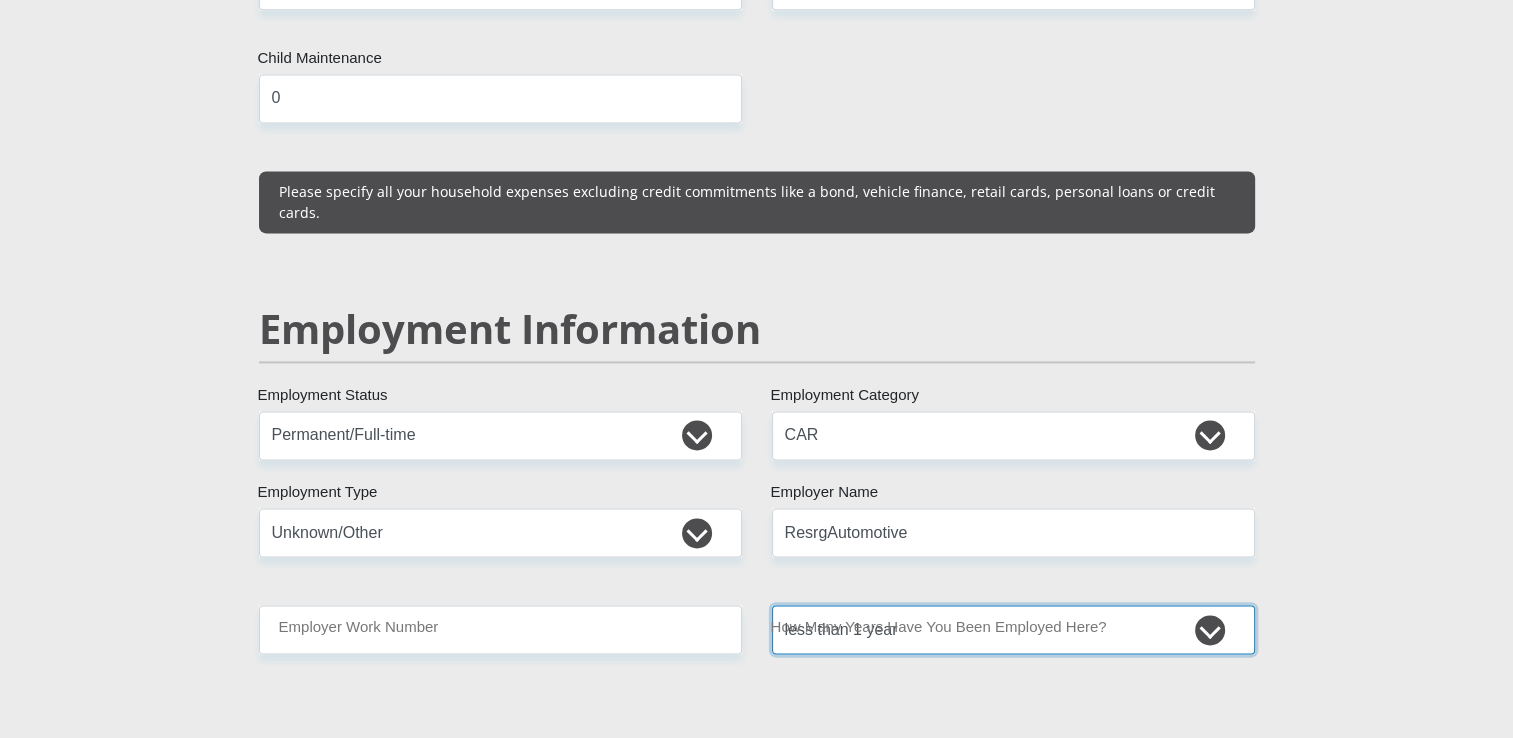 click on "less than 1 year
1-3 years
3-5 years
5+ years" at bounding box center (1013, 629) 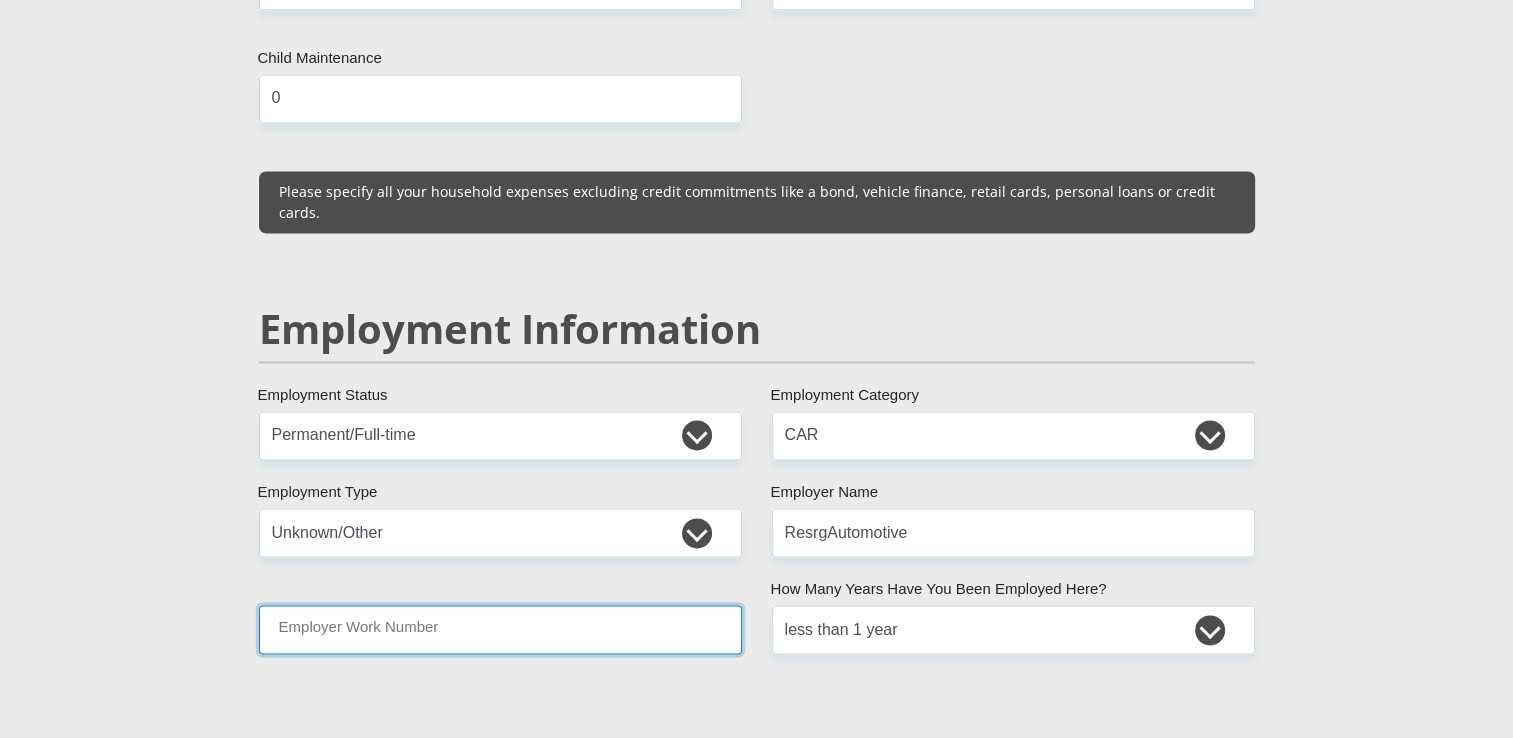 click on "Employer Work Number" at bounding box center [500, 629] 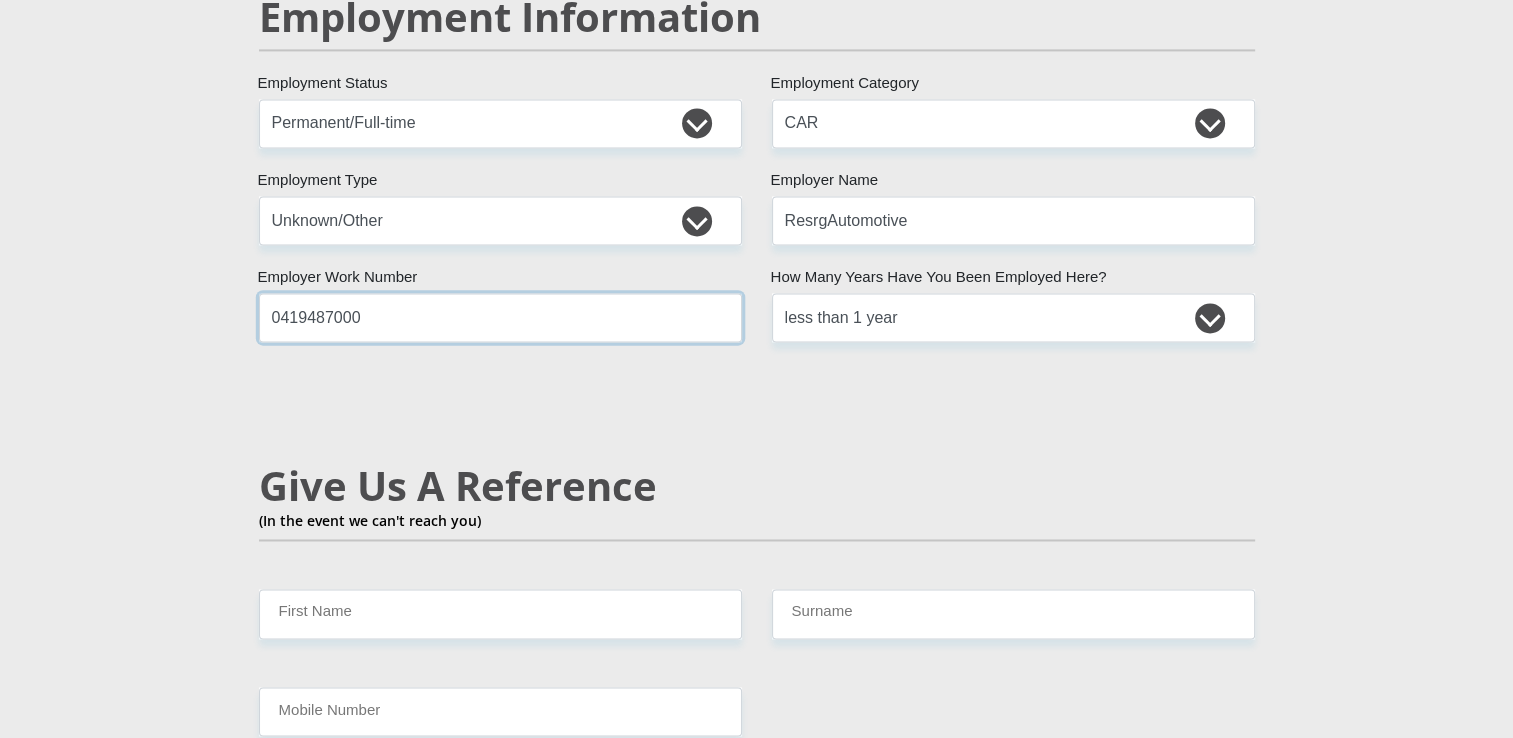 scroll, scrollTop: 3300, scrollLeft: 0, axis: vertical 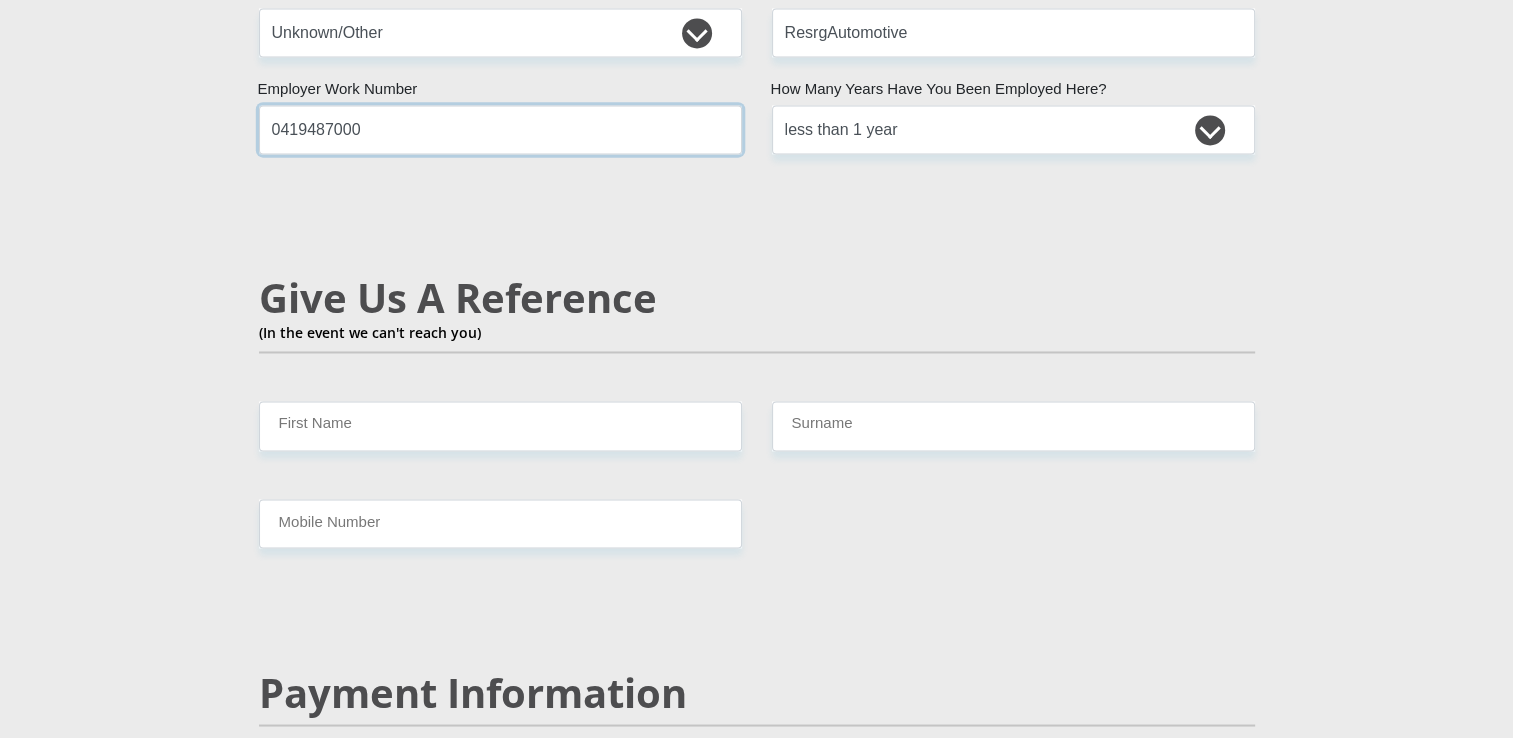 type on "0419487000" 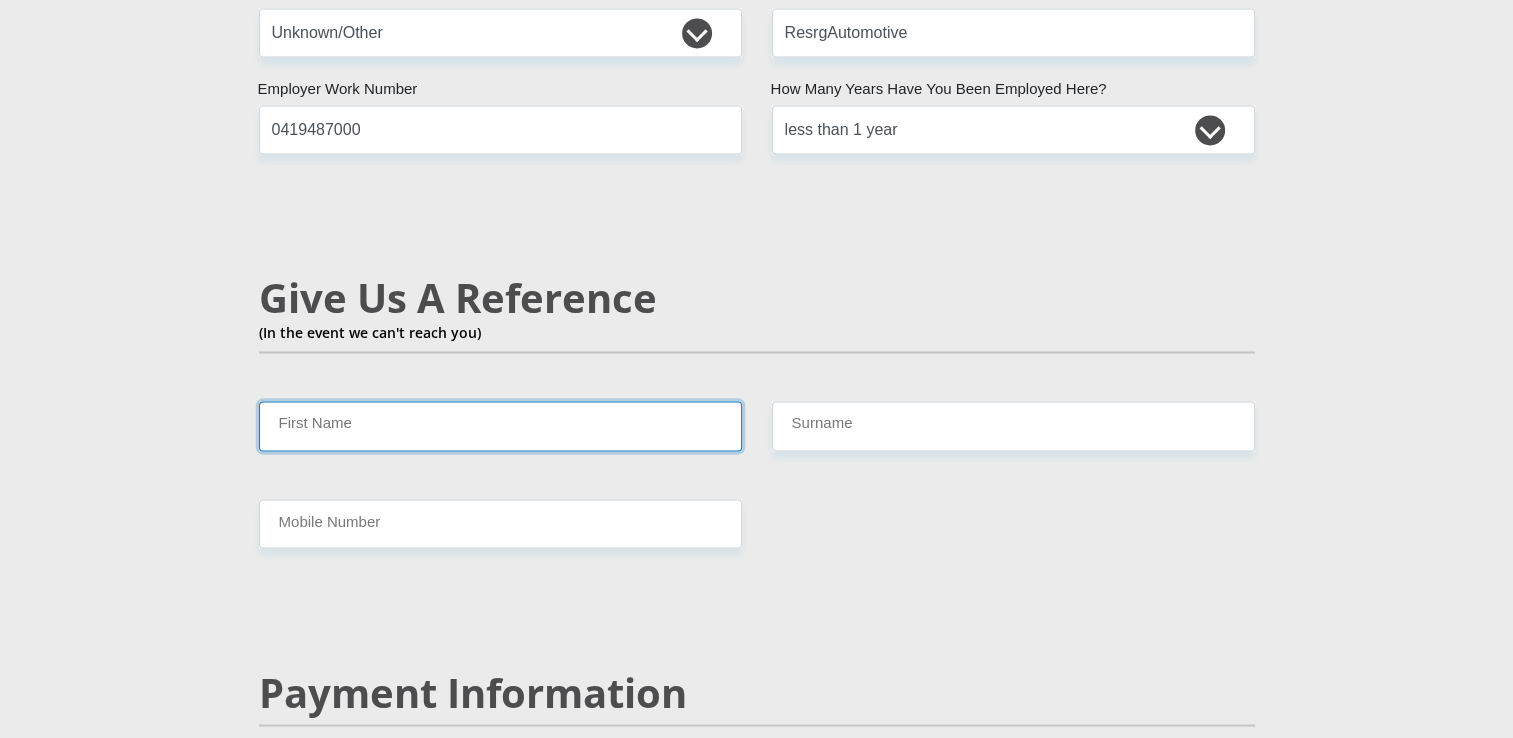 click on "First Name" at bounding box center [500, 425] 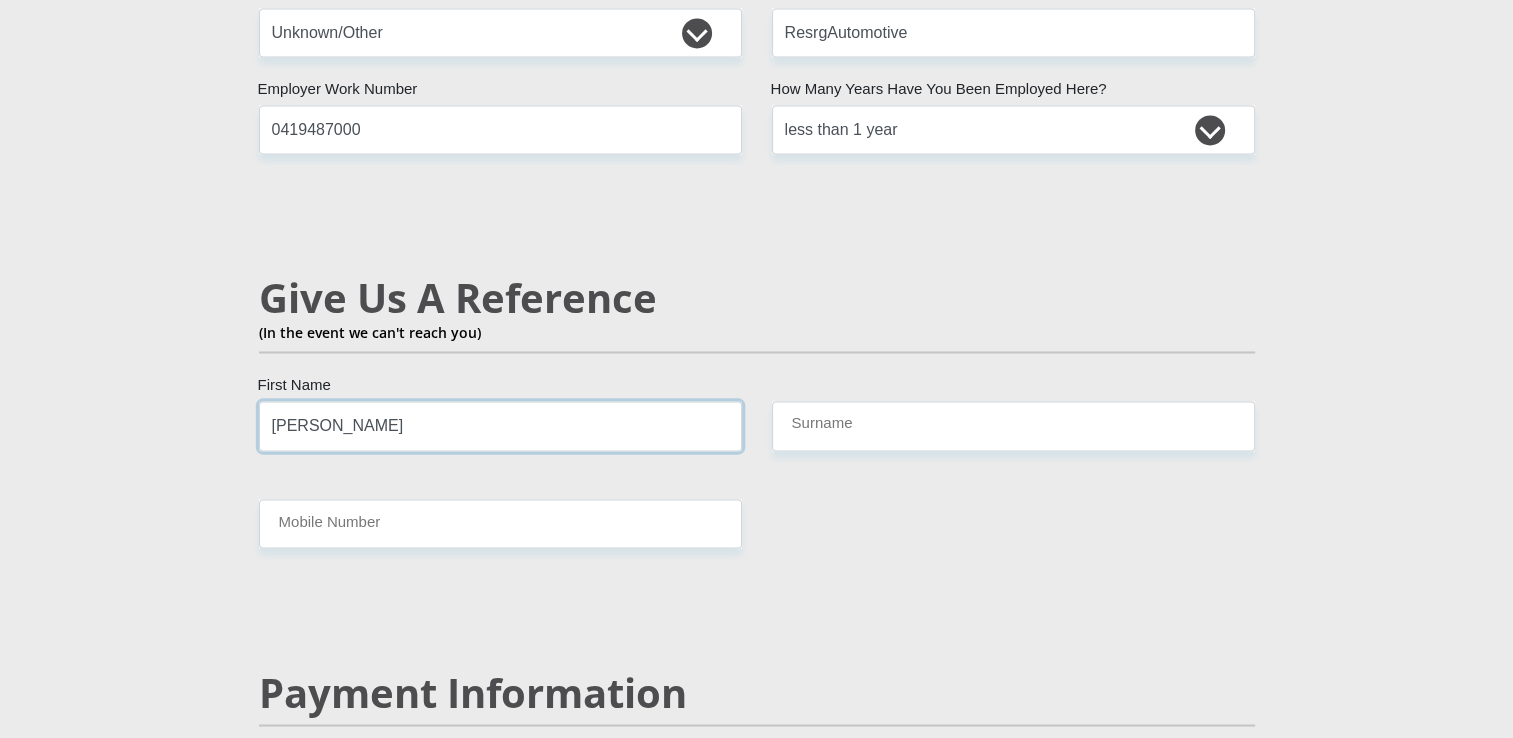 type on "Shaneeka" 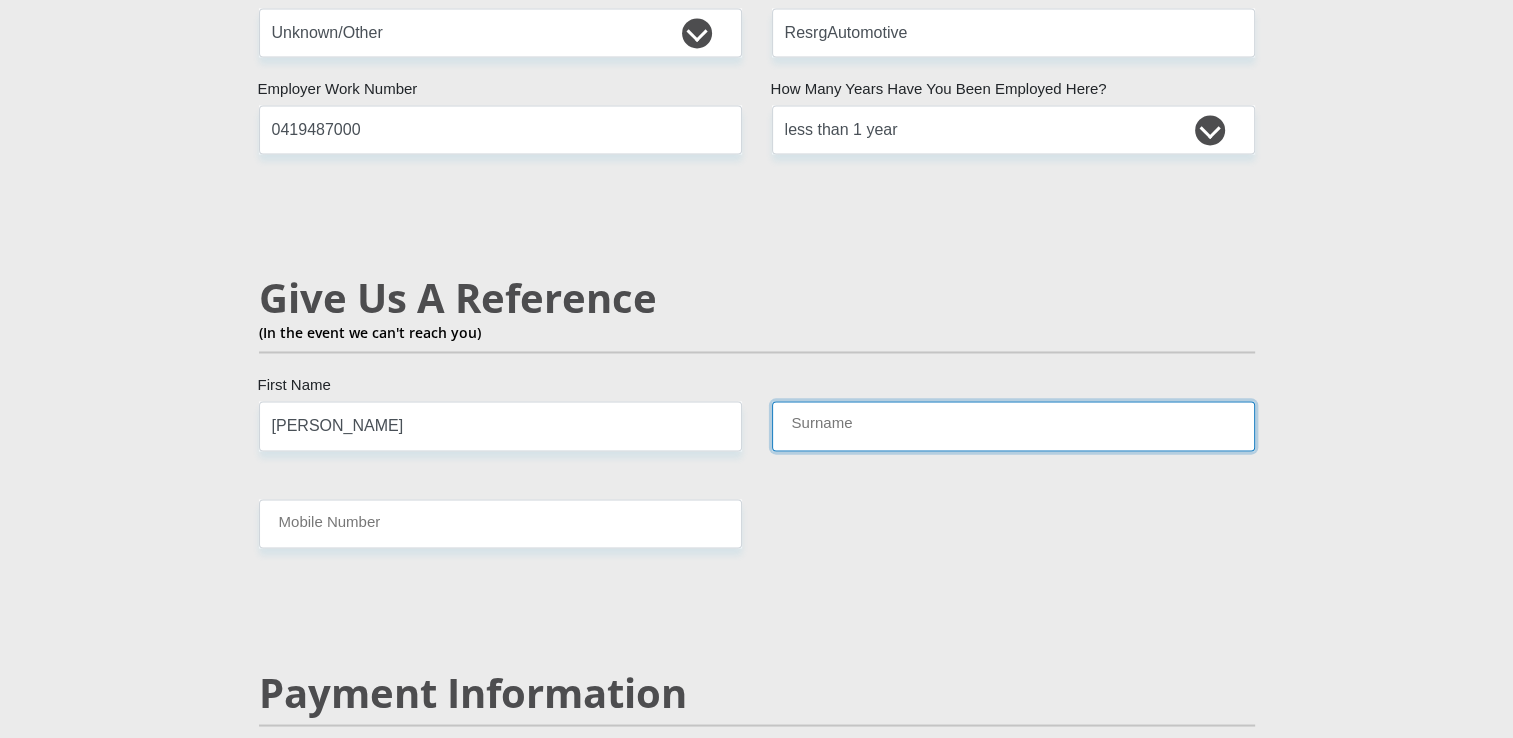 click on "Surname" at bounding box center [1013, 425] 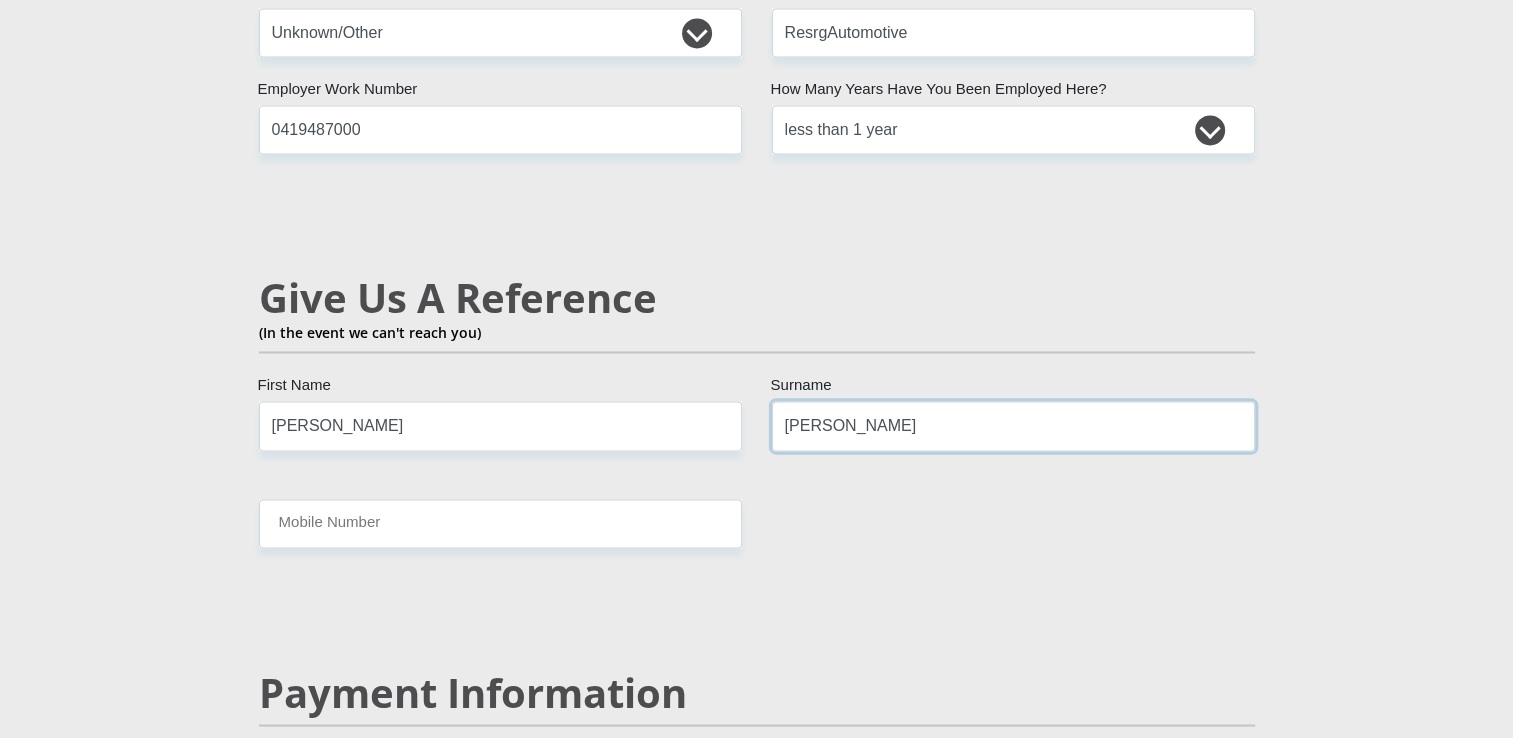 type on "Kriel" 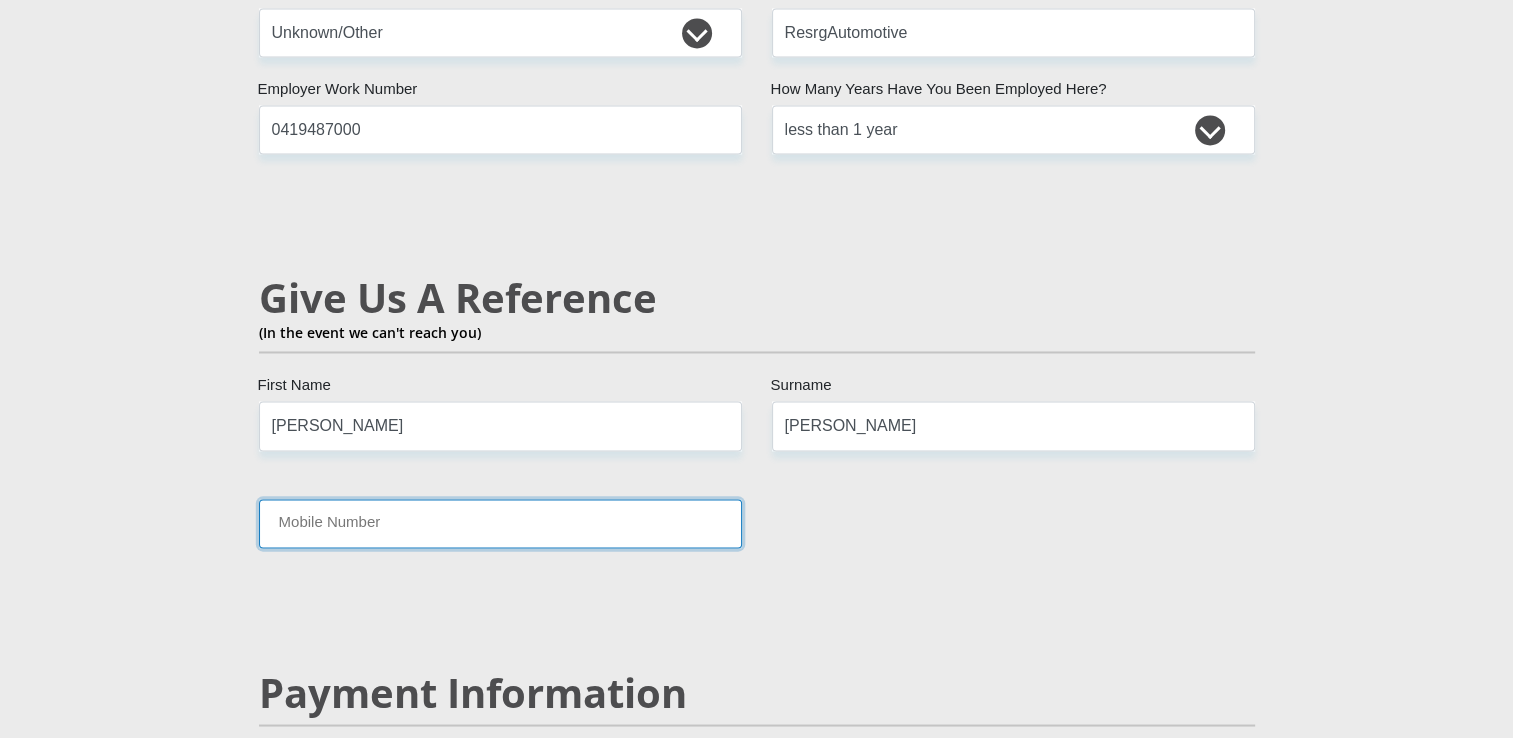 click on "Mobile Number" at bounding box center [500, 523] 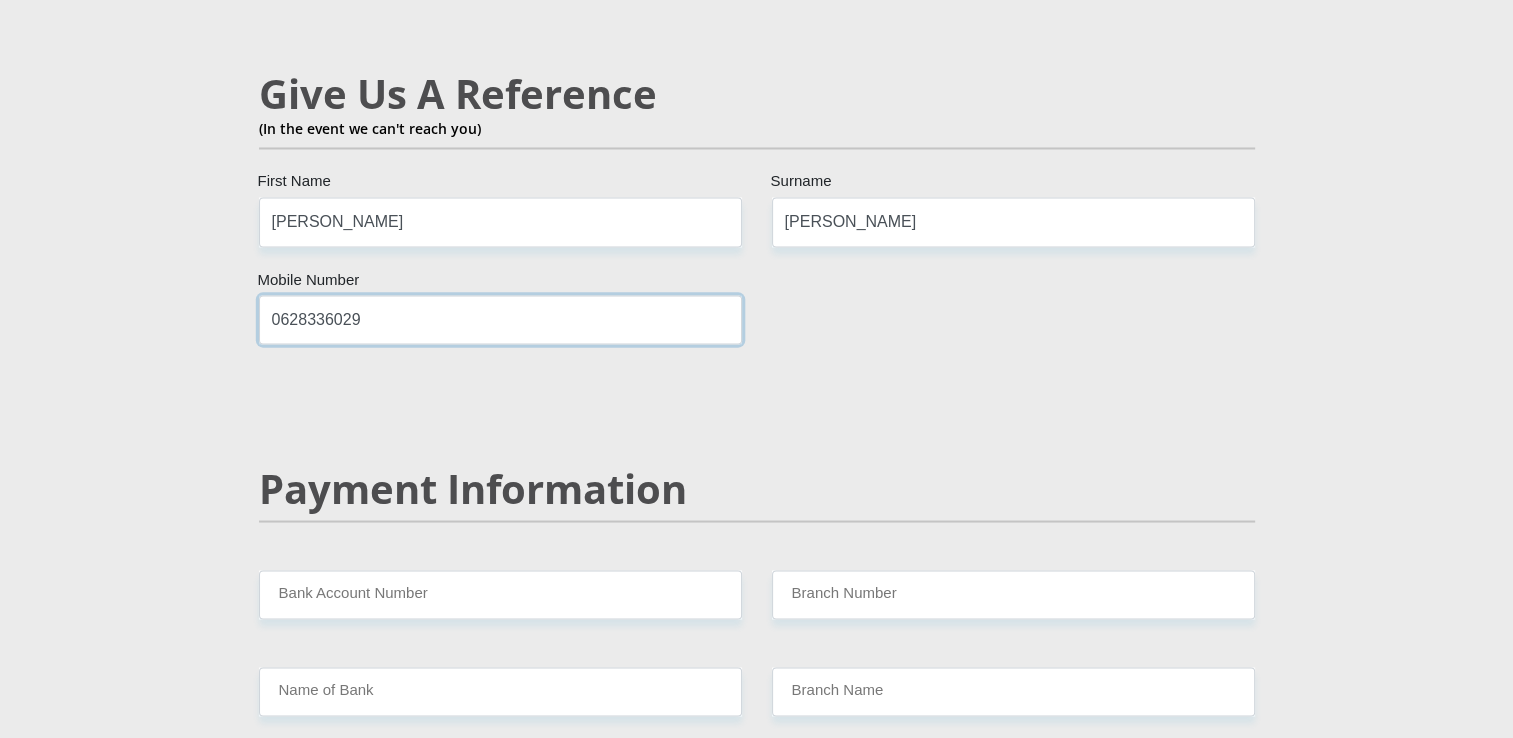 scroll, scrollTop: 3700, scrollLeft: 0, axis: vertical 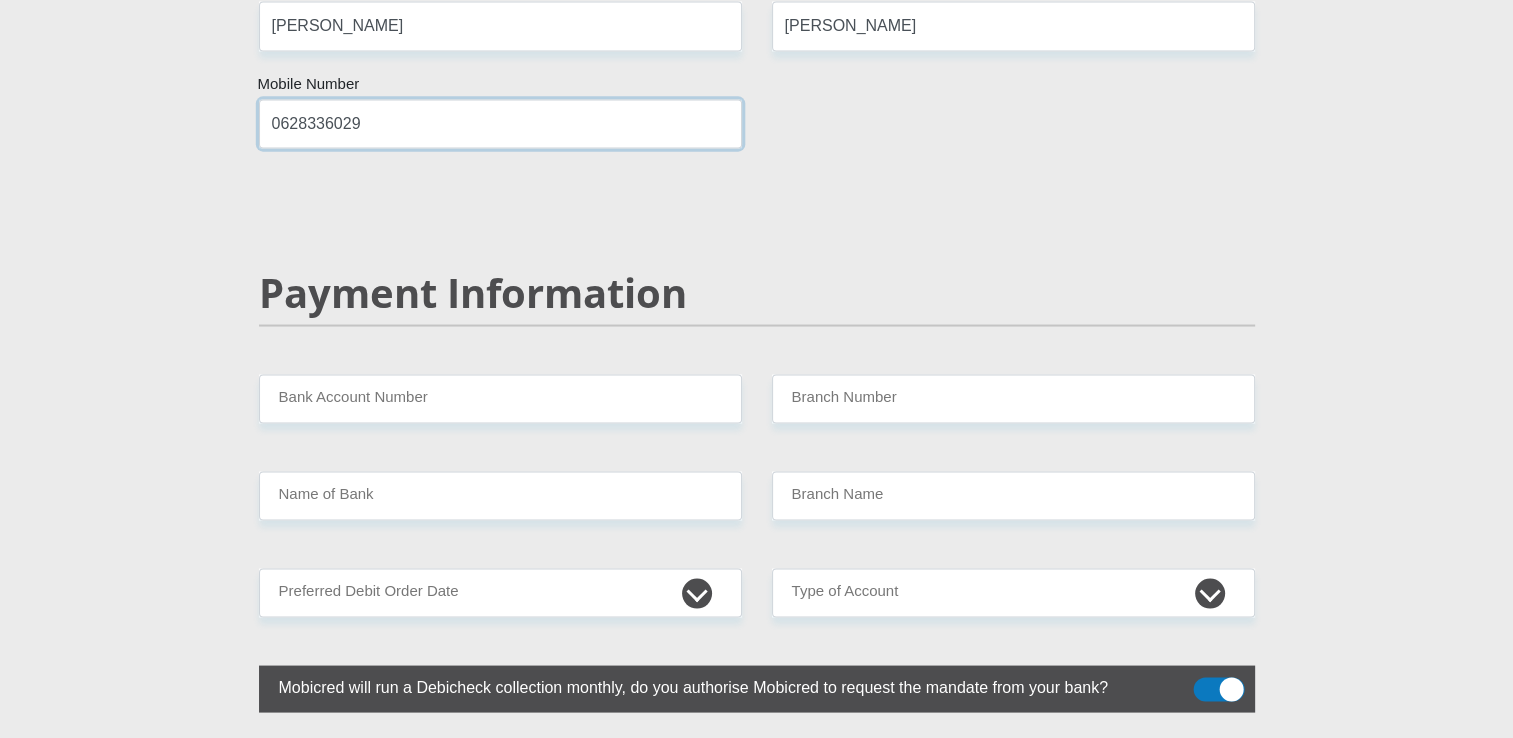 type on "0628336029" 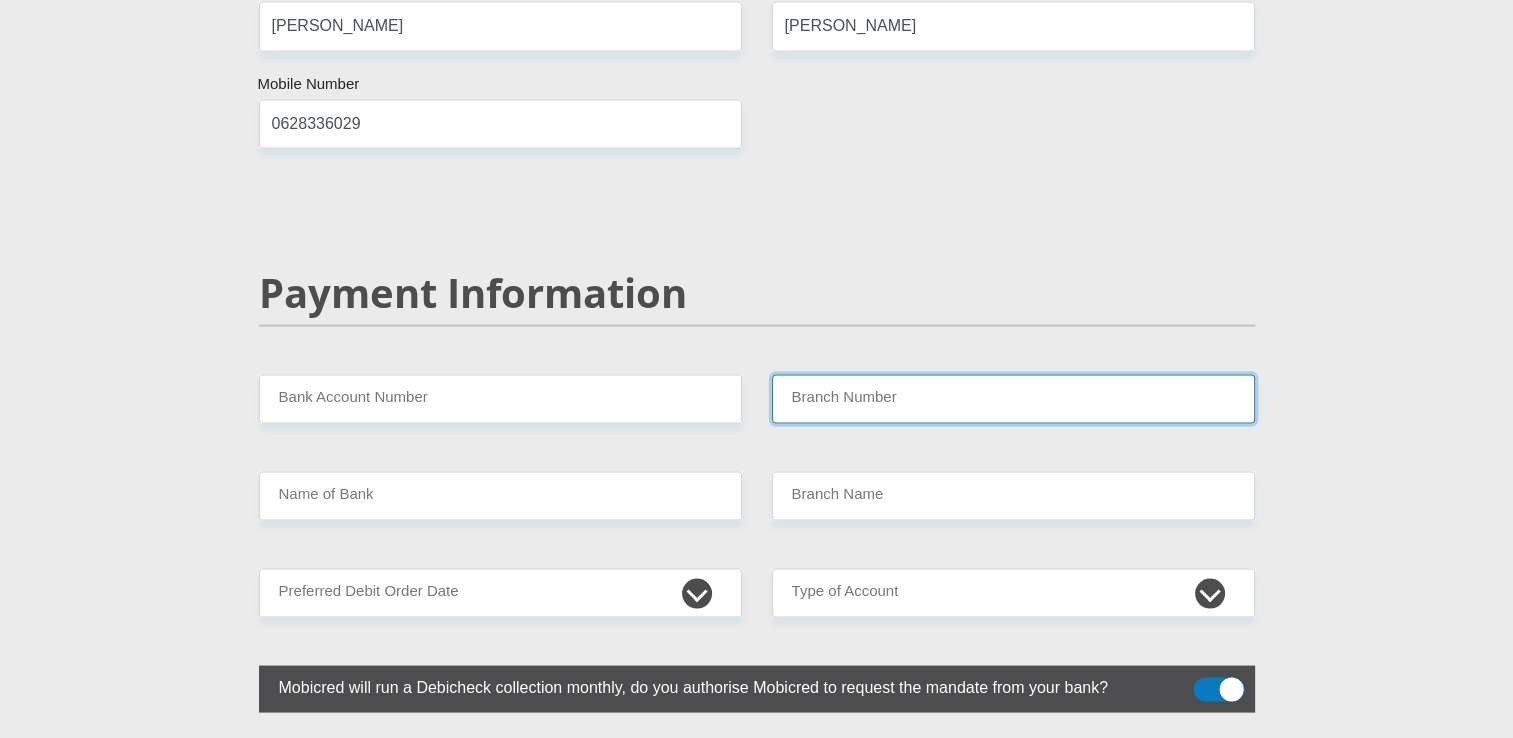 click on "Branch Number" at bounding box center [1013, 398] 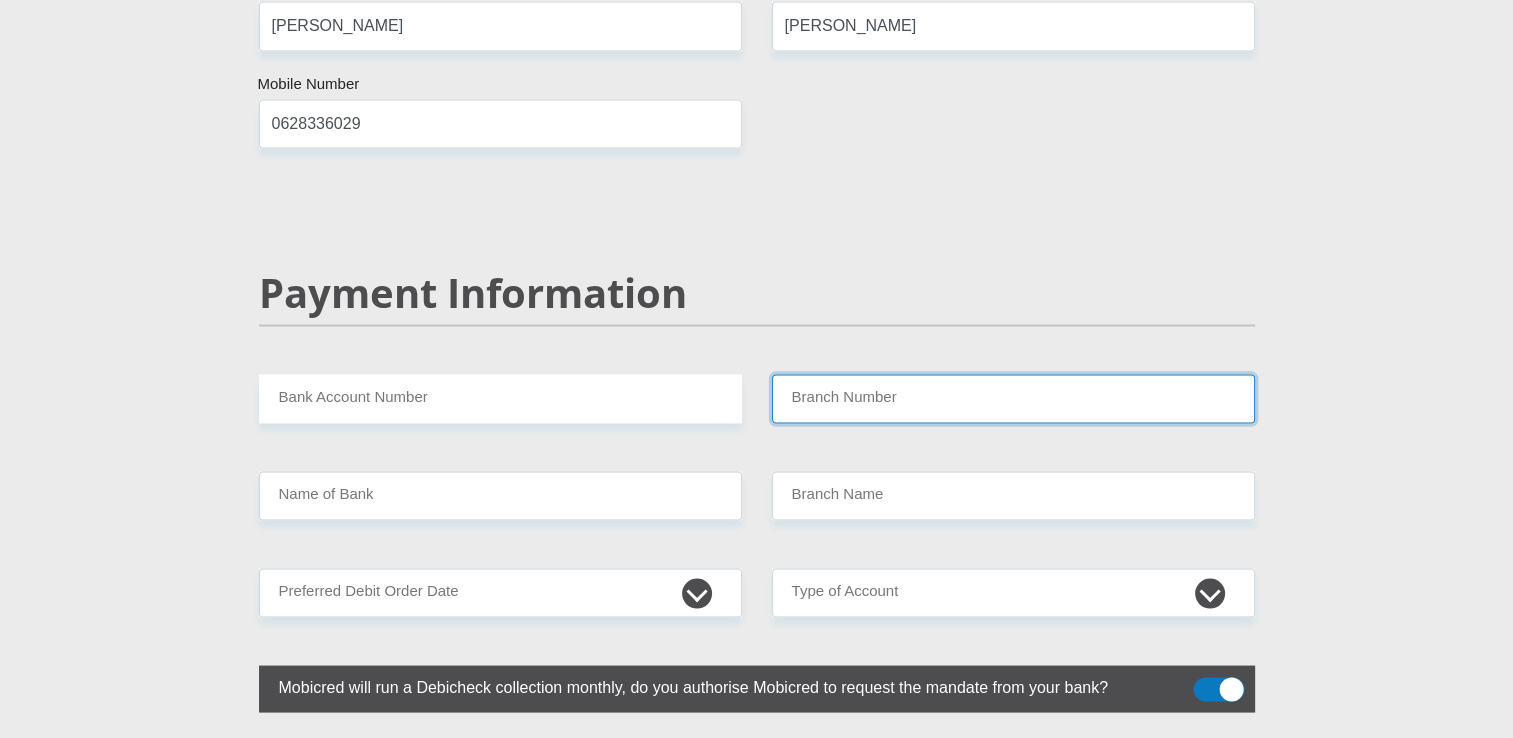 paste on "198765" 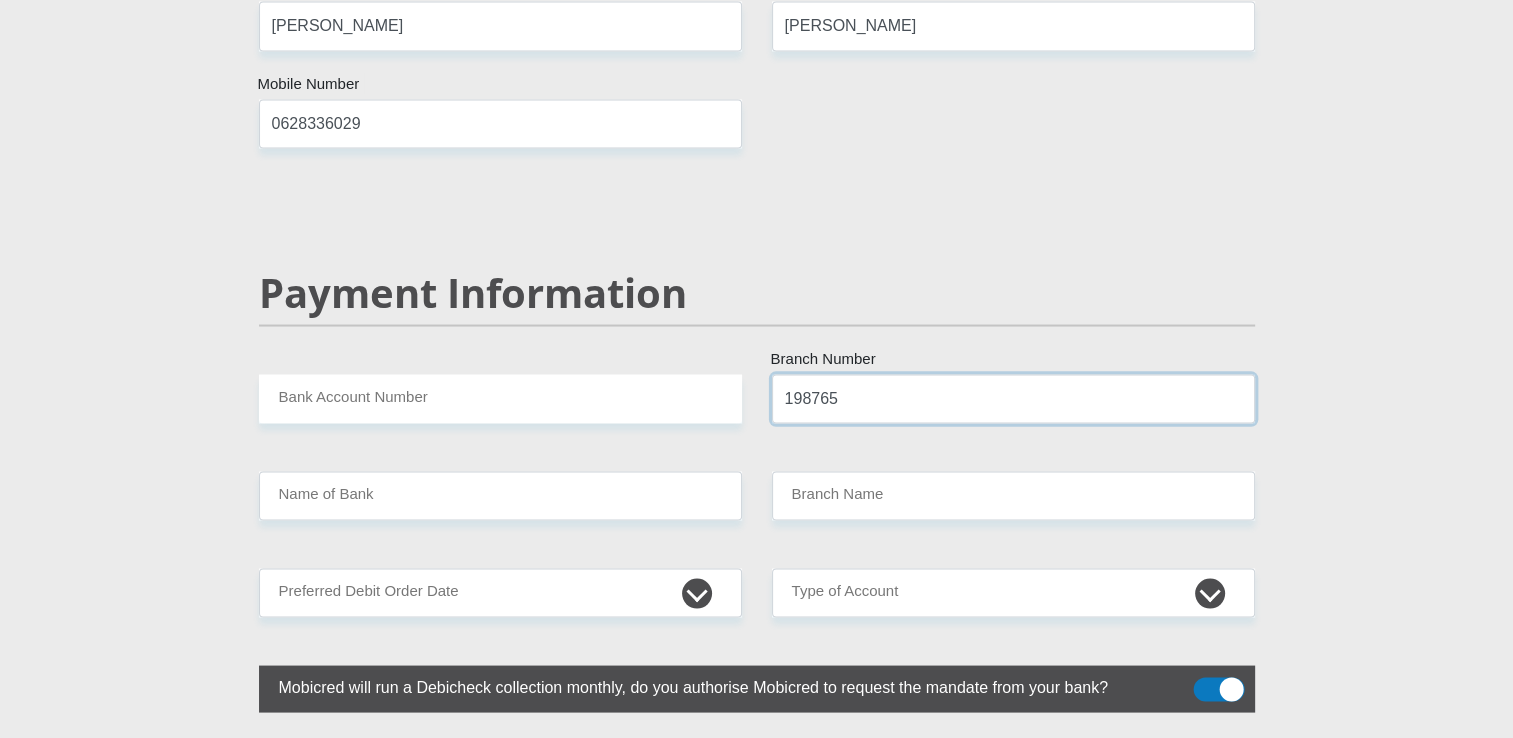 type on "198765" 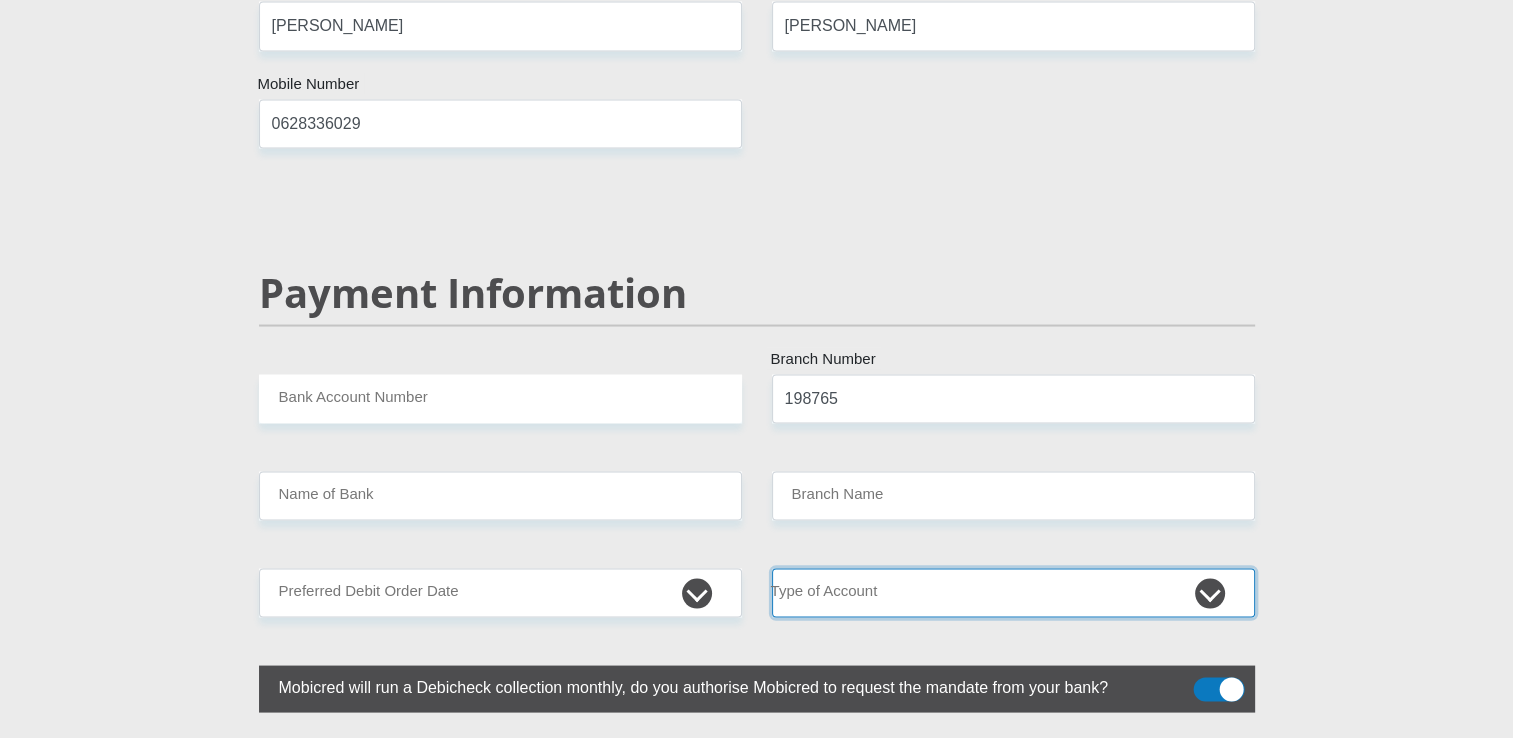 click on "Cheque
Savings" at bounding box center (1013, 592) 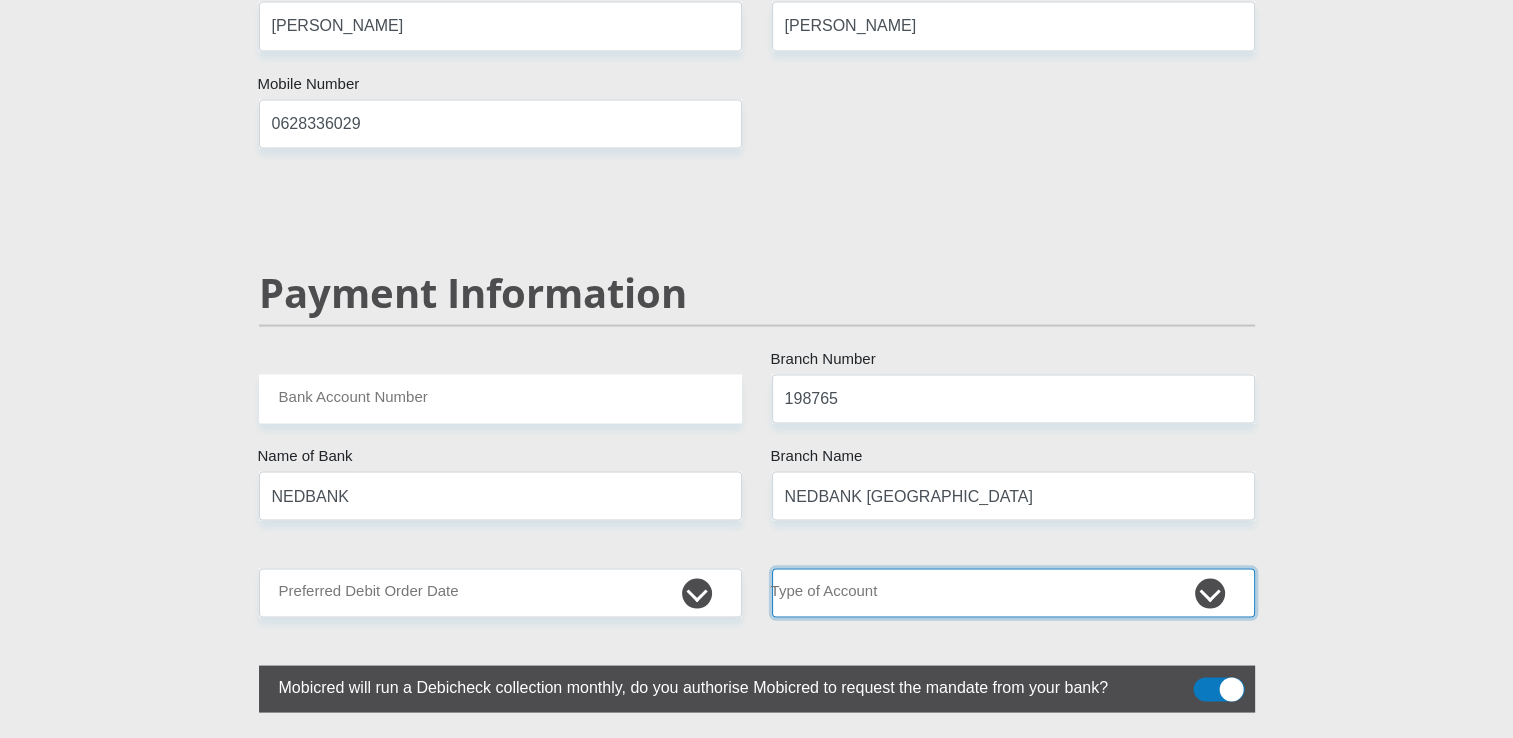 select on "SAV" 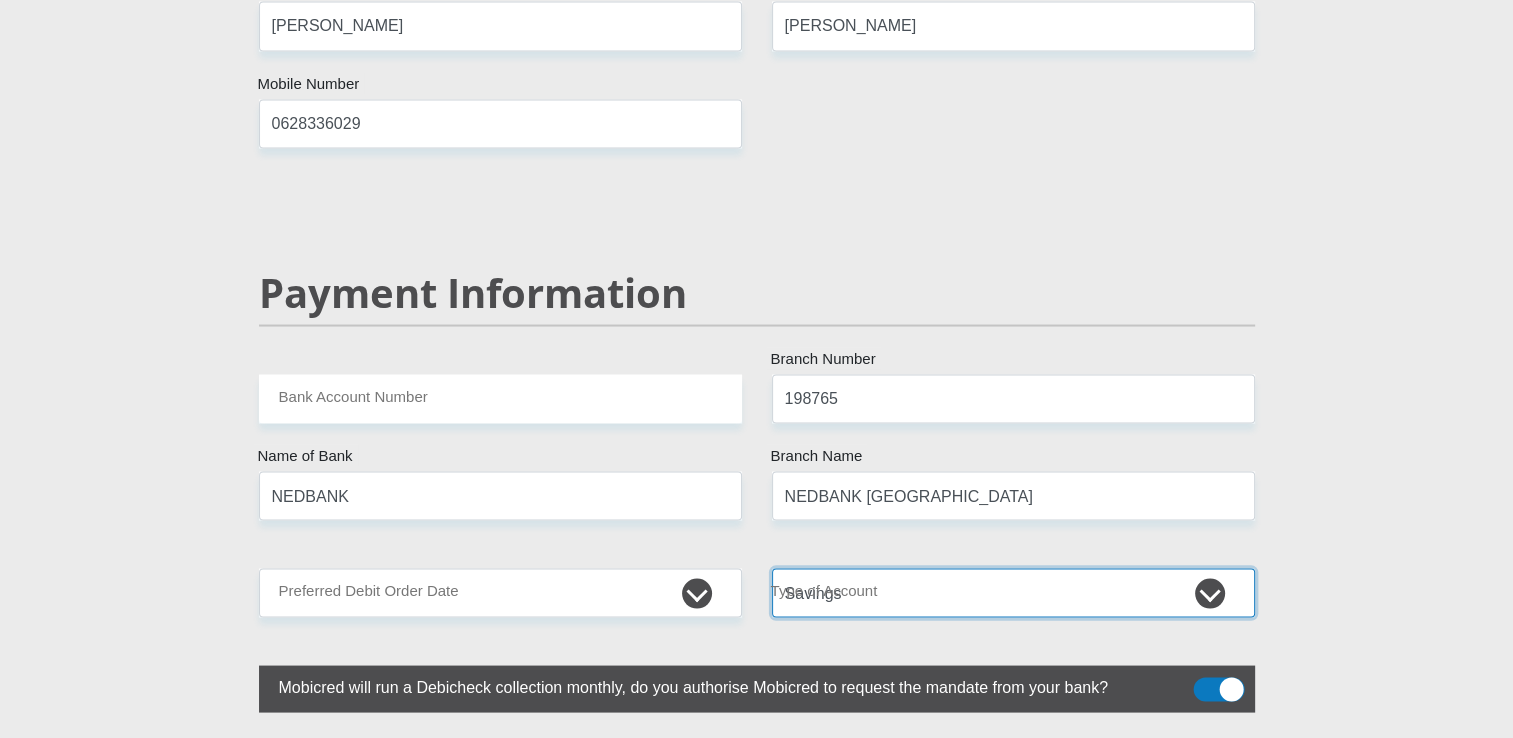 click on "Cheque
Savings" at bounding box center (1013, 592) 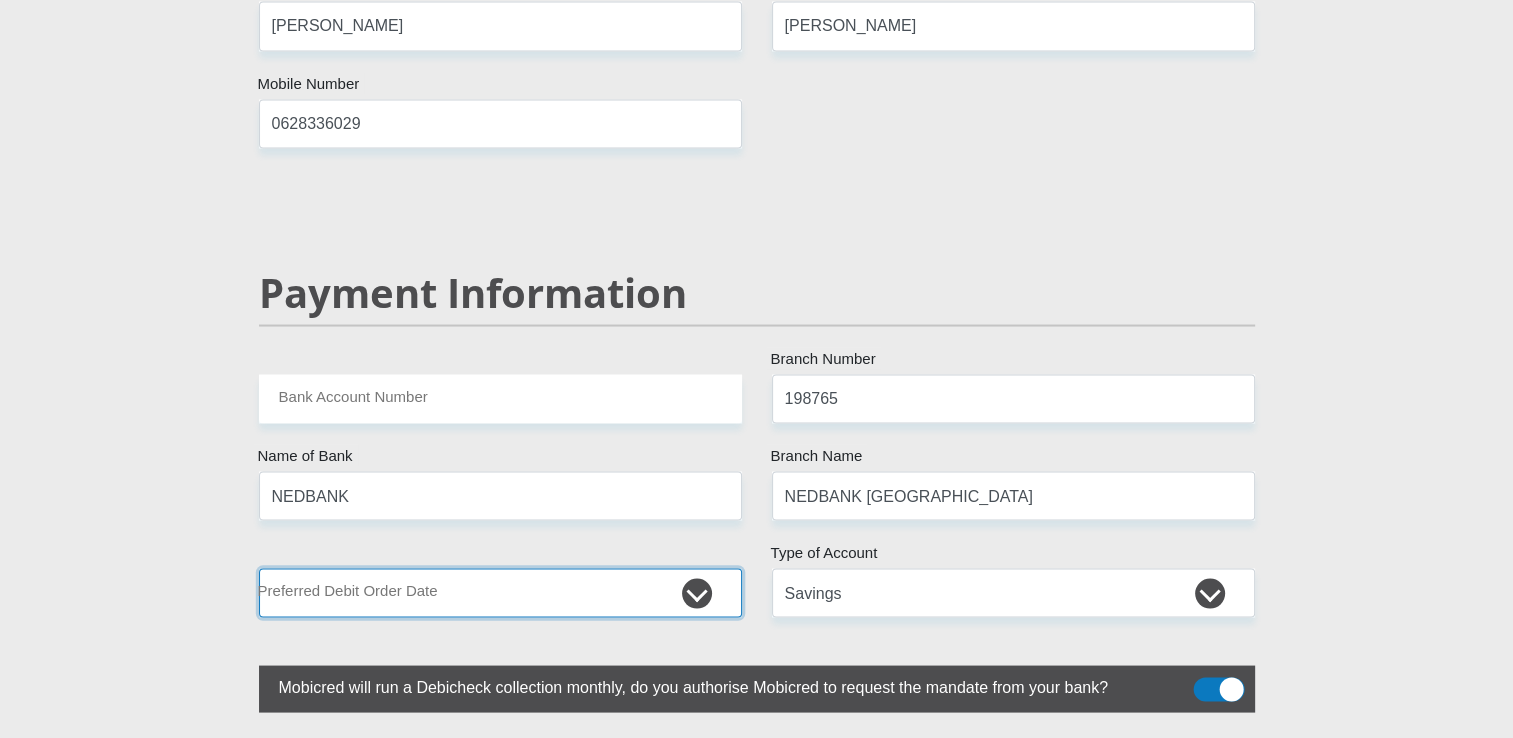 click on "1st
2nd
3rd
4th
5th
7th
18th
19th
20th
21st
22nd
23rd
24th
25th
26th
27th
28th
29th
30th" at bounding box center (500, 592) 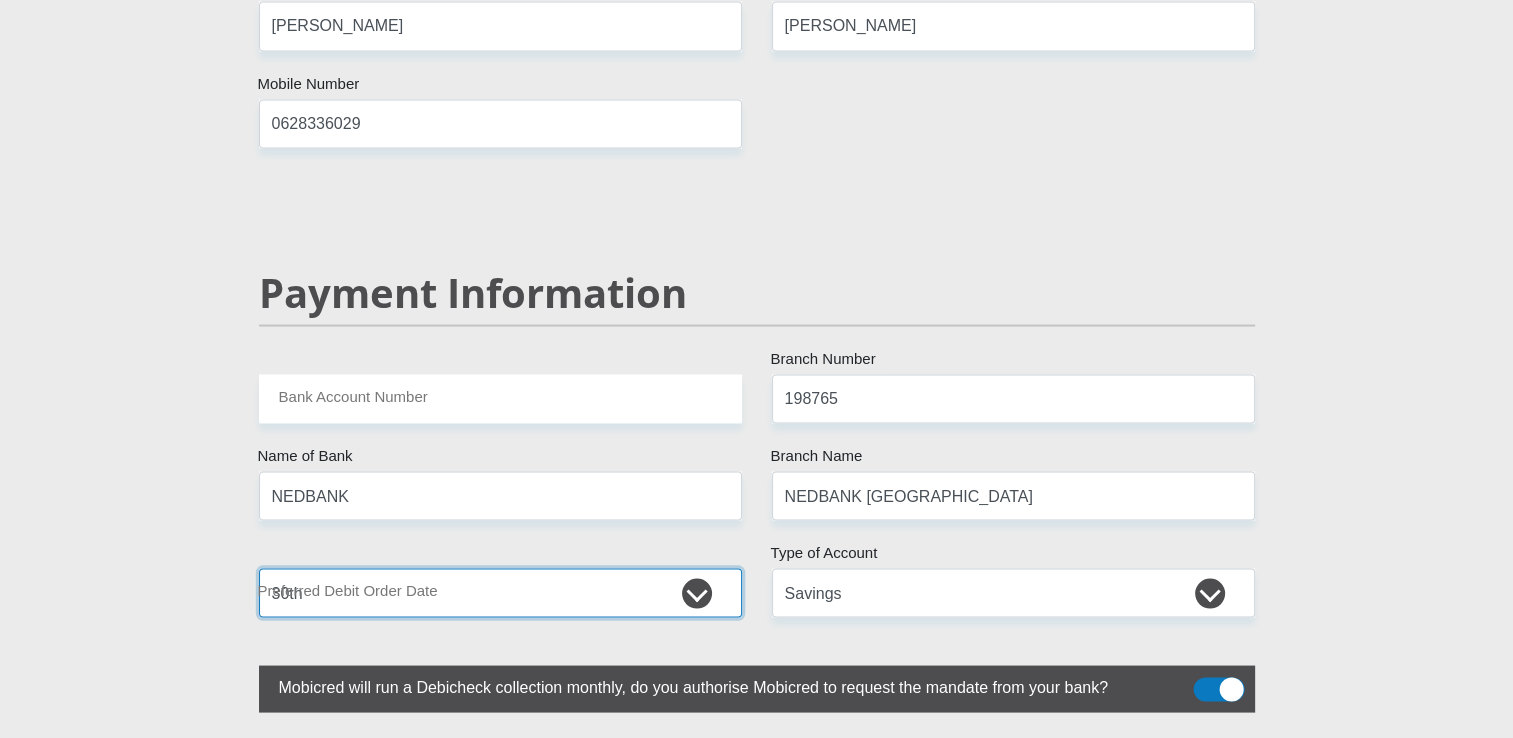 click on "1st
2nd
3rd
4th
5th
7th
18th
19th
20th
21st
22nd
23rd
24th
25th
26th
27th
28th
29th
30th" at bounding box center [500, 592] 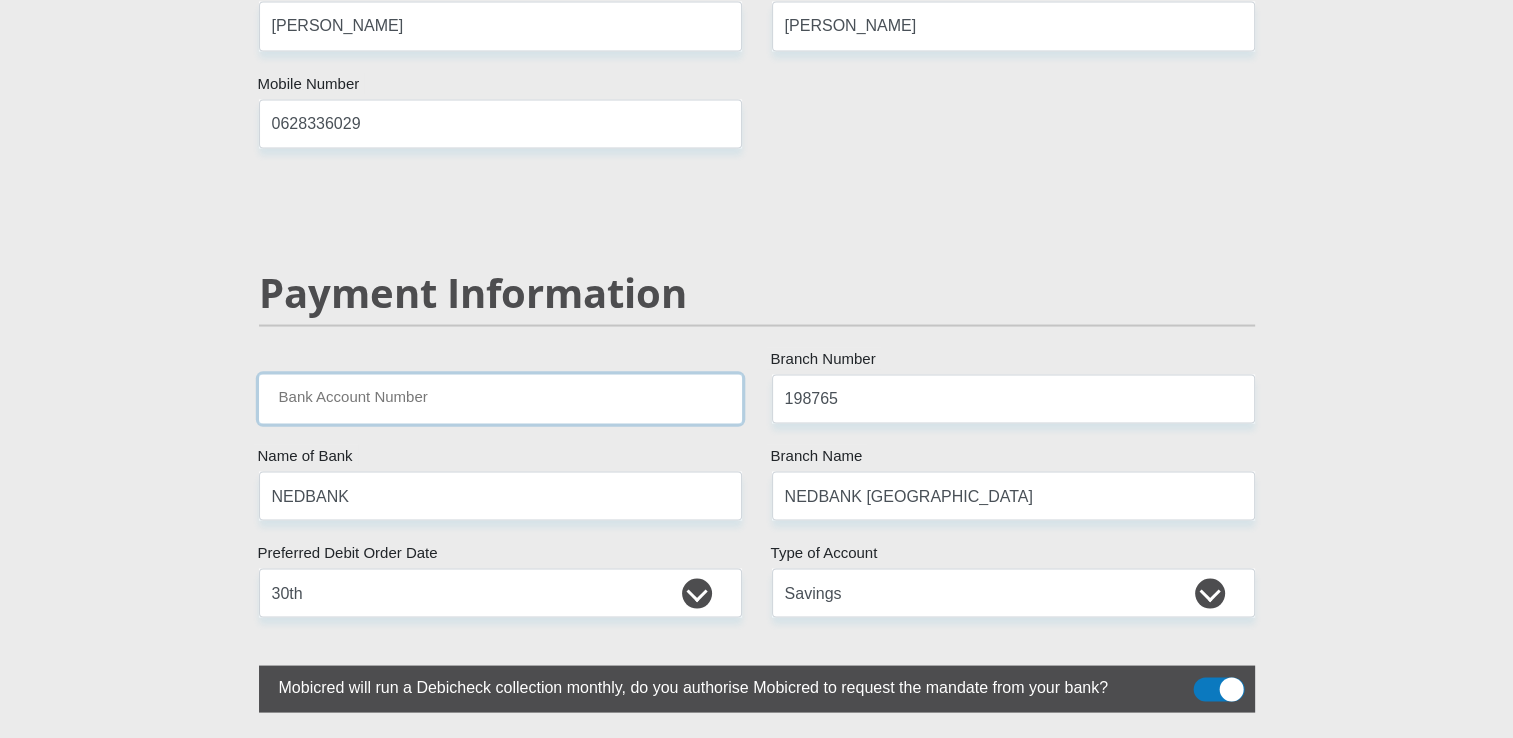 click on "Bank Account Number" at bounding box center [500, 398] 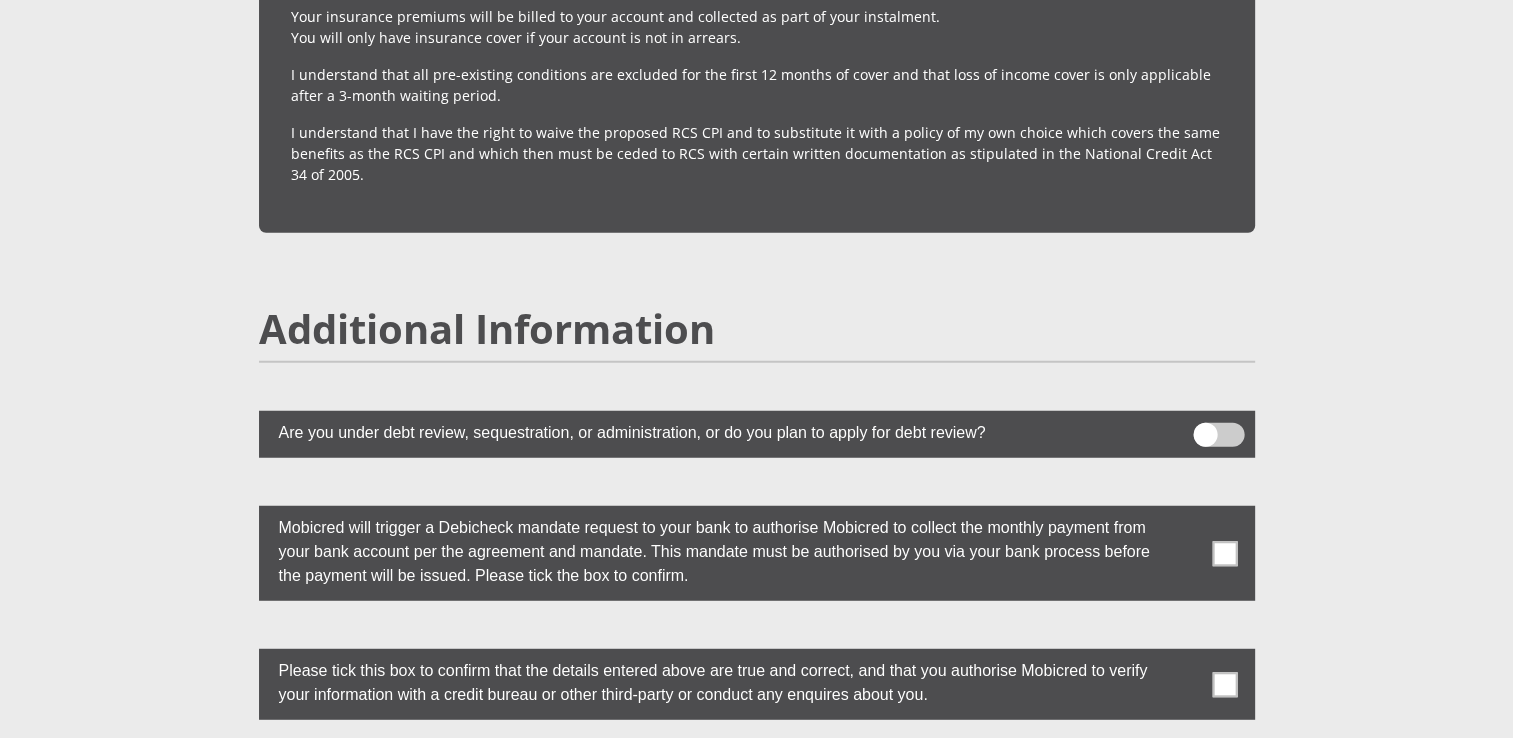 scroll, scrollTop: 5200, scrollLeft: 0, axis: vertical 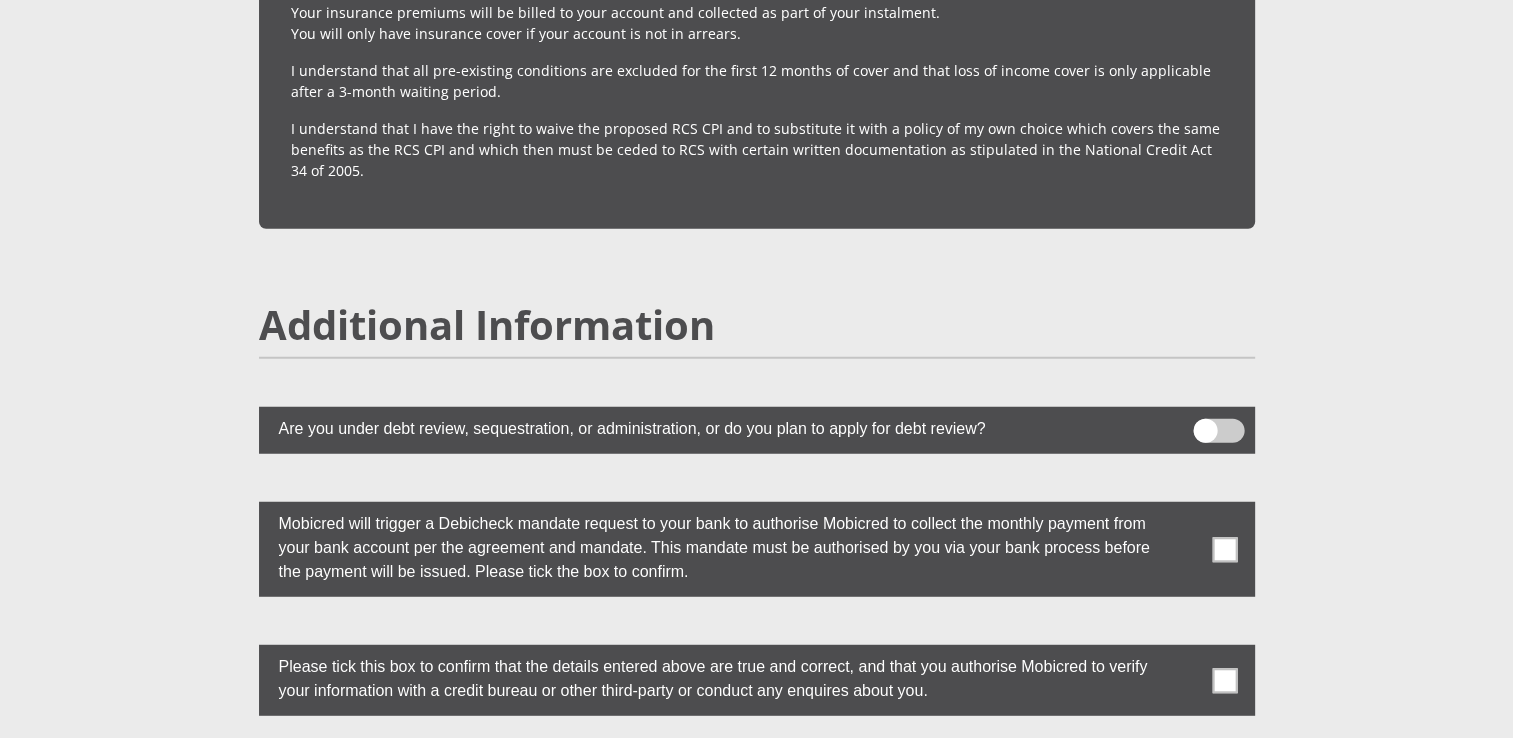 type on "11566987199" 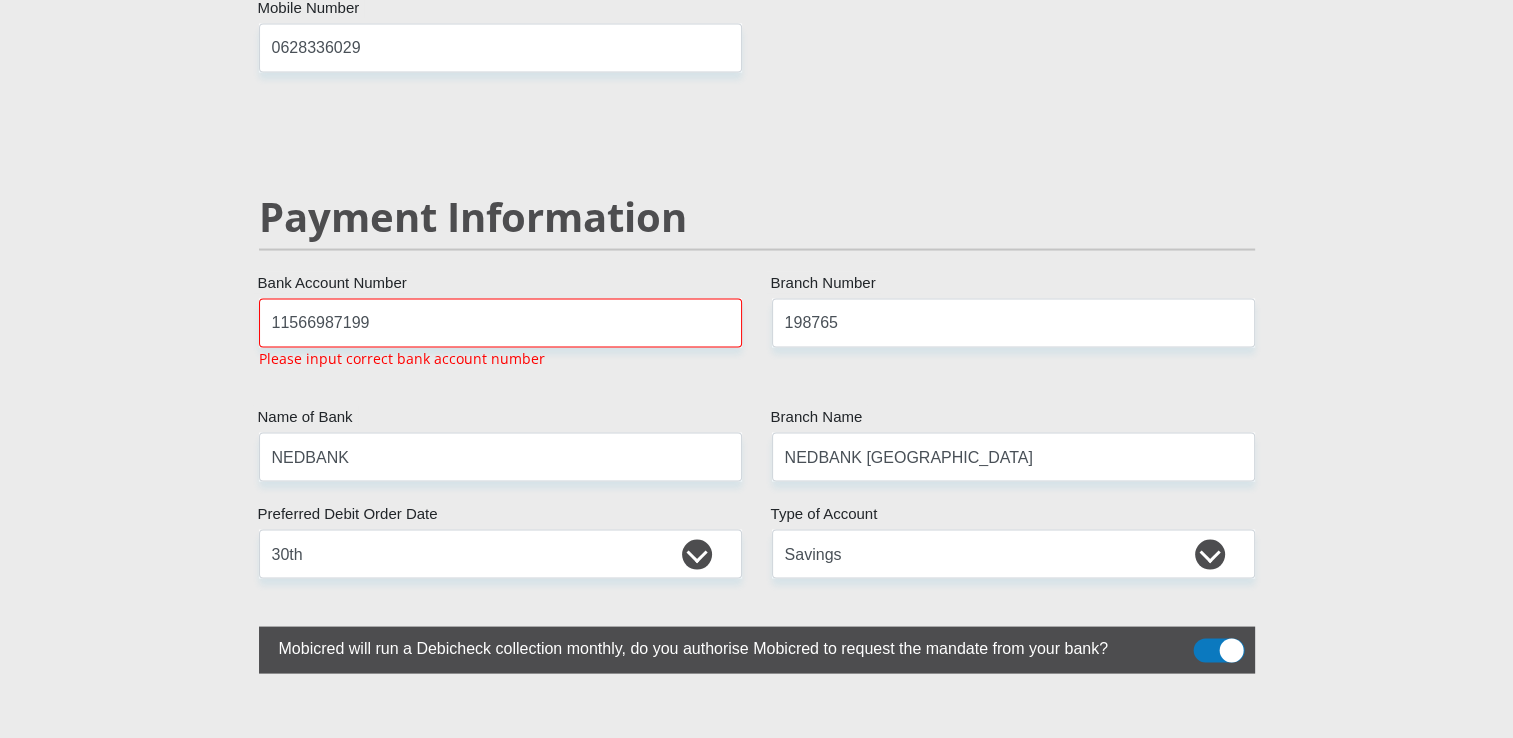 scroll, scrollTop: 3774, scrollLeft: 0, axis: vertical 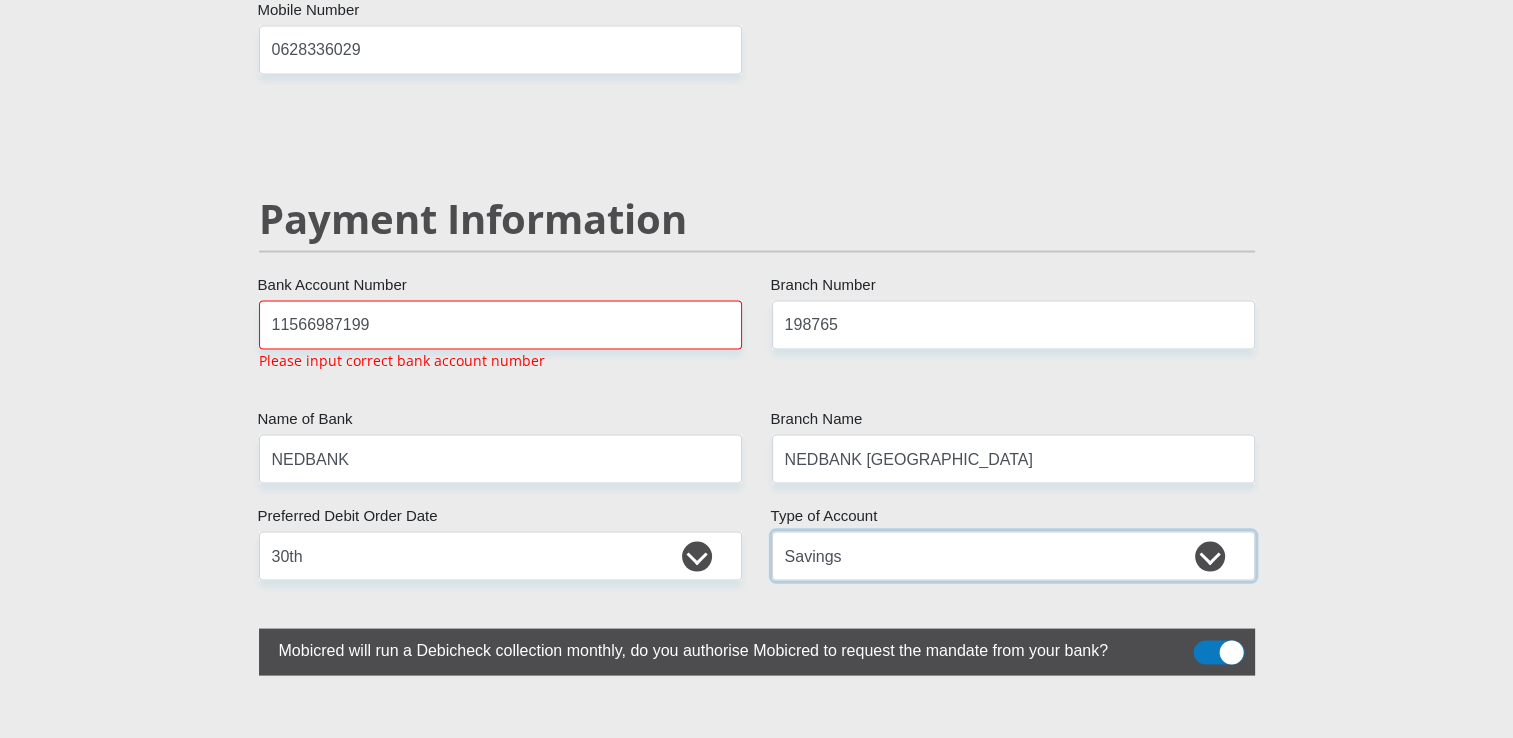 click on "Cheque
Savings" at bounding box center (1013, 555) 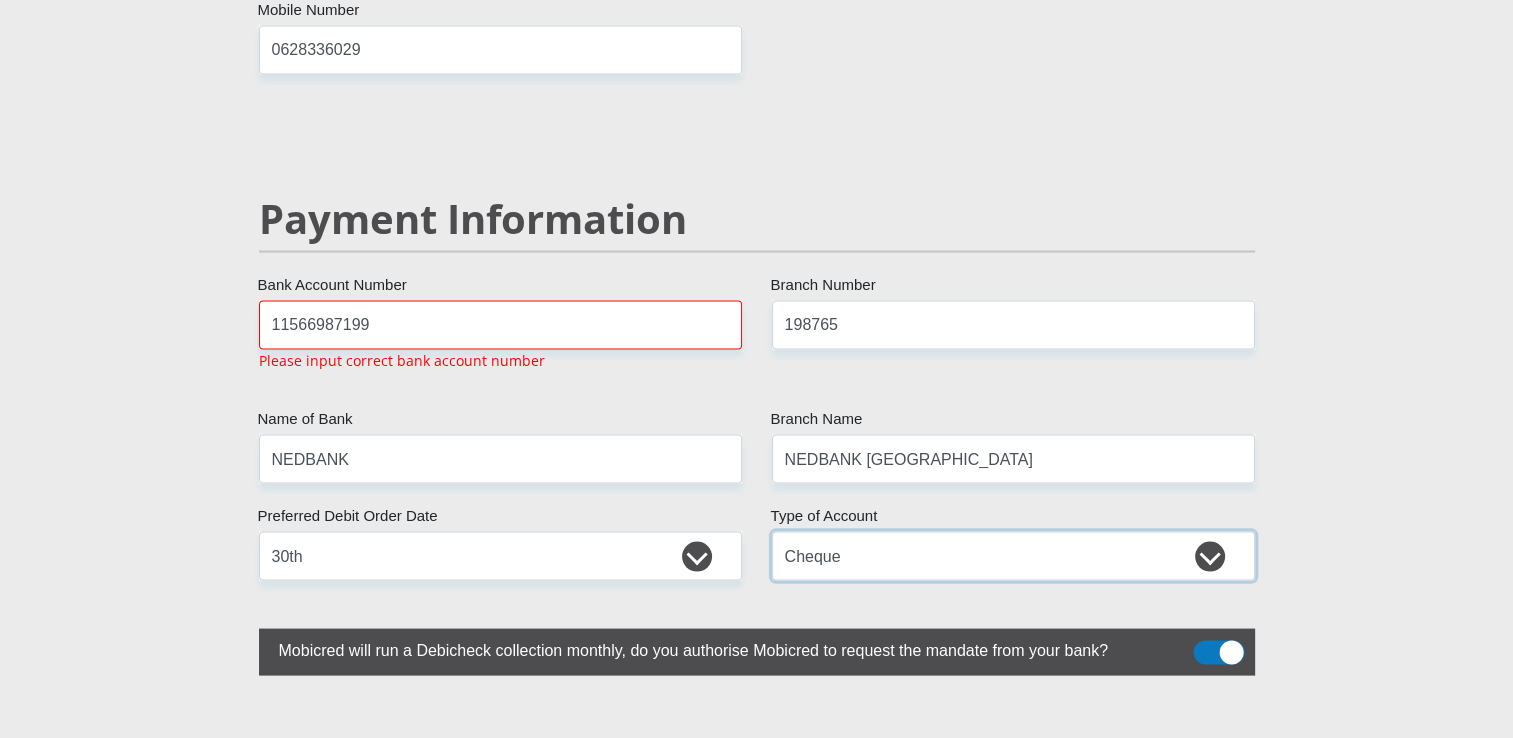 click on "Cheque
Savings" at bounding box center (1013, 555) 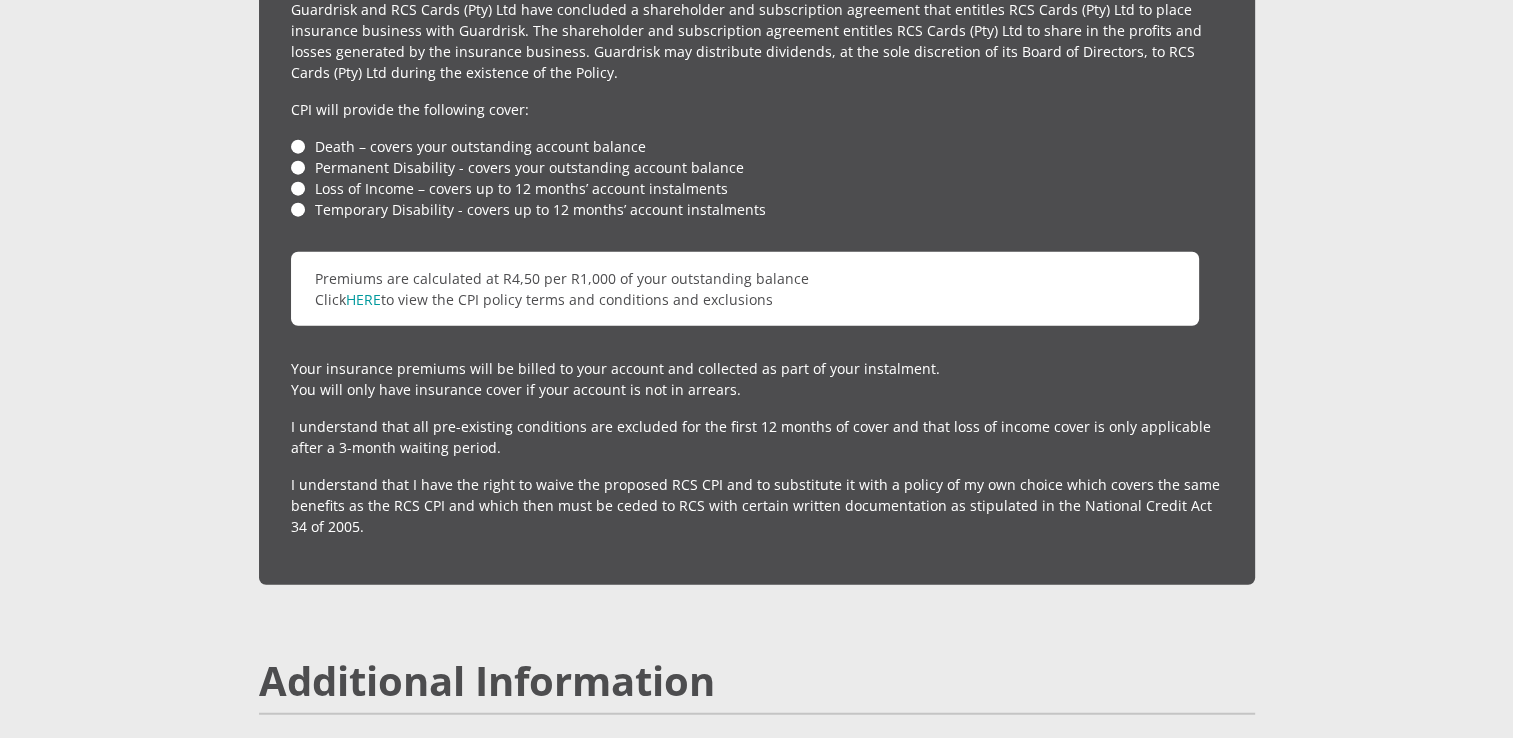 scroll, scrollTop: 5074, scrollLeft: 0, axis: vertical 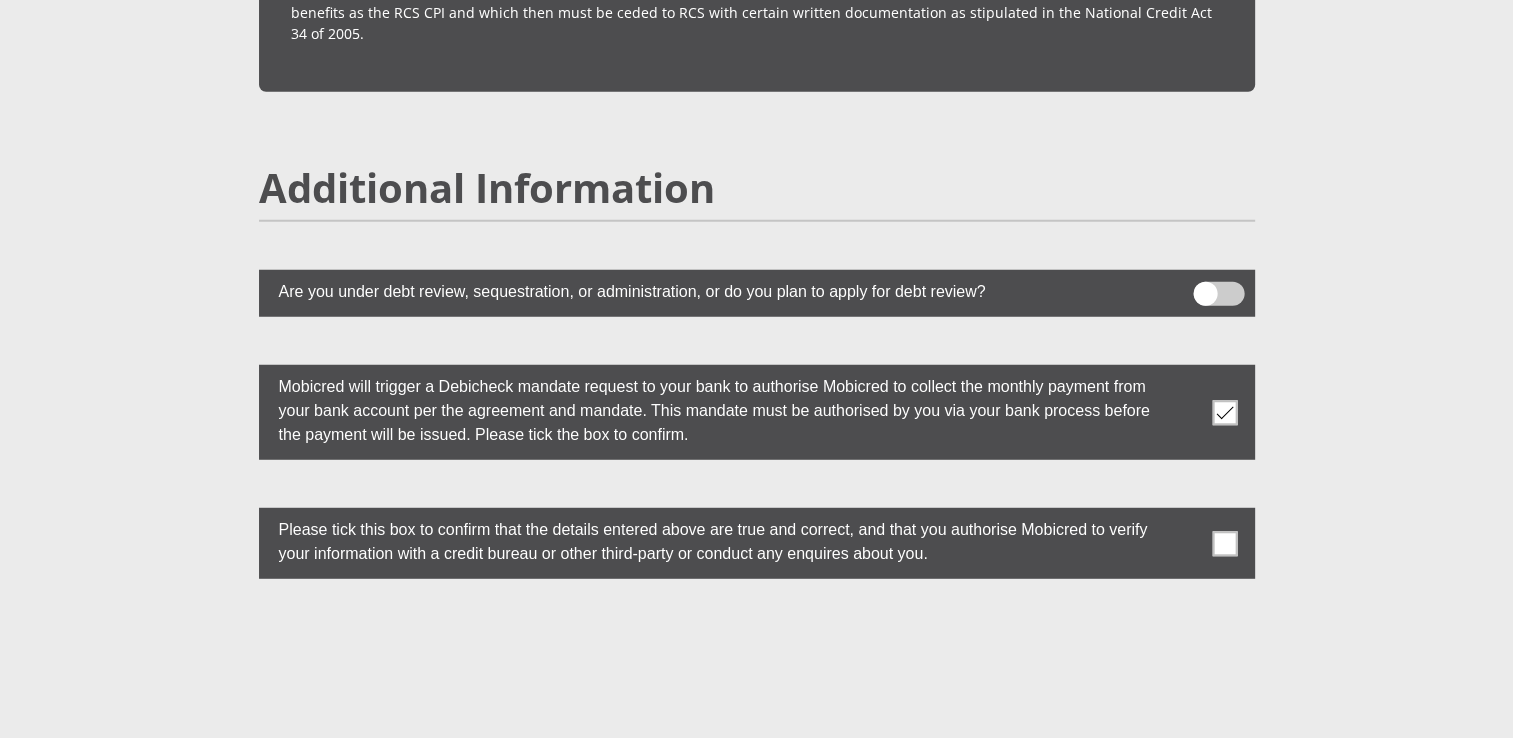 click at bounding box center [1224, 543] 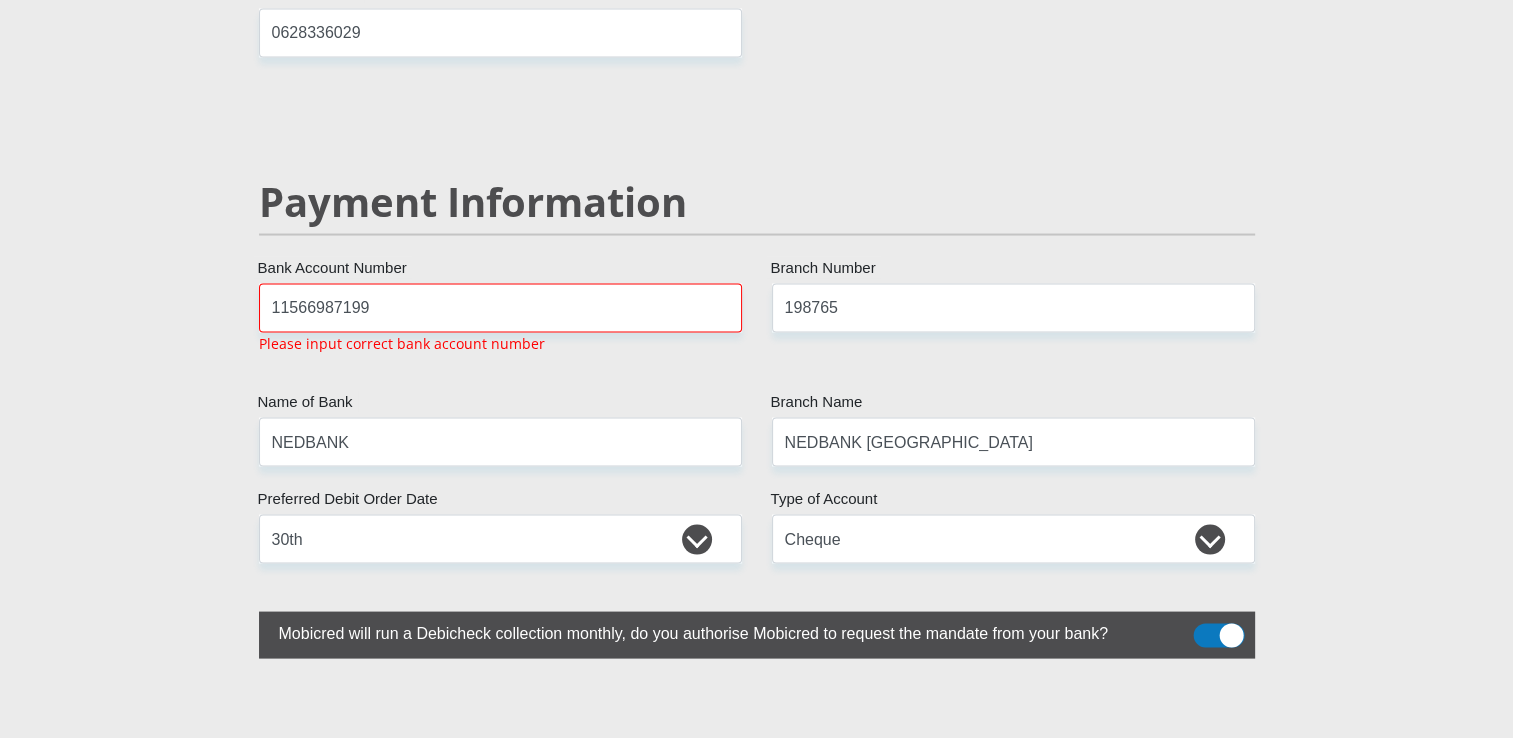 scroll, scrollTop: 3774, scrollLeft: 0, axis: vertical 